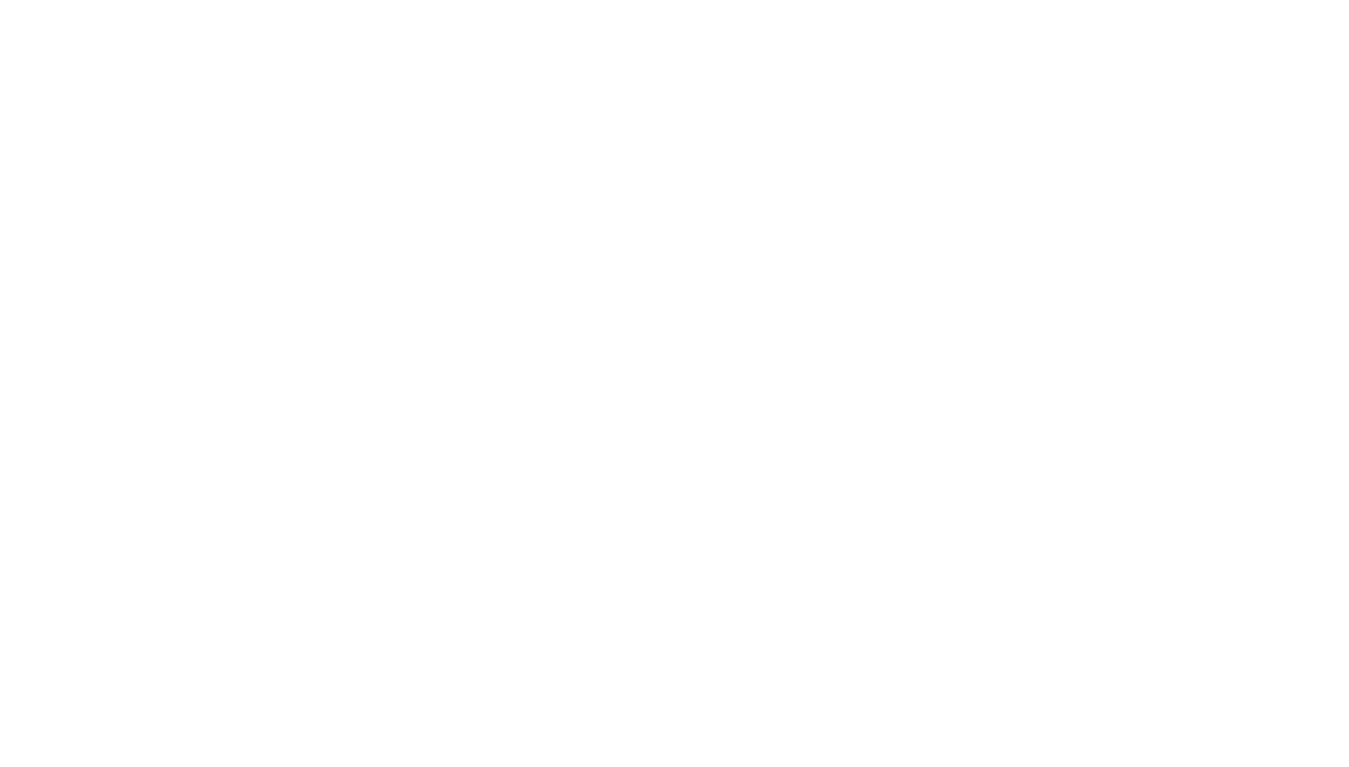 scroll, scrollTop: 0, scrollLeft: 0, axis: both 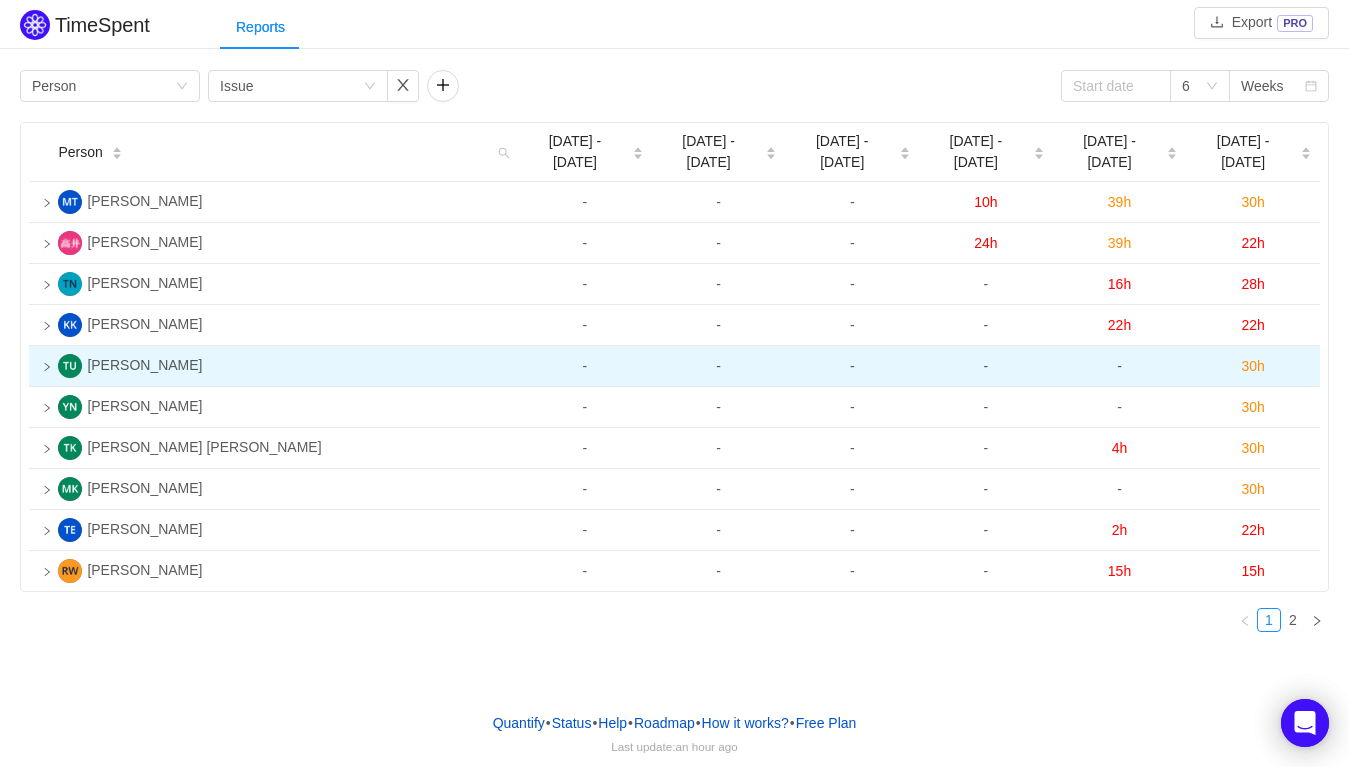 click 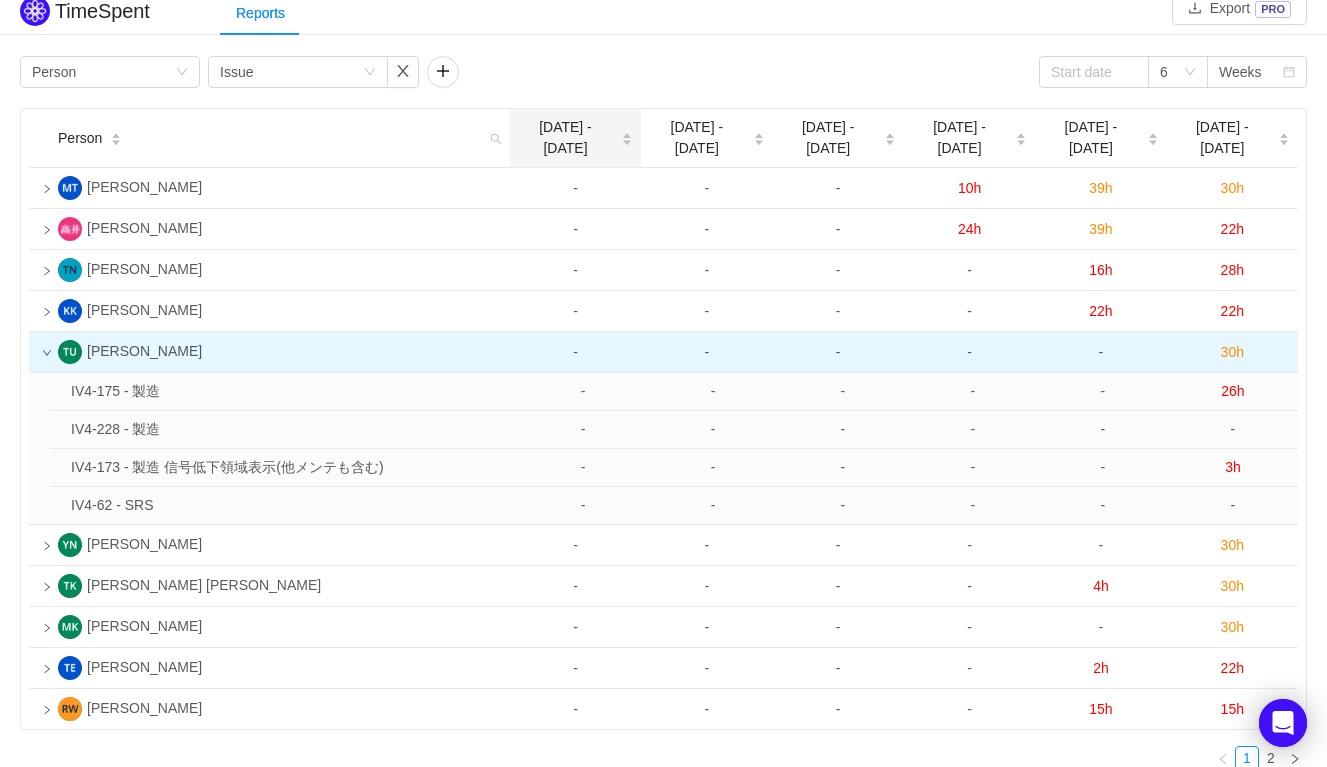 scroll, scrollTop: 0, scrollLeft: 0, axis: both 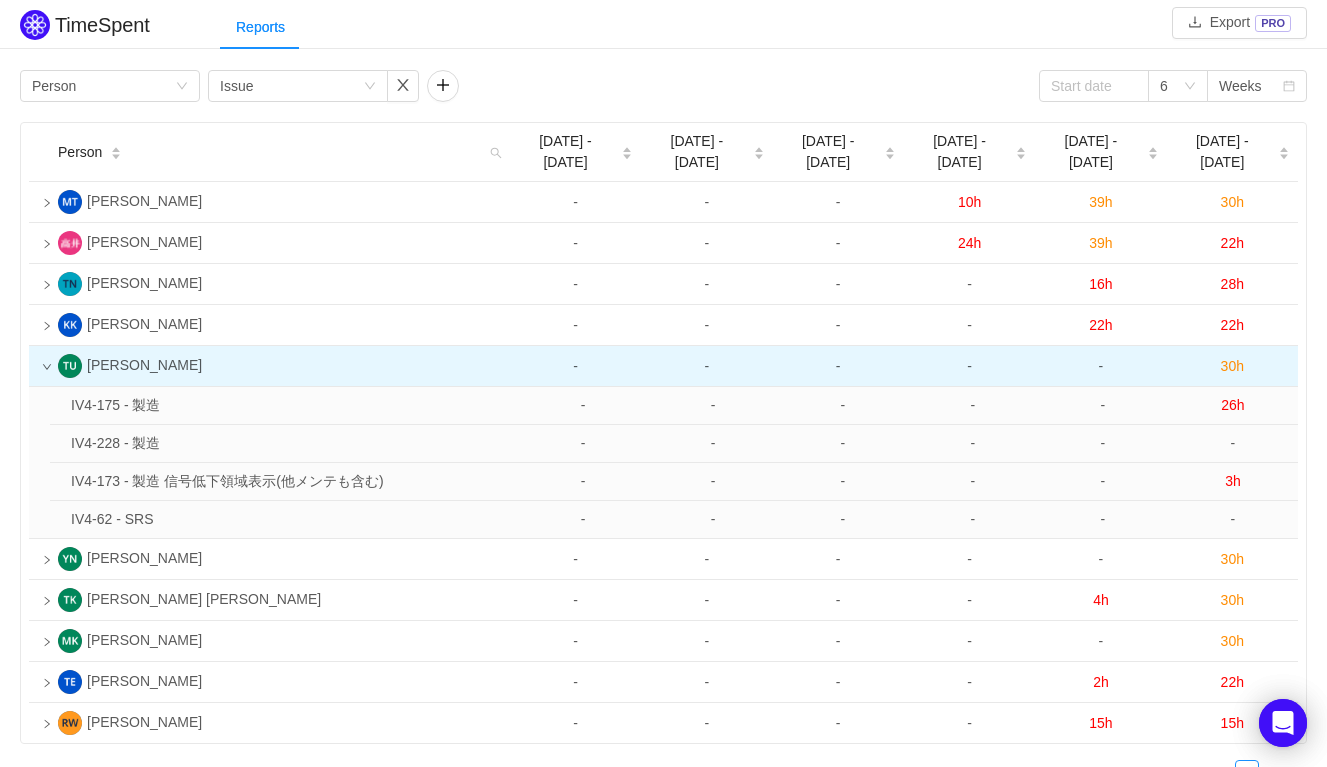 click on "Group by  Person  Group by  Issue   6   Weeks" at bounding box center (663, 86) 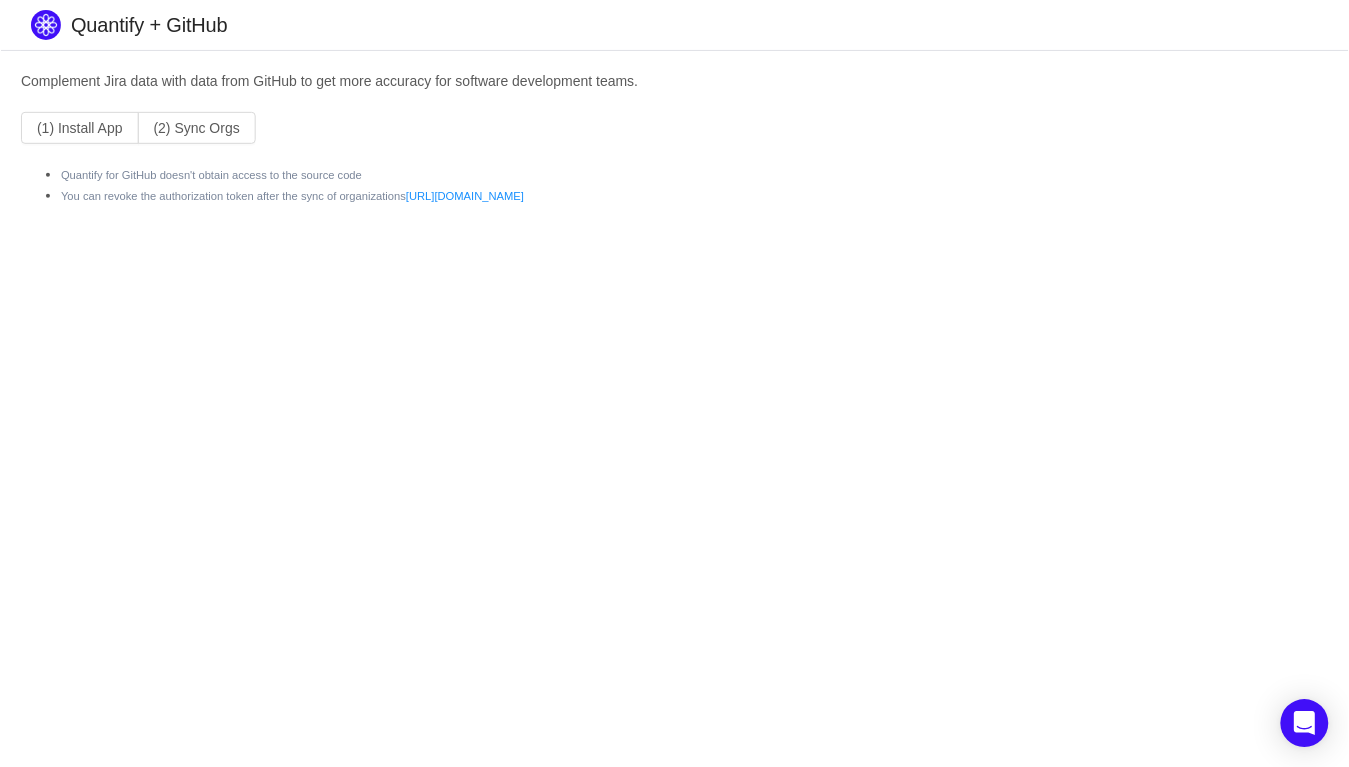 scroll, scrollTop: 0, scrollLeft: 0, axis: both 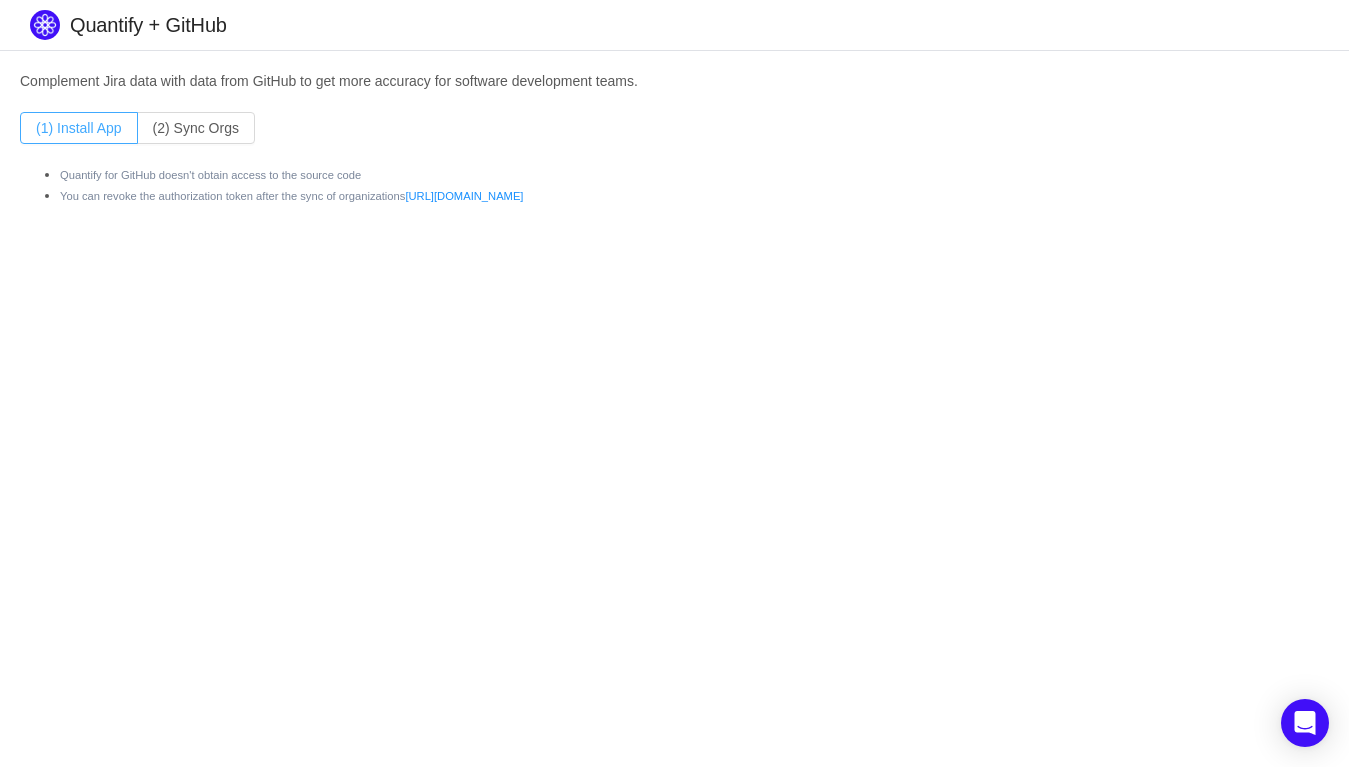 click on "(1) Install App" at bounding box center [79, 128] 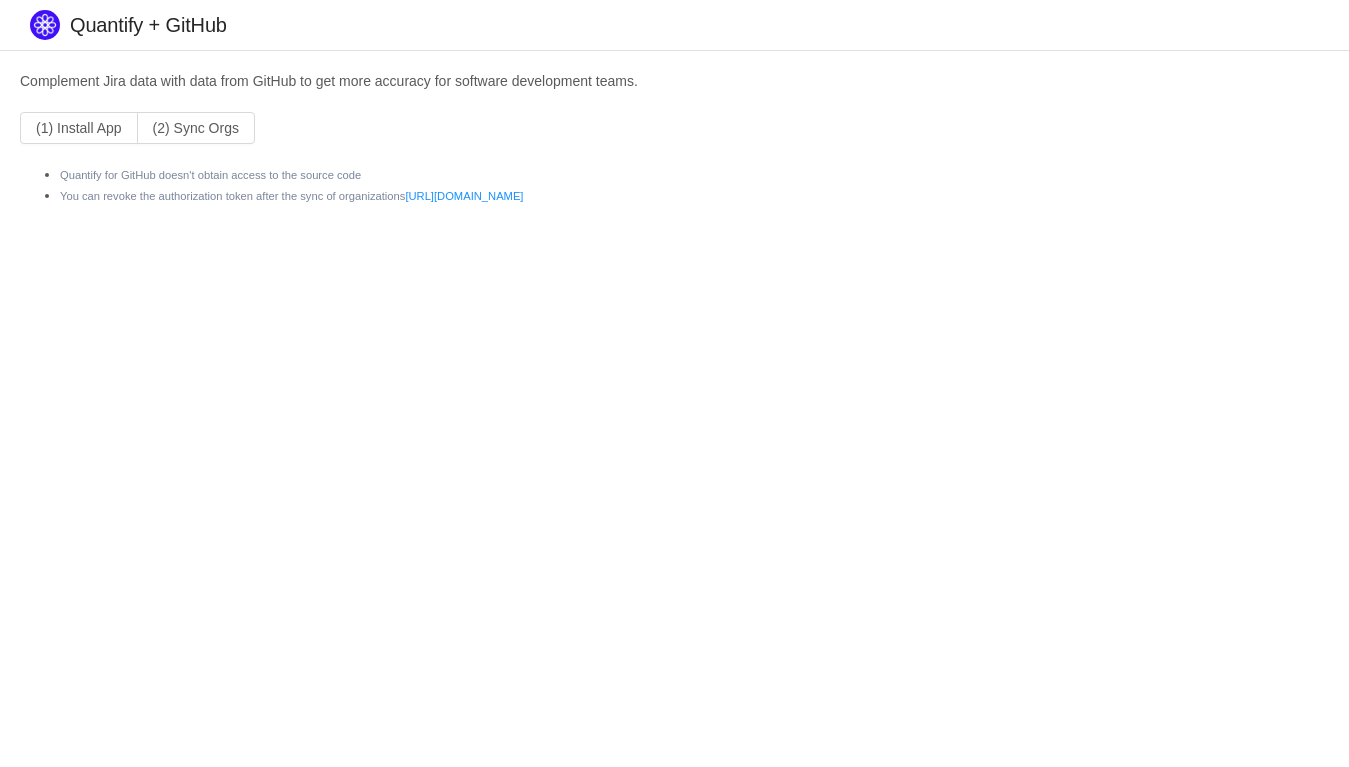scroll, scrollTop: 0, scrollLeft: 0, axis: both 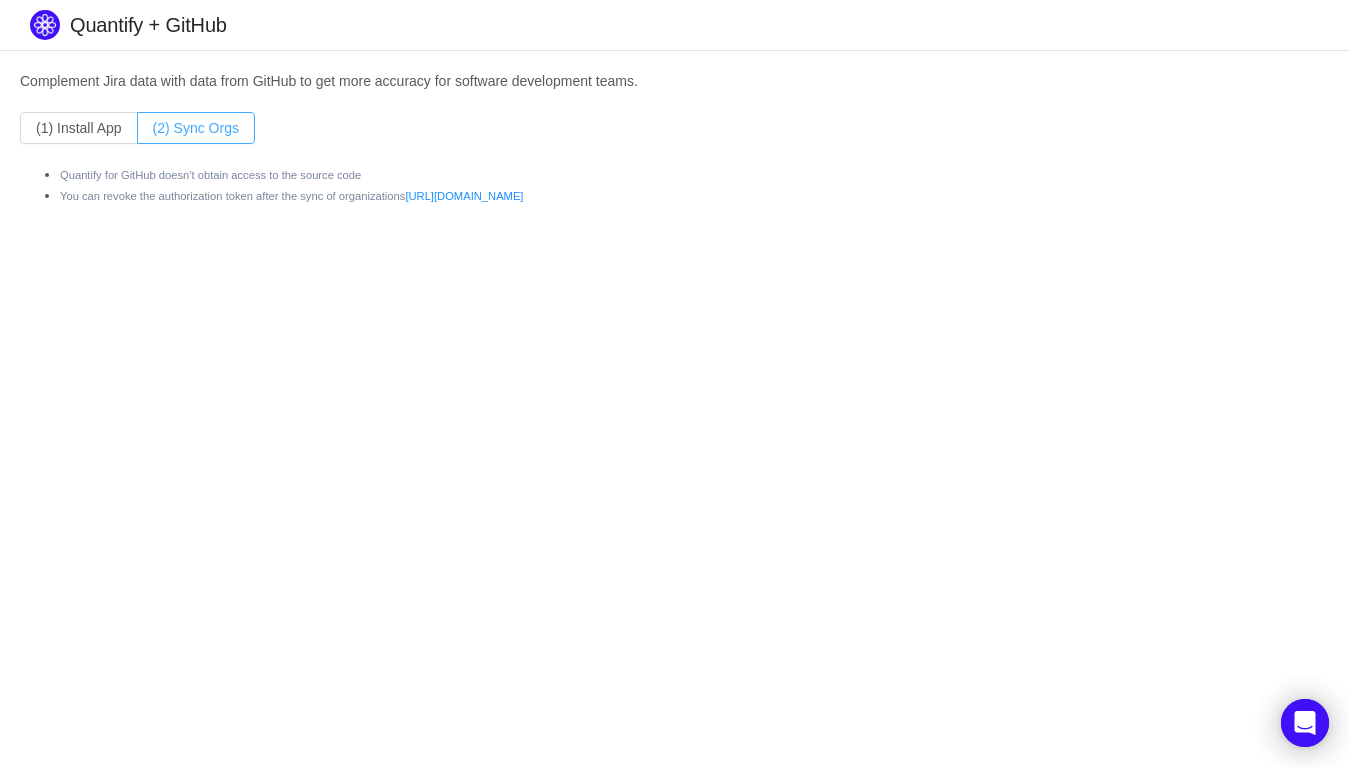 click on "(2) Sync Orgs" at bounding box center (196, 128) 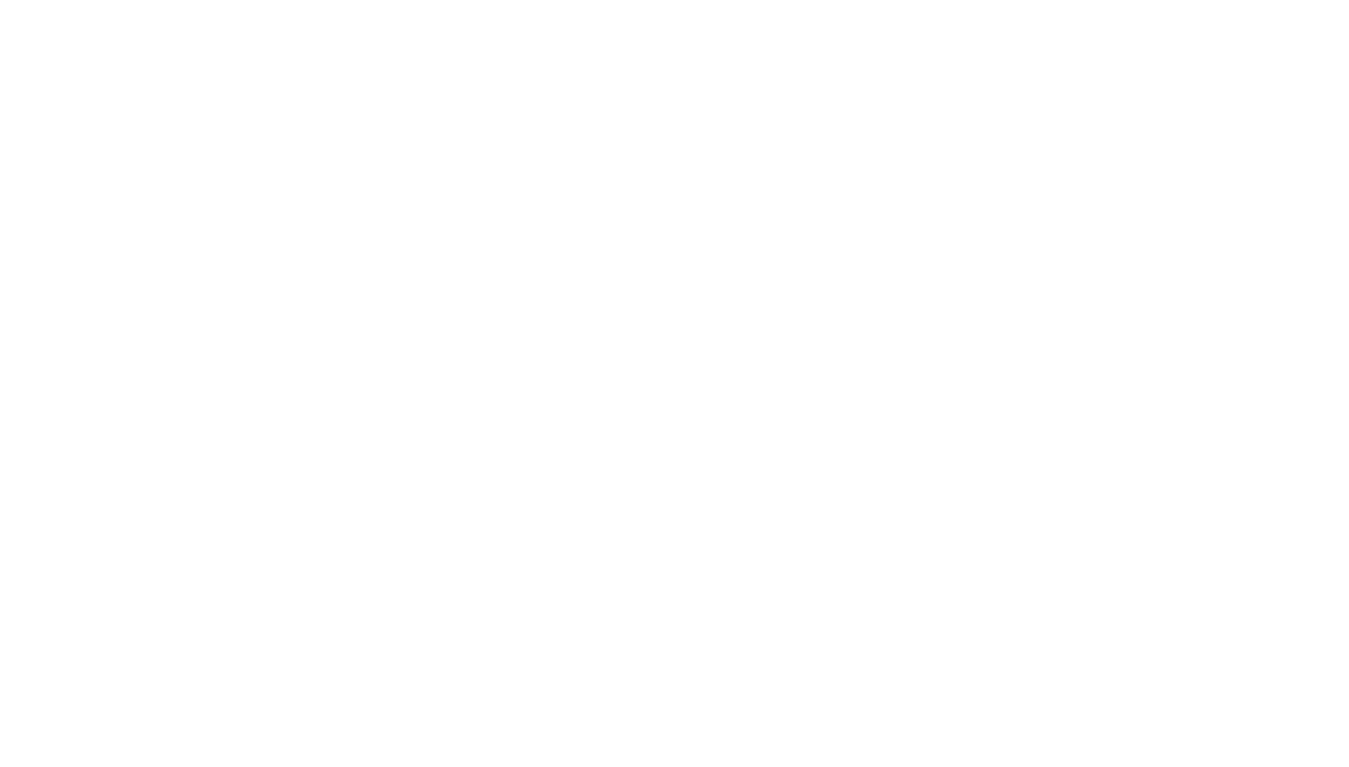 scroll, scrollTop: 0, scrollLeft: 0, axis: both 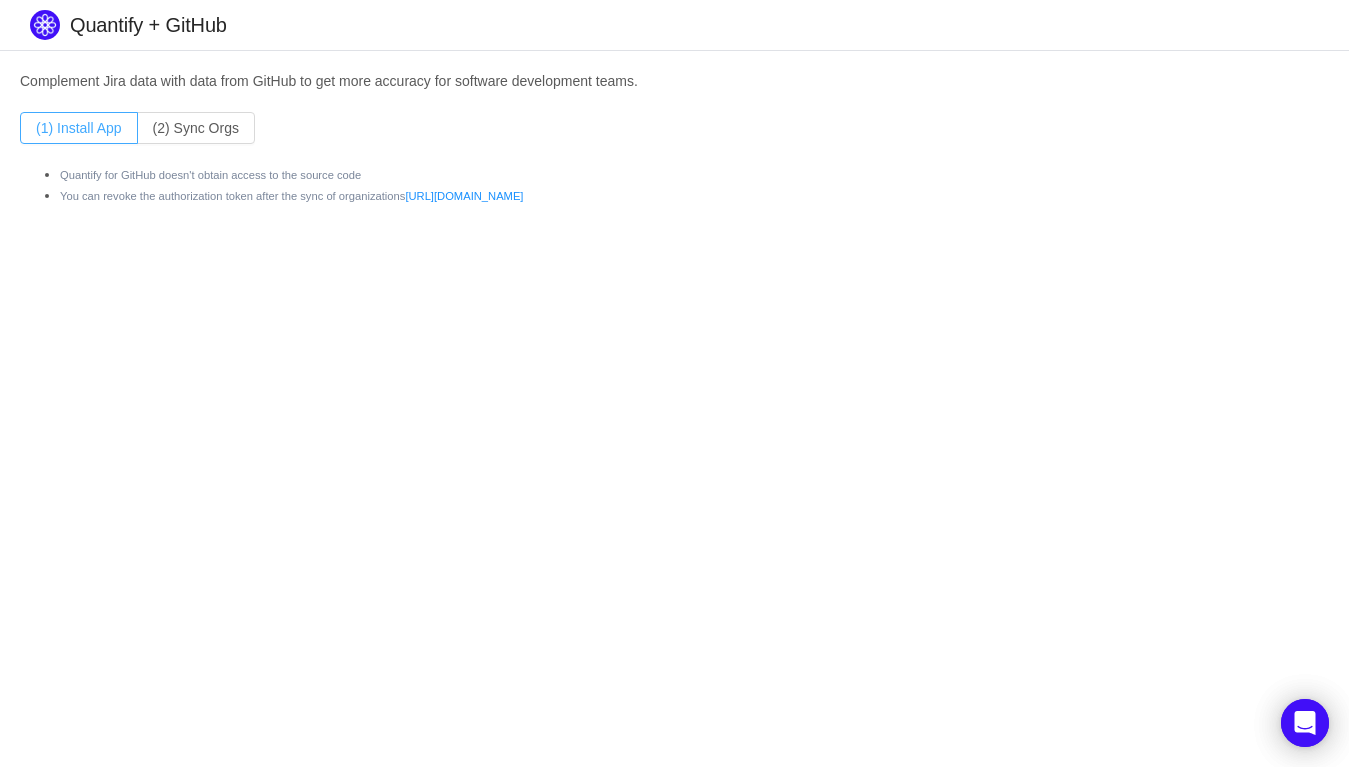 click on "(1) Install App" at bounding box center [79, 128] 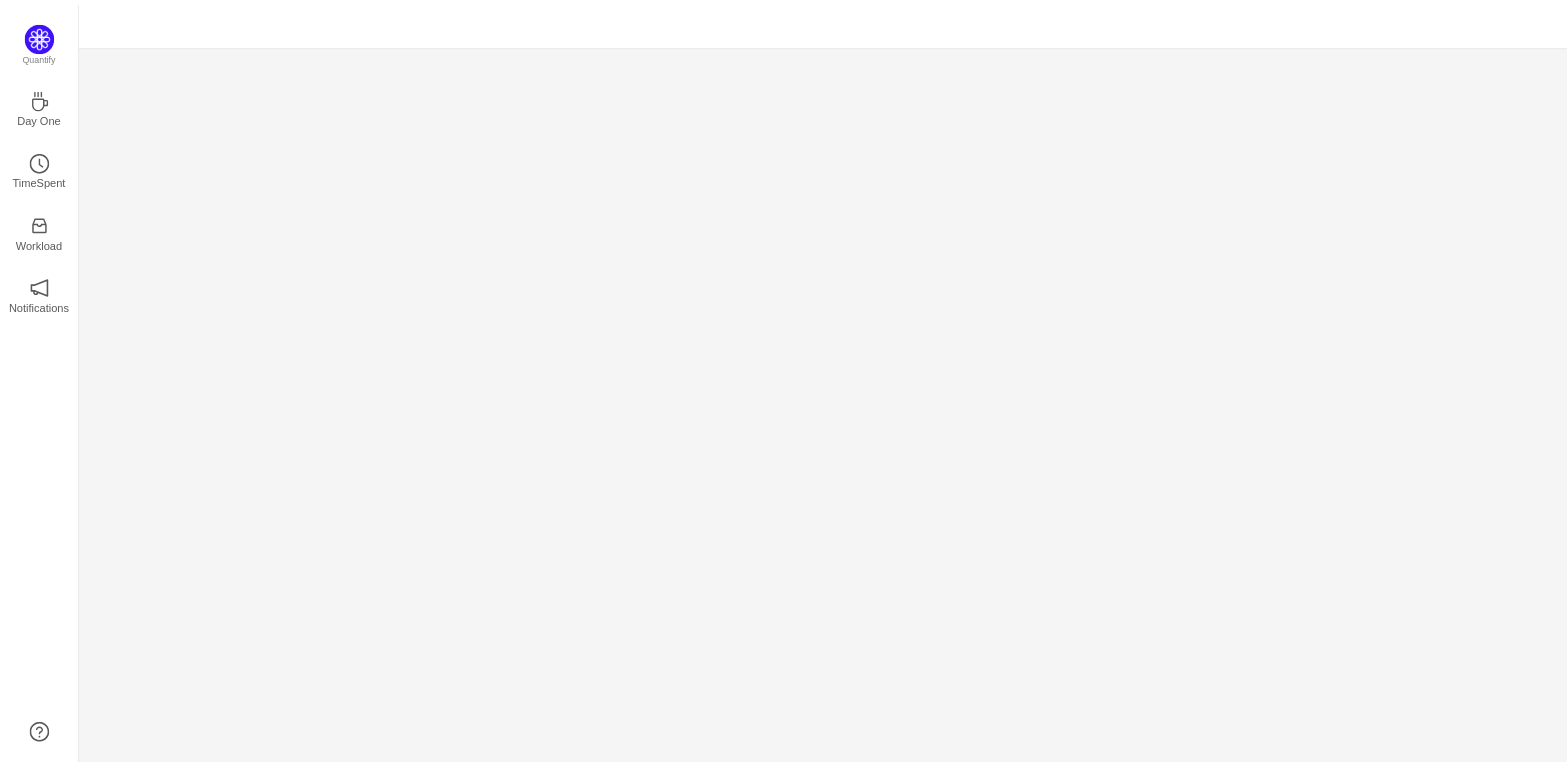 scroll, scrollTop: 0, scrollLeft: 0, axis: both 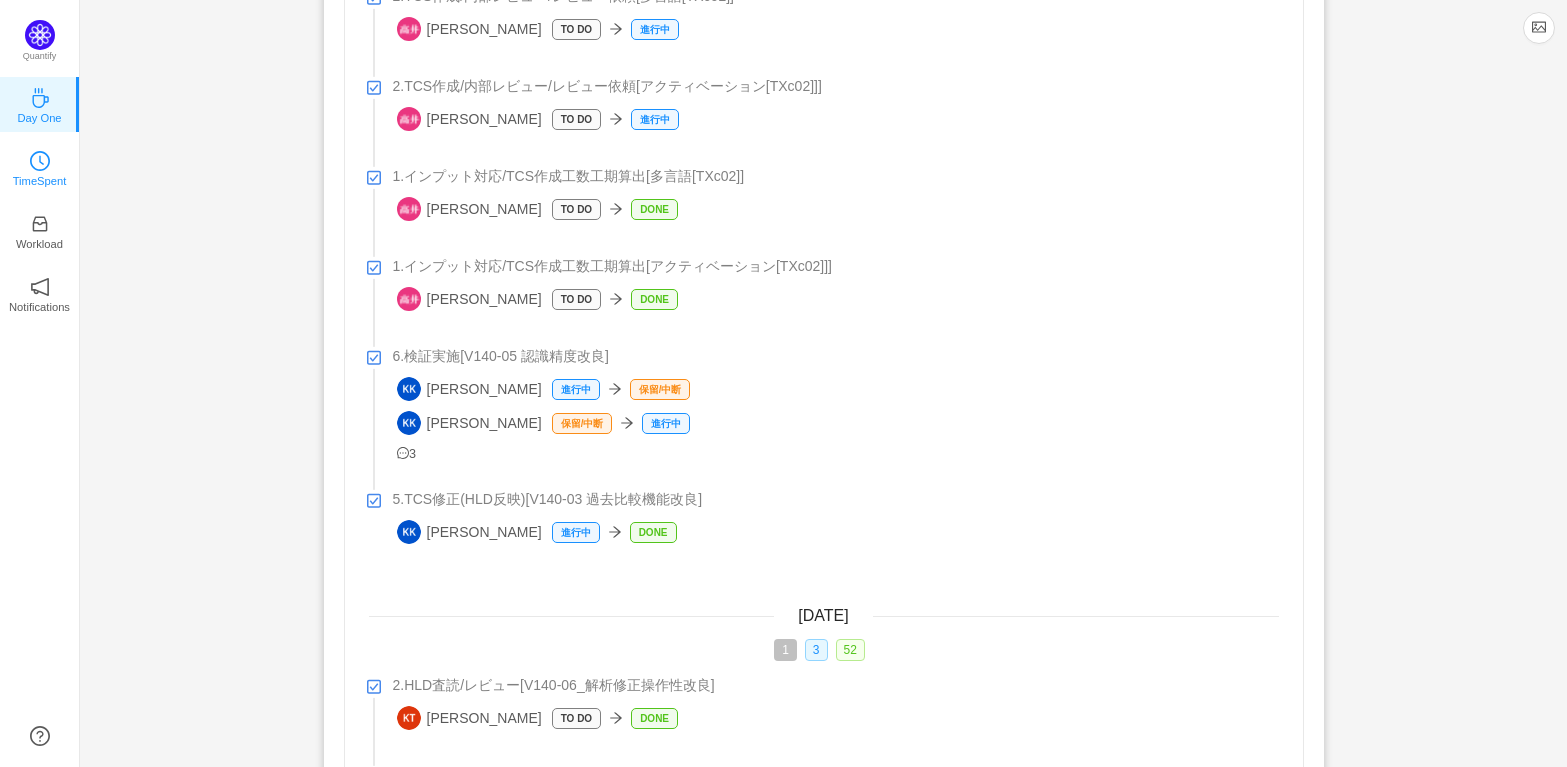 drag, startPoint x: 302, startPoint y: 428, endPoint x: 49, endPoint y: 161, distance: 367.82877 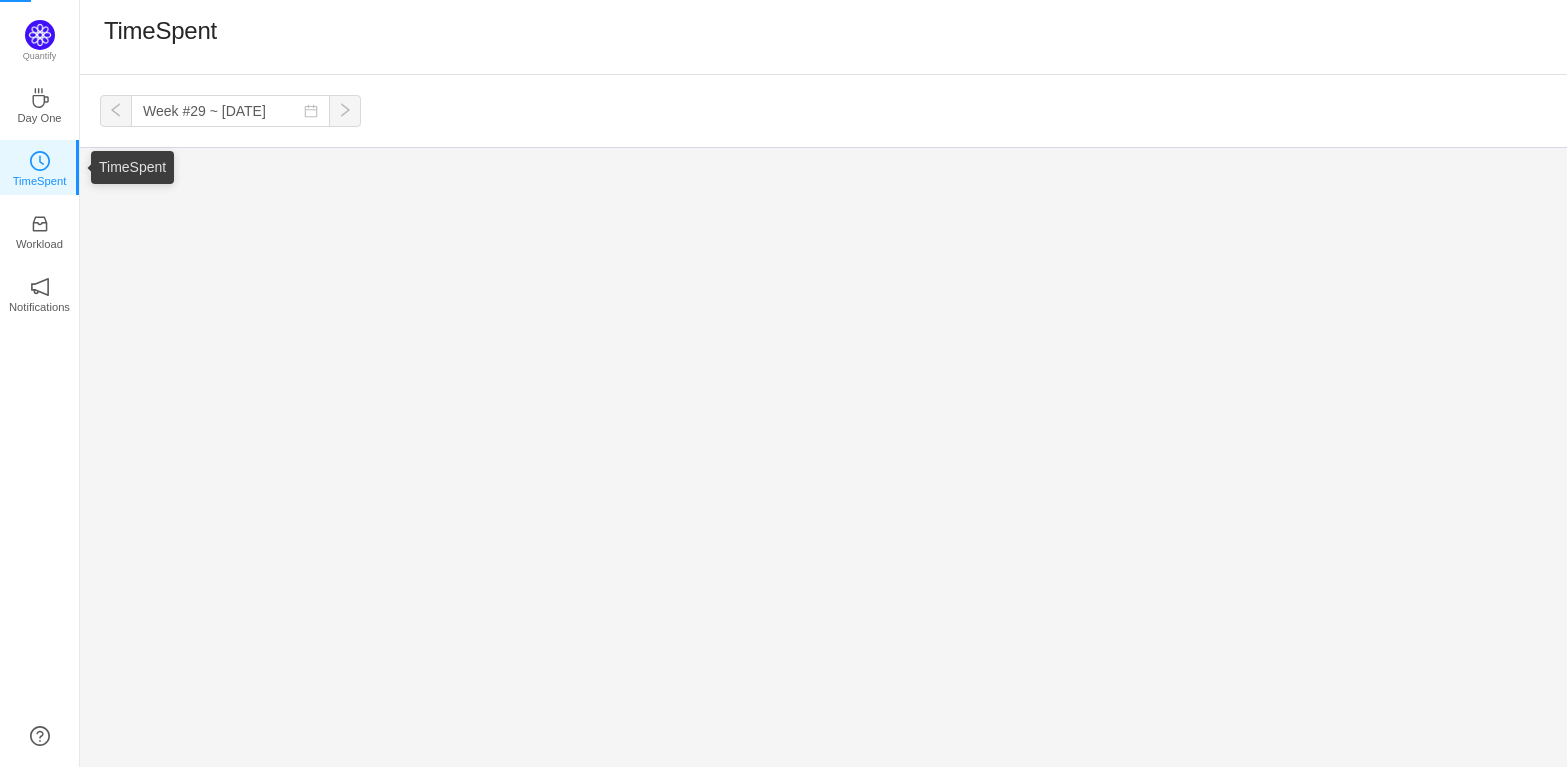 scroll, scrollTop: 0, scrollLeft: 0, axis: both 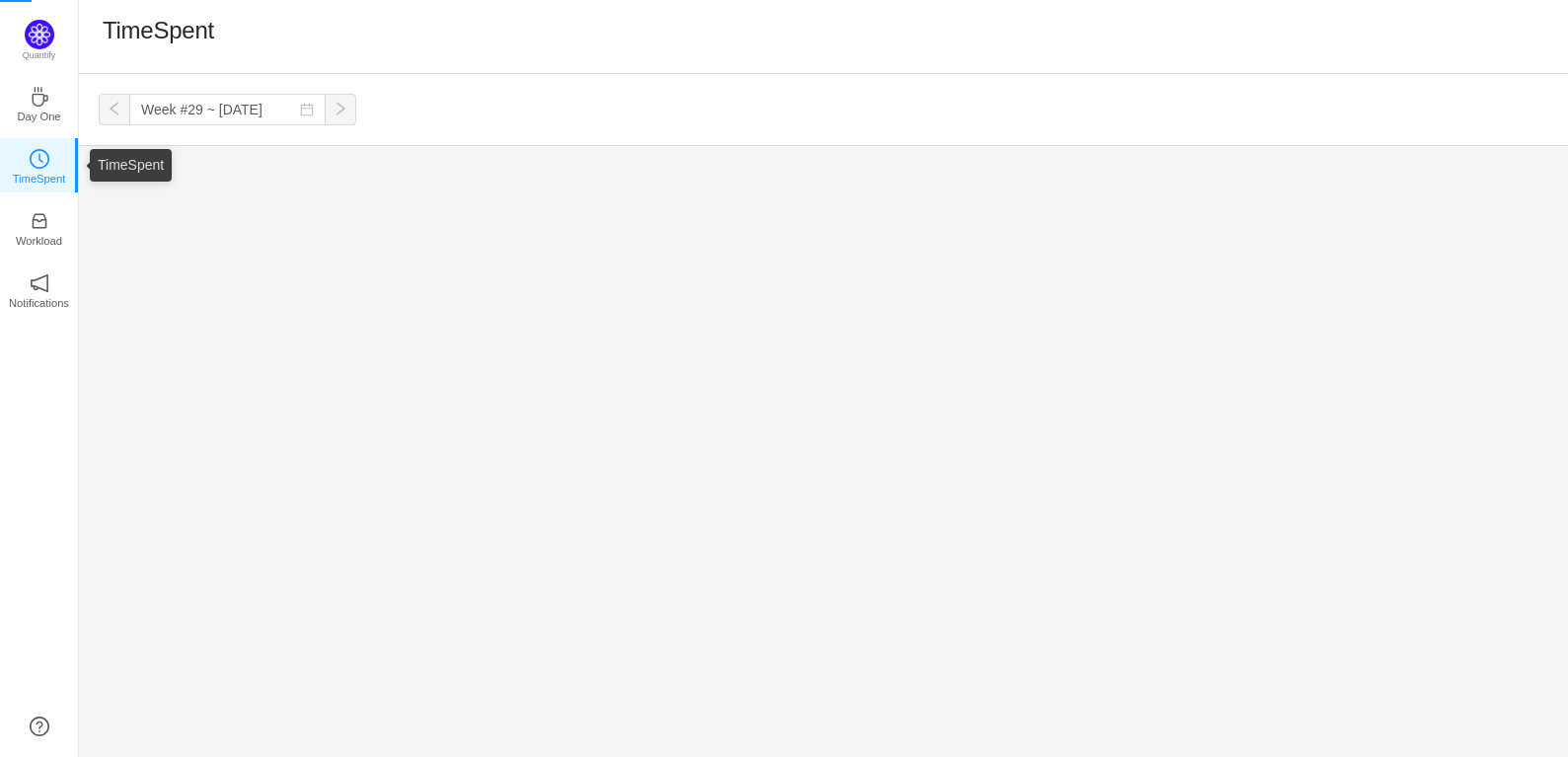 click on "TimeSpent" at bounding box center (39, 165) 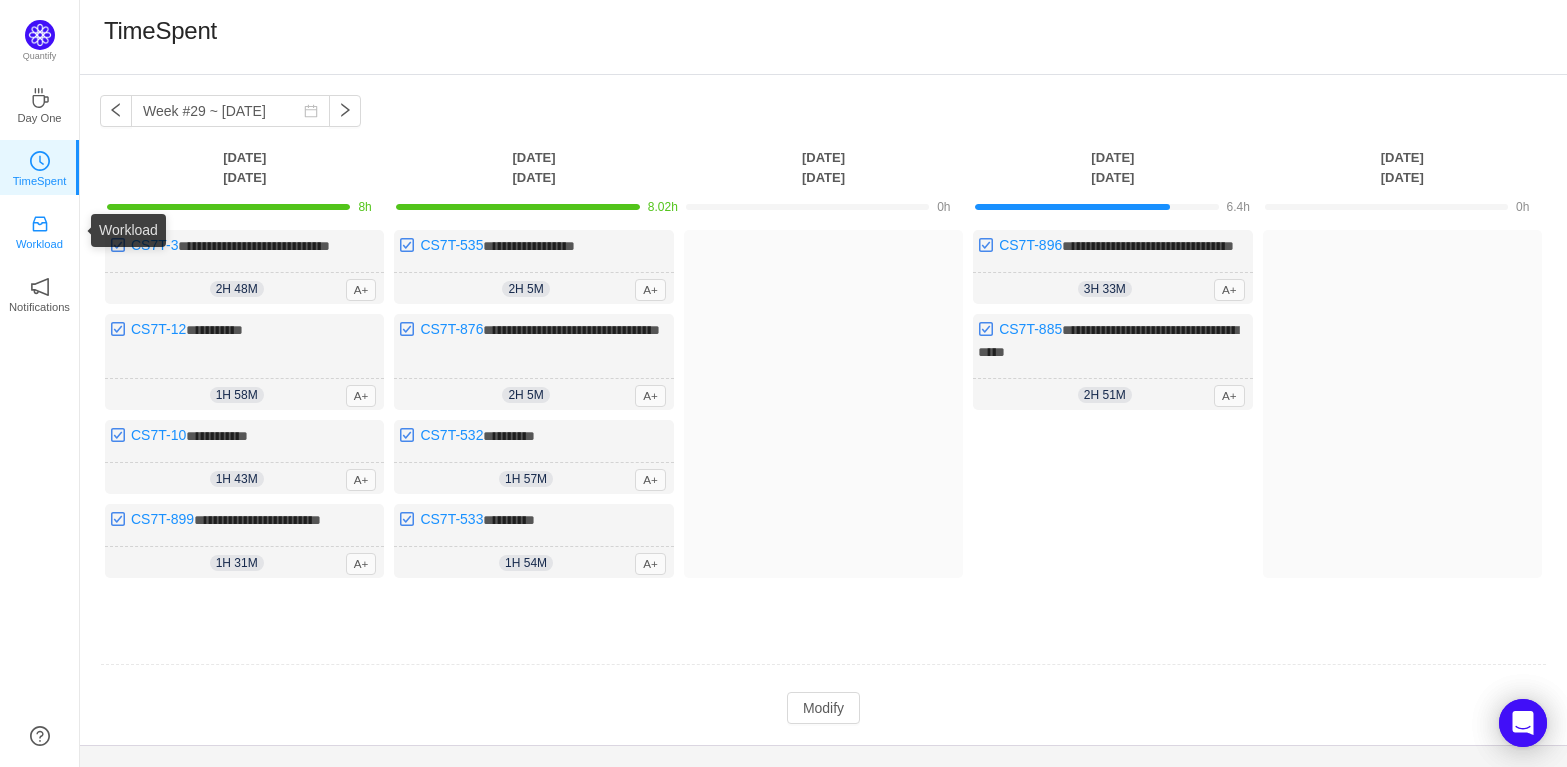 click 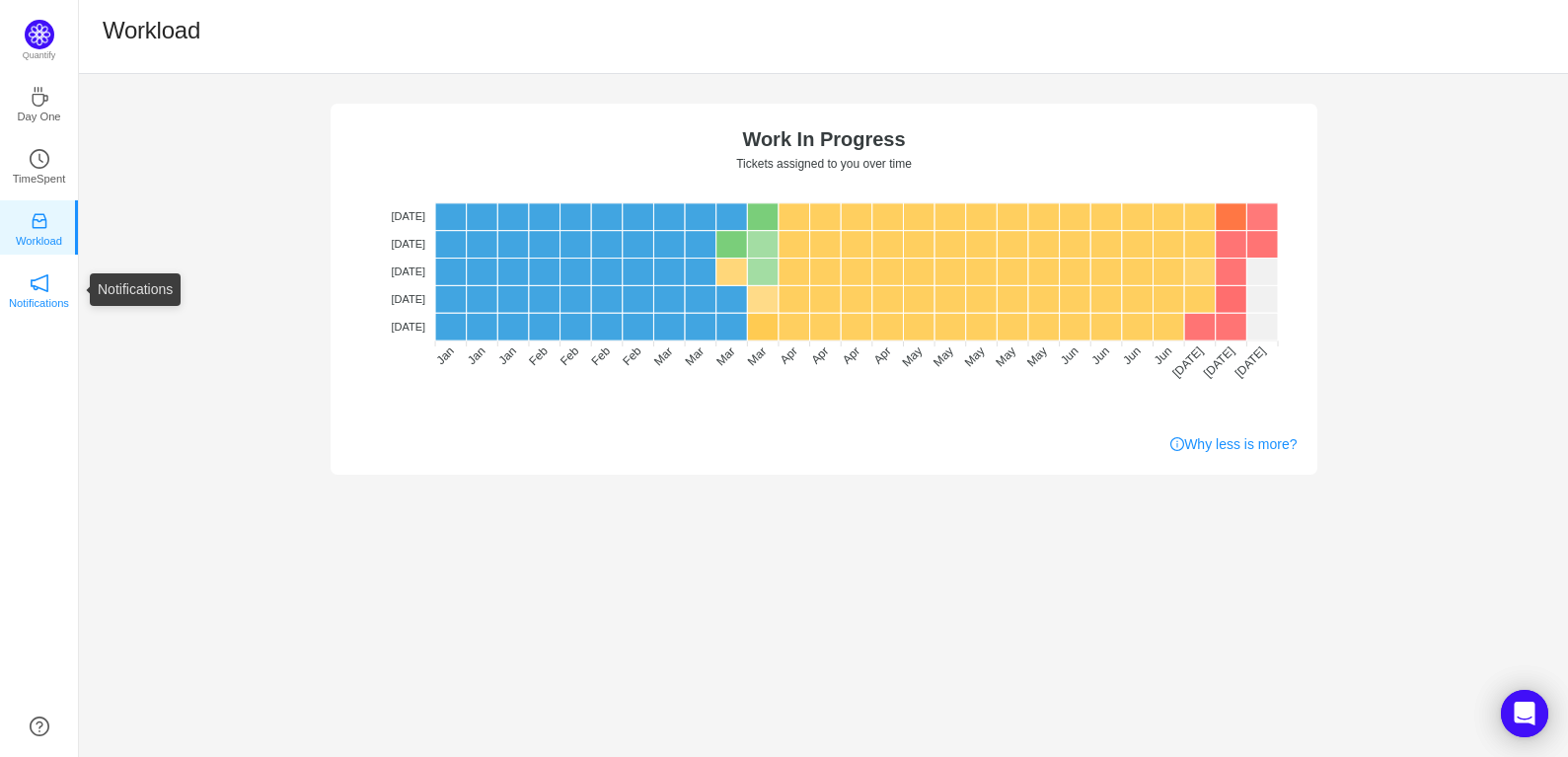 click 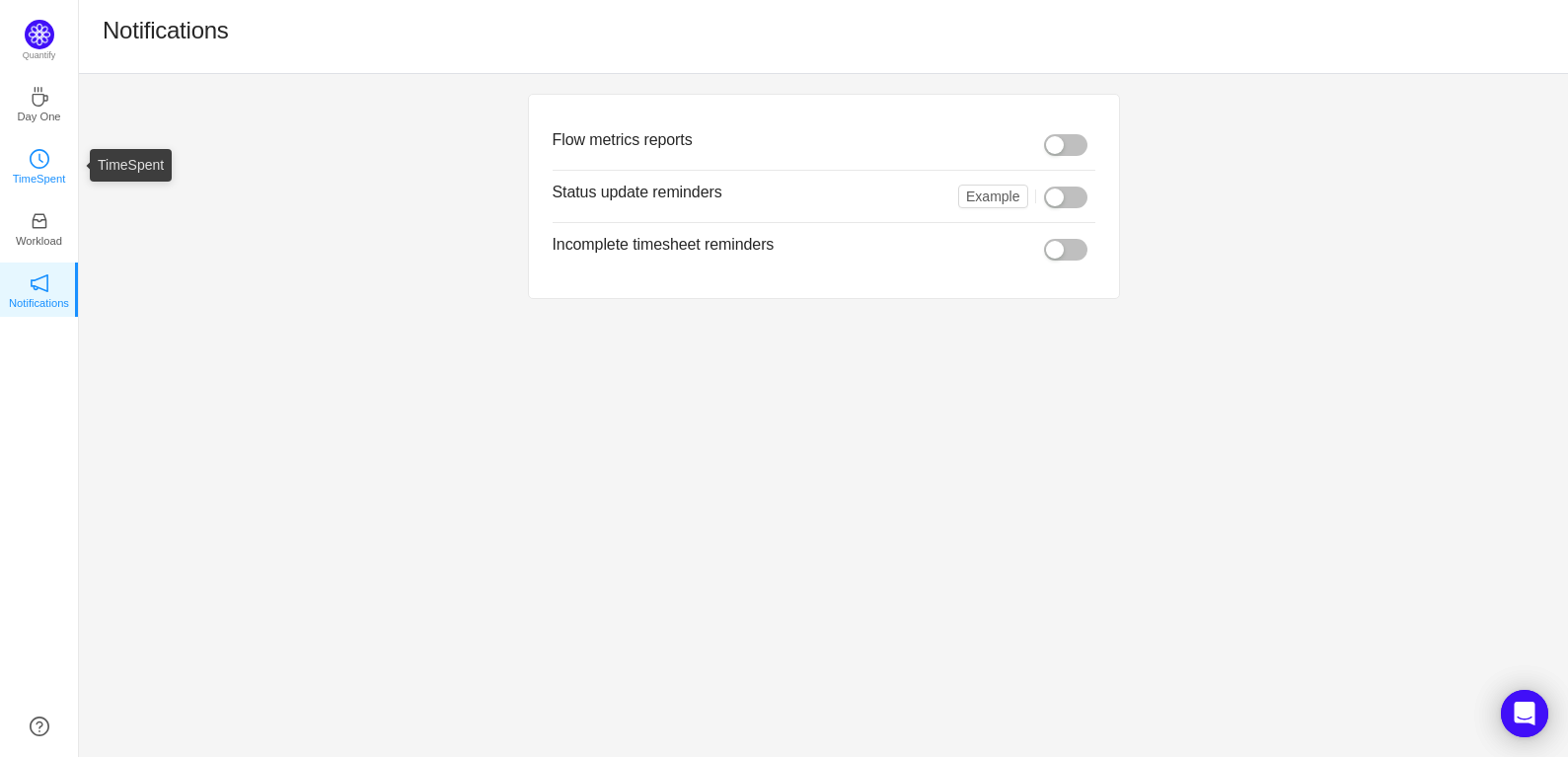 click on "TimeSpent" at bounding box center [39, 165] 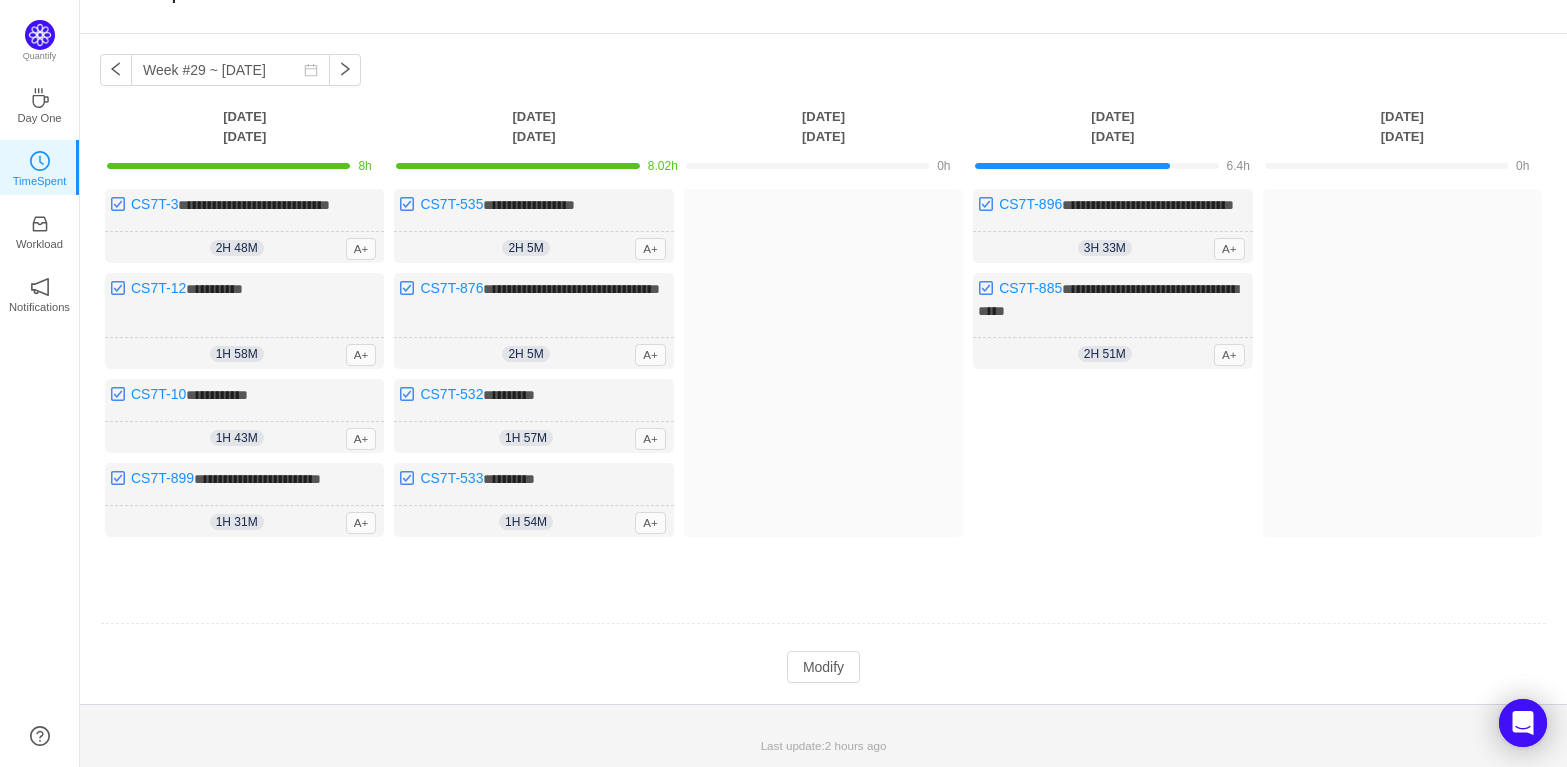 scroll, scrollTop: 0, scrollLeft: 0, axis: both 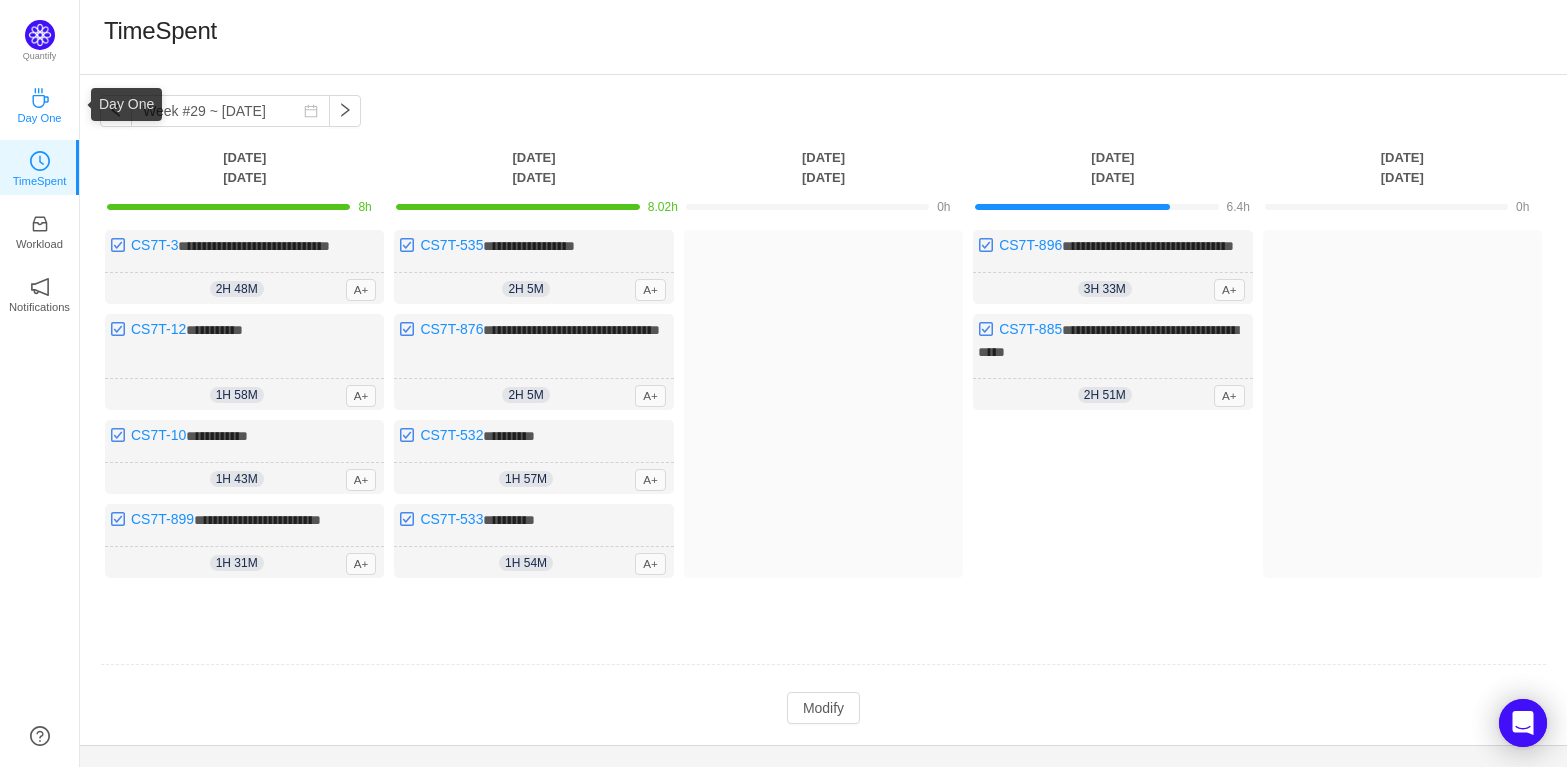 click on "Day One" at bounding box center [39, 118] 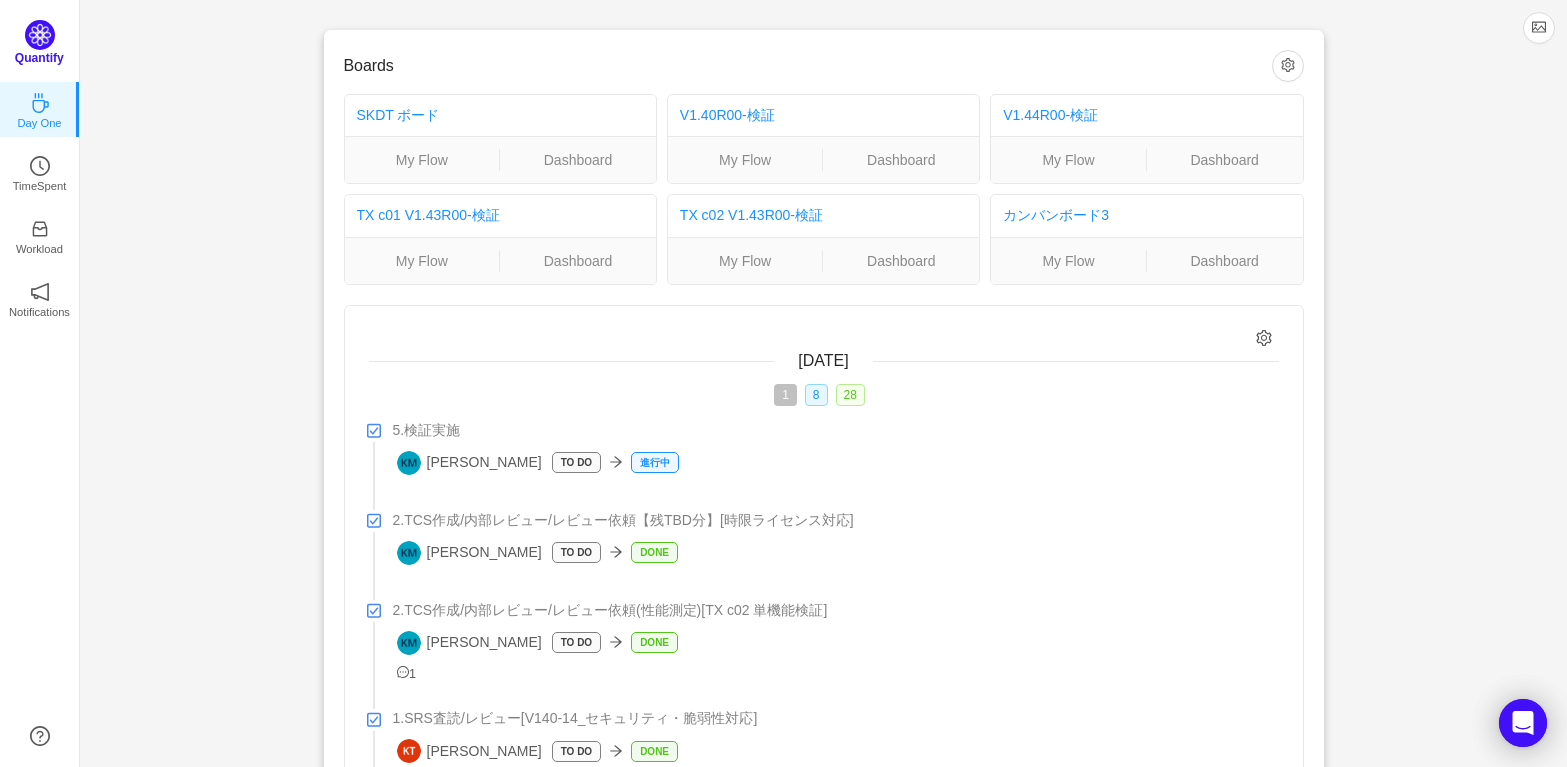 click on "Quantify" at bounding box center [39, 58] 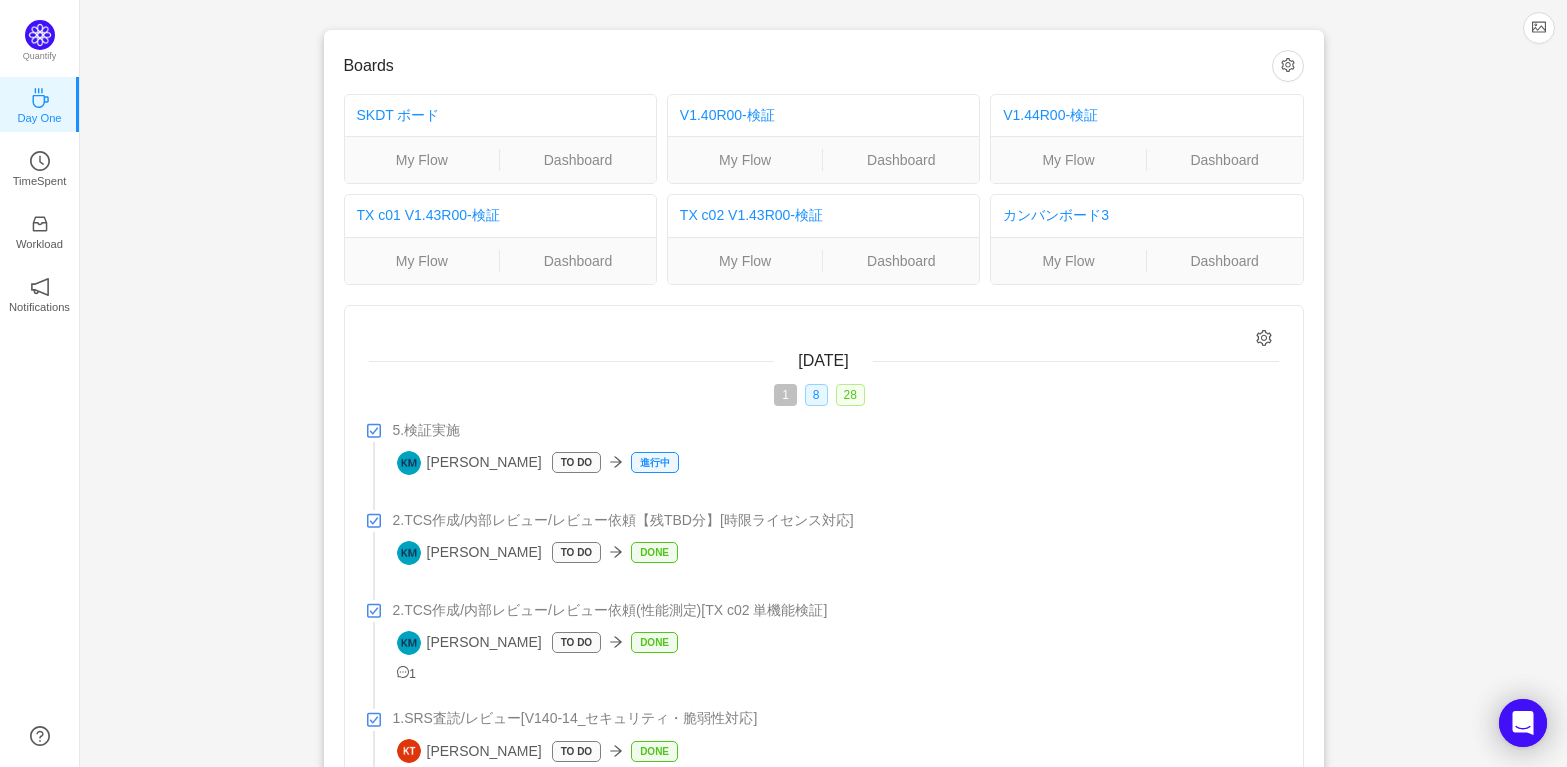 click on "Boards  SKDT ボード   My Flow   Dashboard   V1.40R00-検証   My Flow   Dashboard   V1.44R00-検証   My Flow   Dashboard   TX c01 V1.43R00-検証   My Flow   Dashboard   TX c02 V1.43R00-検証   My Flow   Dashboard   カンバンボード3   My Flow   Dashboard   Today   1   8   28  5.検証実施  KOJI MATSUNAGA   To Do   進行中  2.TCS作成/内部レビュー/レビュー依頼【残TBD分】[時限ライセンス対応]  KOJI MATSUNAGA   To Do   Done  2.TCS作成/内部レビュー/レビュー依頼(性能測定)[TX c02 単機能検証]  KOJI MATSUNAGA   To Do   Done   1  1.SRS査読/レビュー[V140-14_セキュリティ・脆弱性対応]  KEISUKE TAKAHASHI   To Do   Done  1.SRS査読/レビュー[V140-13_Web機能改良]  KEISUKE TAKAHASHI   To Do   Done  1.SRS査読/レビュー[V140-11 ガード機能]  KEISUKE TAKAHASHI   To Do   Done  1.SRS査読/レビュー[V140-01 DM-MODE改良]  KEISUKE TAKAHASHI   To Do   Done  1.[仕様変更版]SRS査読/レビュー[V140-01 DM-MODE改良]  To Do" at bounding box center (823, 8239) 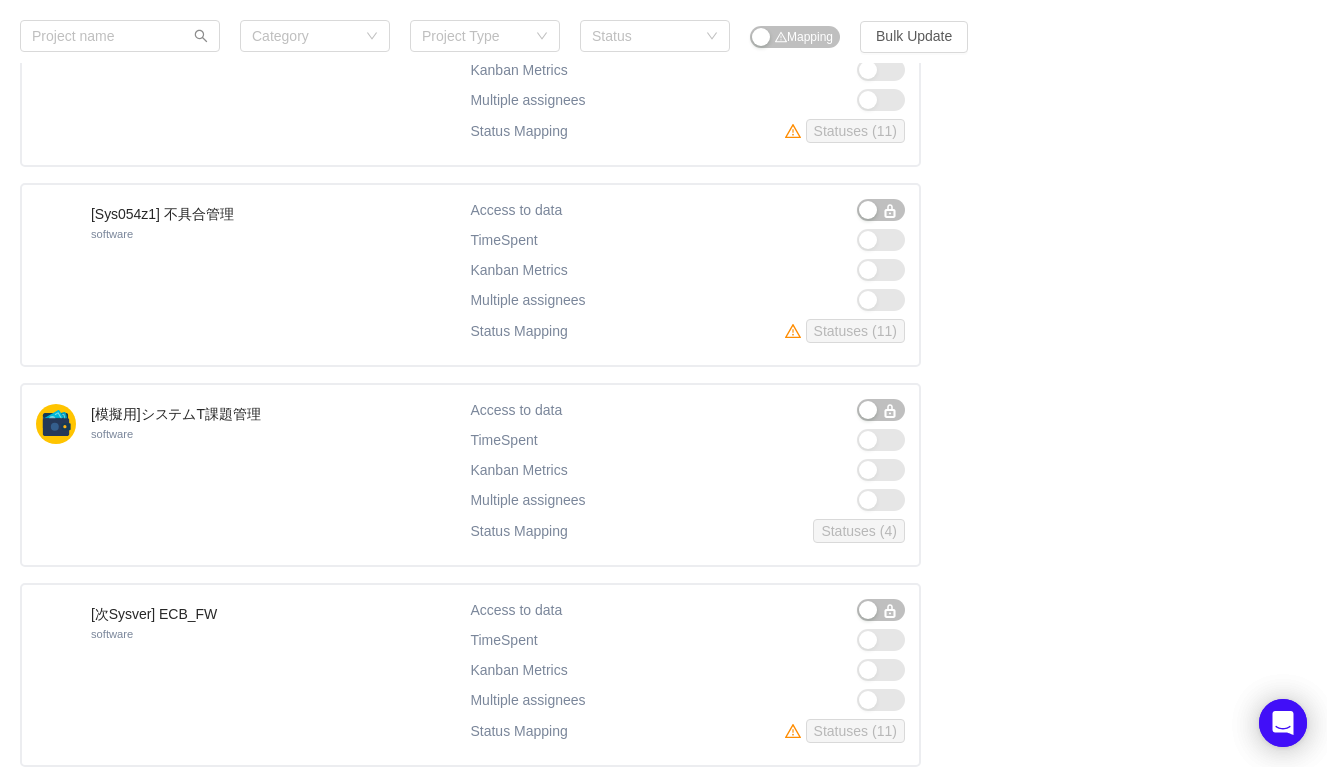 scroll, scrollTop: 1542, scrollLeft: 0, axis: vertical 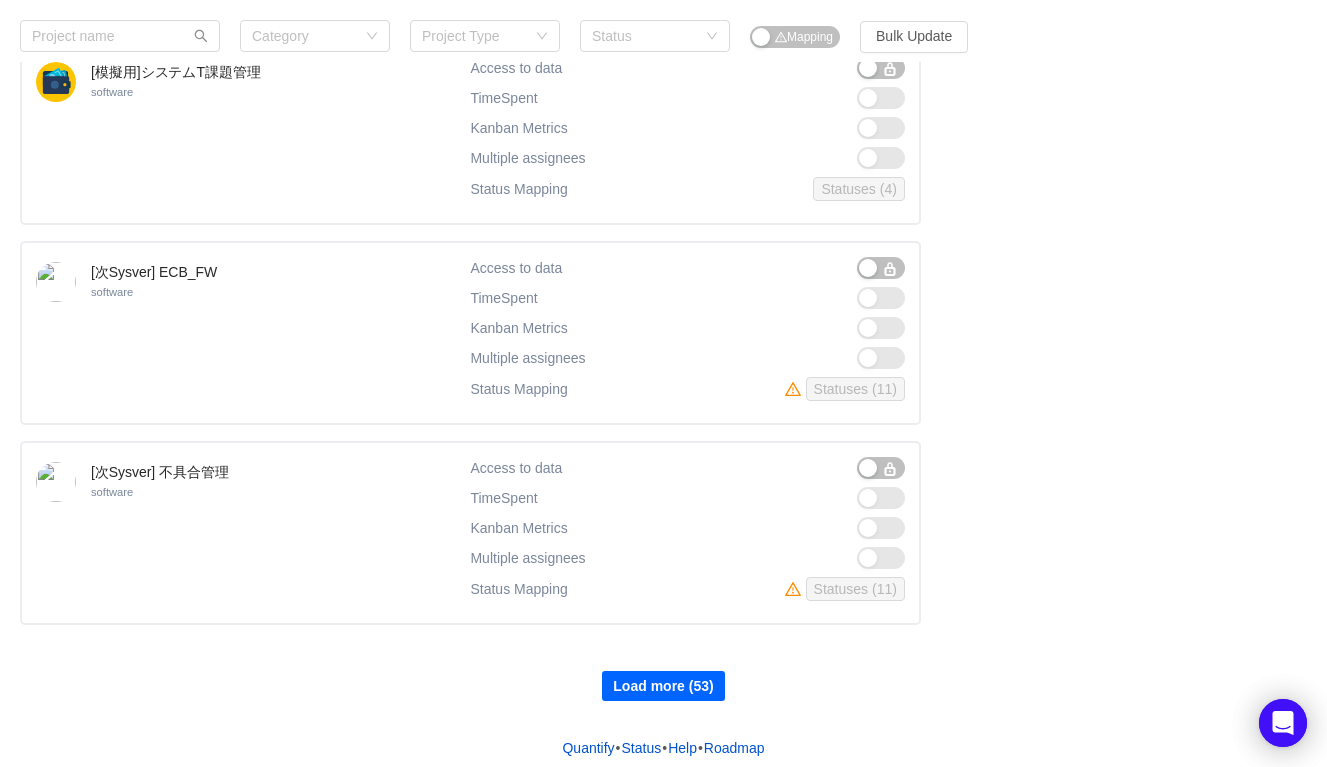 click on "Load more (53)" at bounding box center [663, 686] 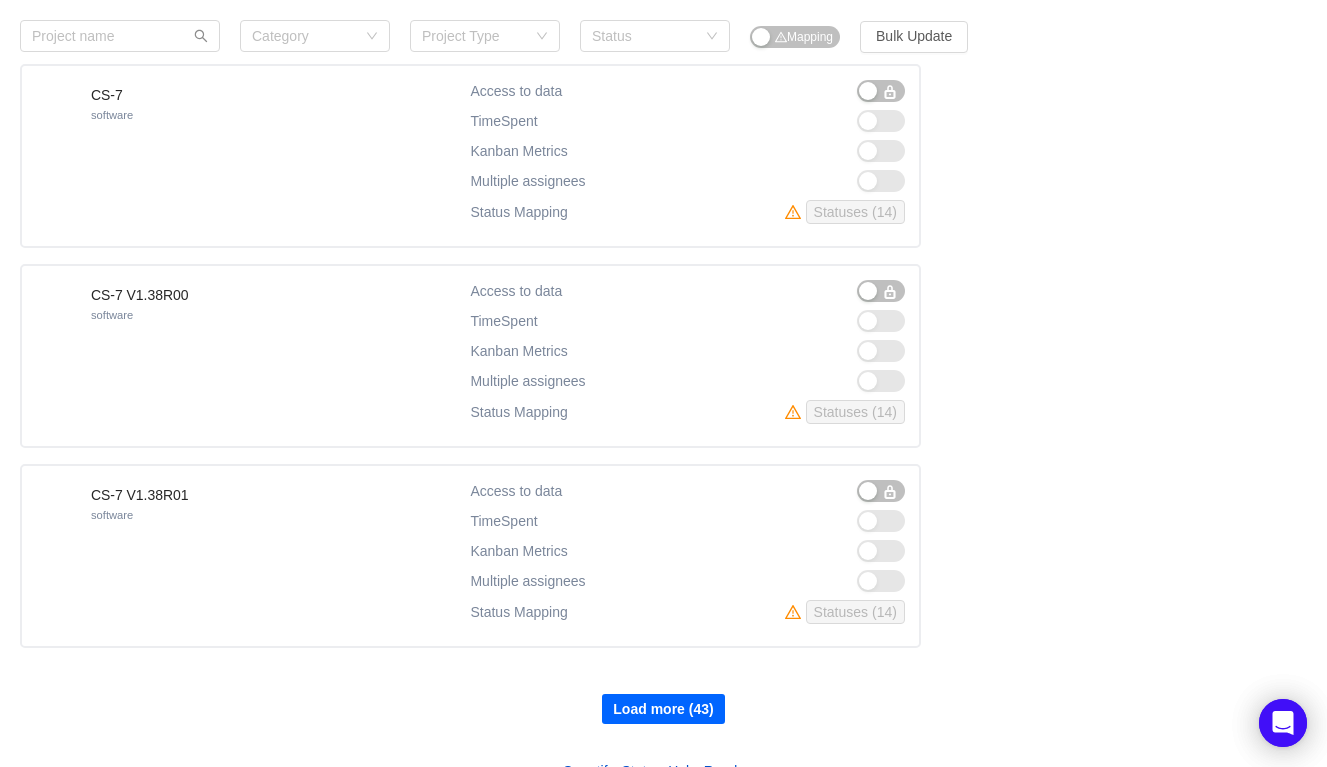 scroll, scrollTop: 3534, scrollLeft: 0, axis: vertical 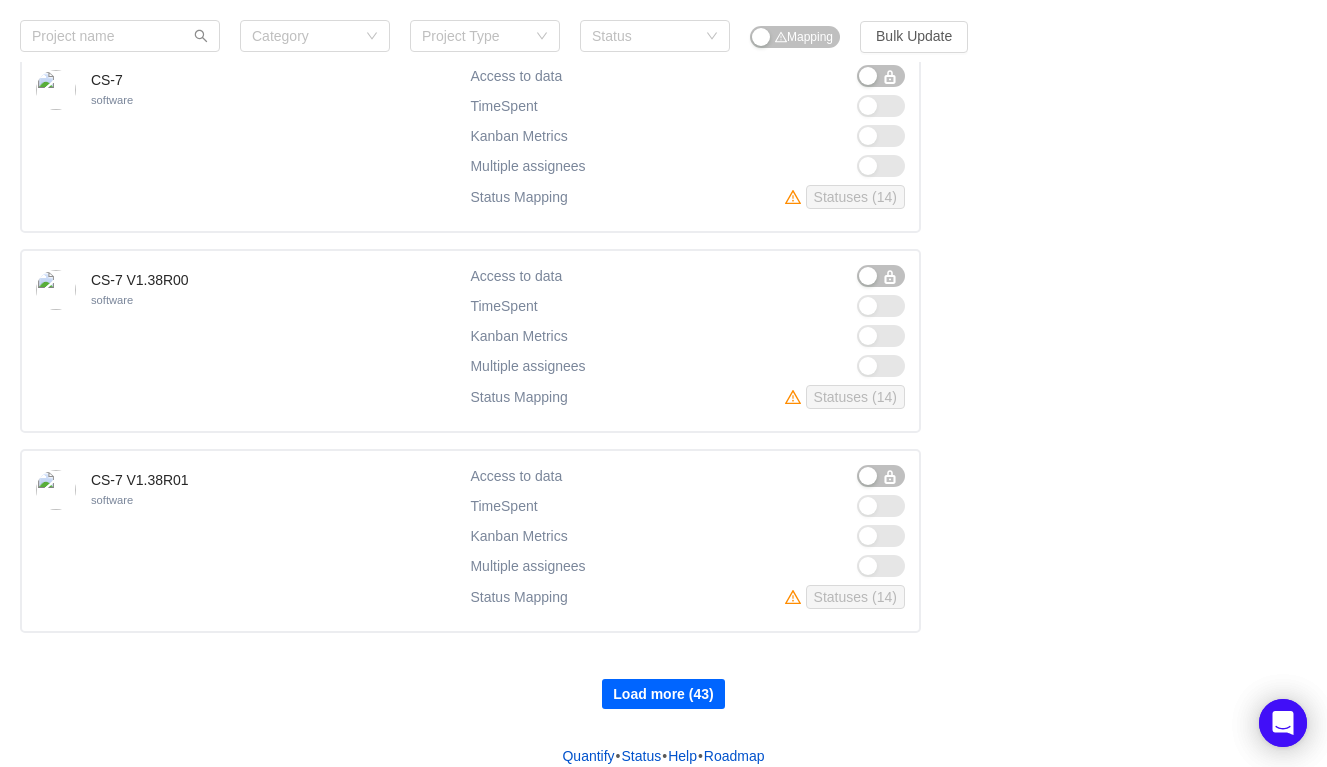 click on "Load more (43)" at bounding box center (663, 694) 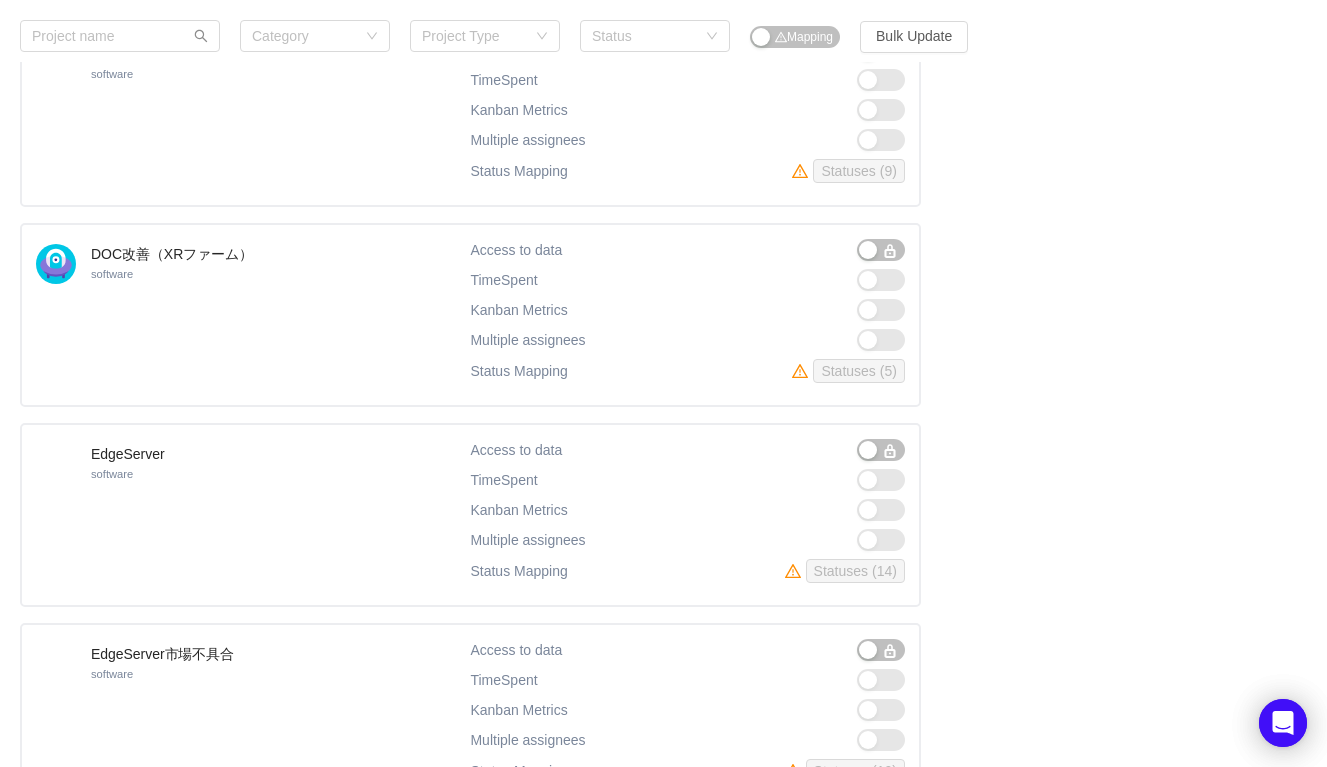 scroll, scrollTop: 5527, scrollLeft: 0, axis: vertical 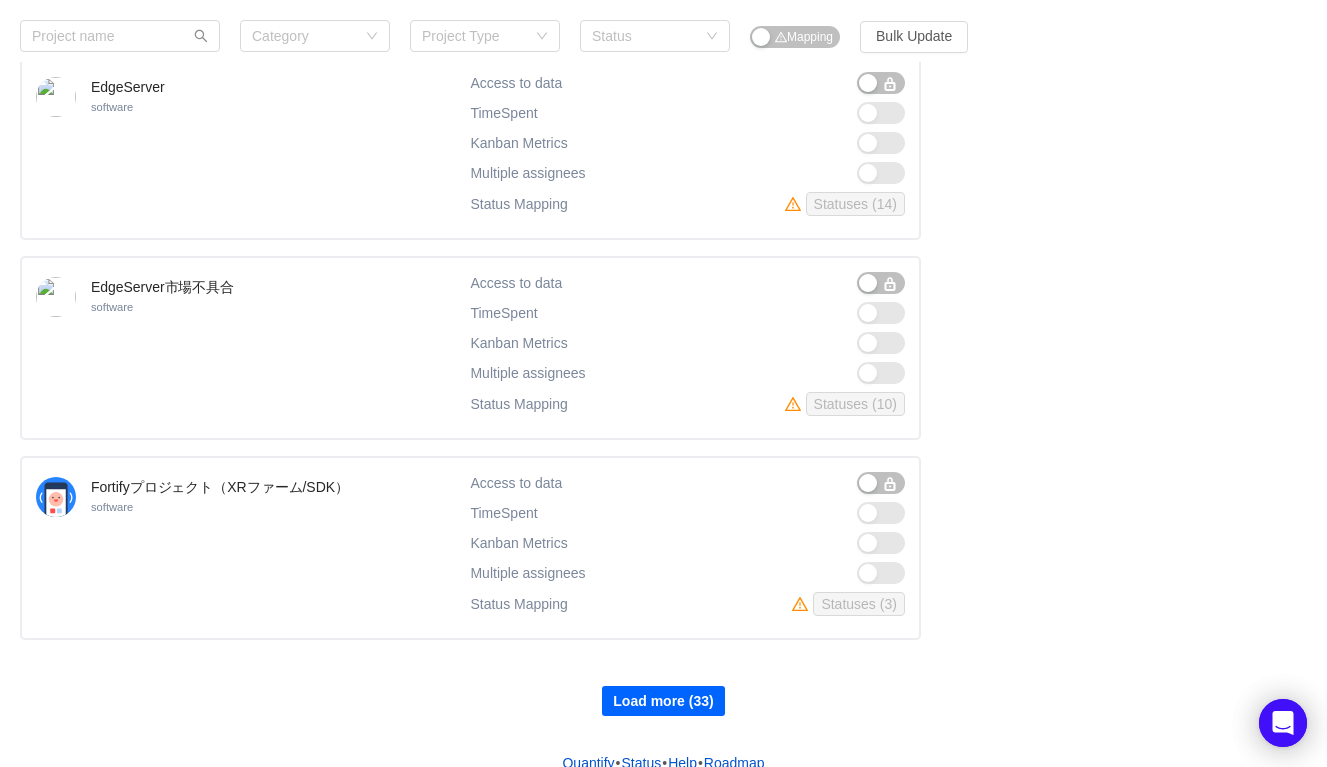 click on "Load more (33)" at bounding box center (663, 701) 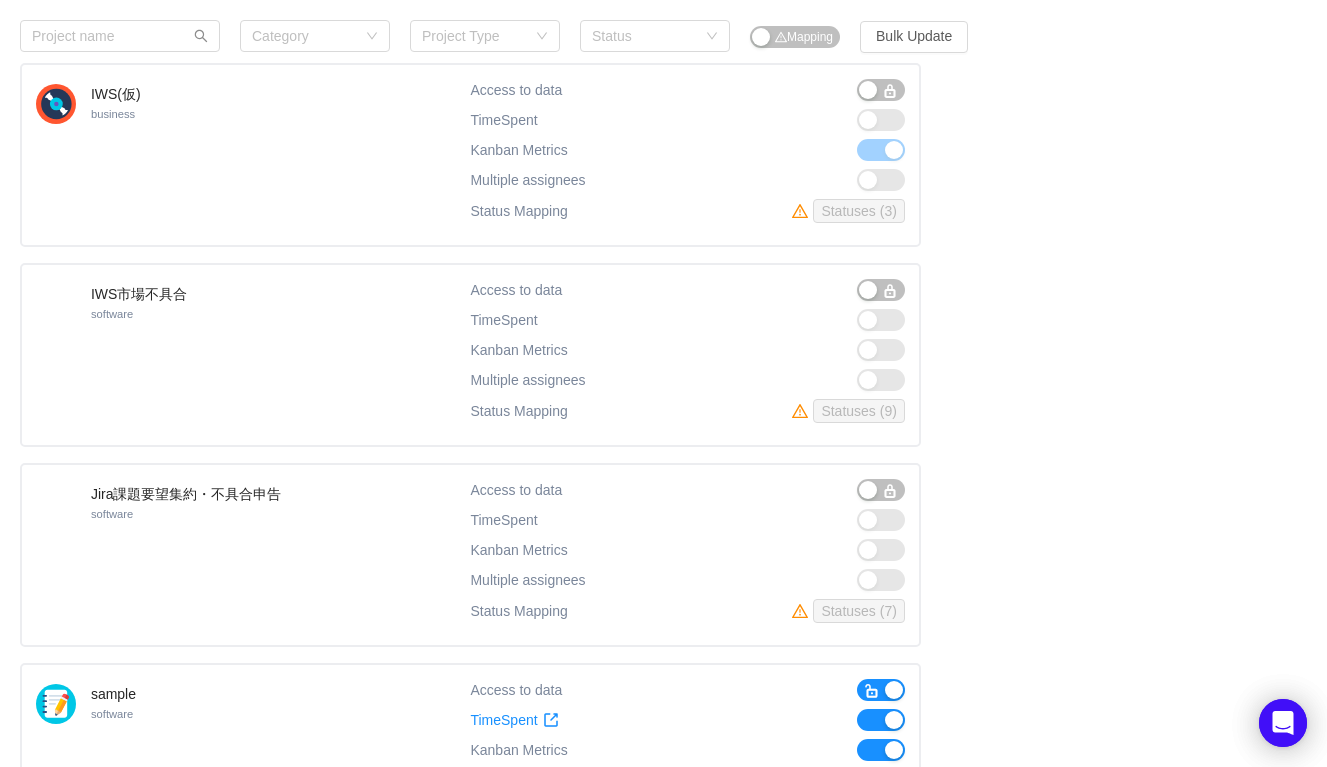 scroll, scrollTop: 7520, scrollLeft: 0, axis: vertical 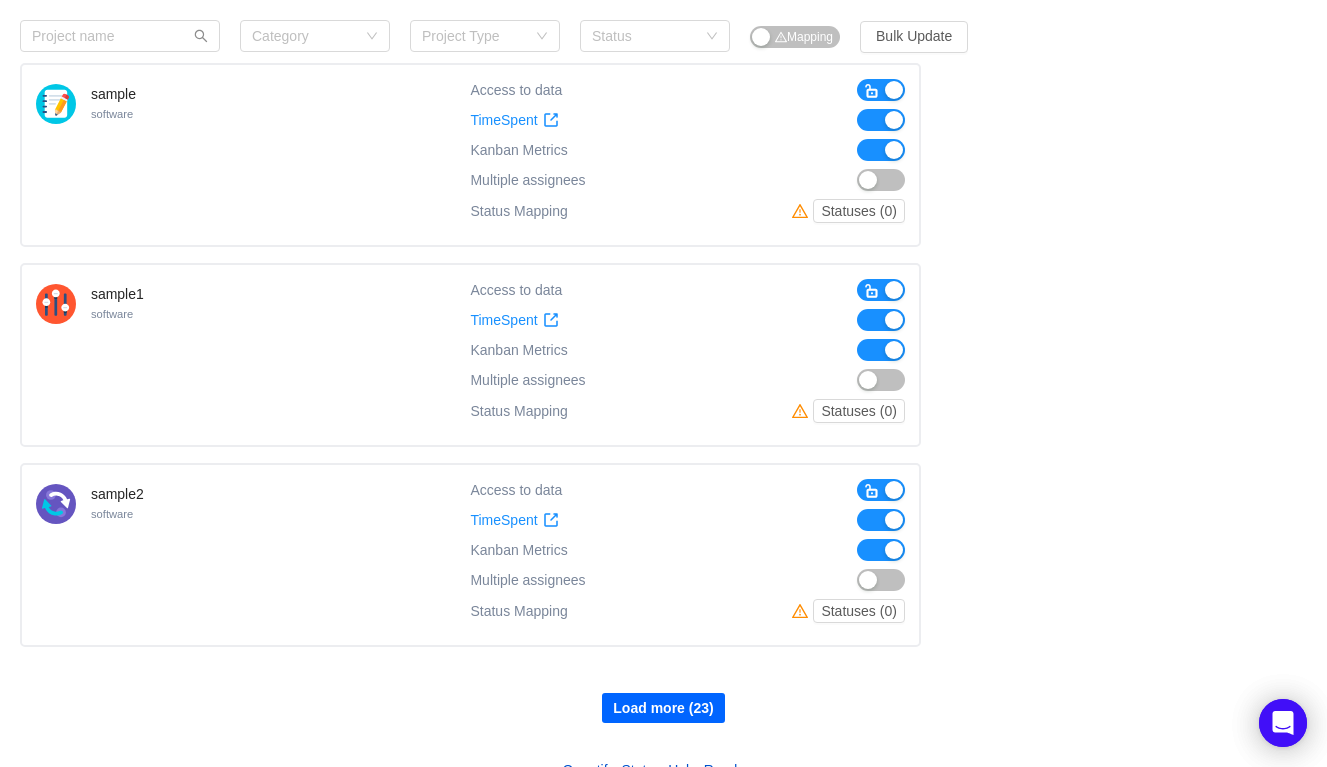 click on "Load more (23)" at bounding box center [663, 708] 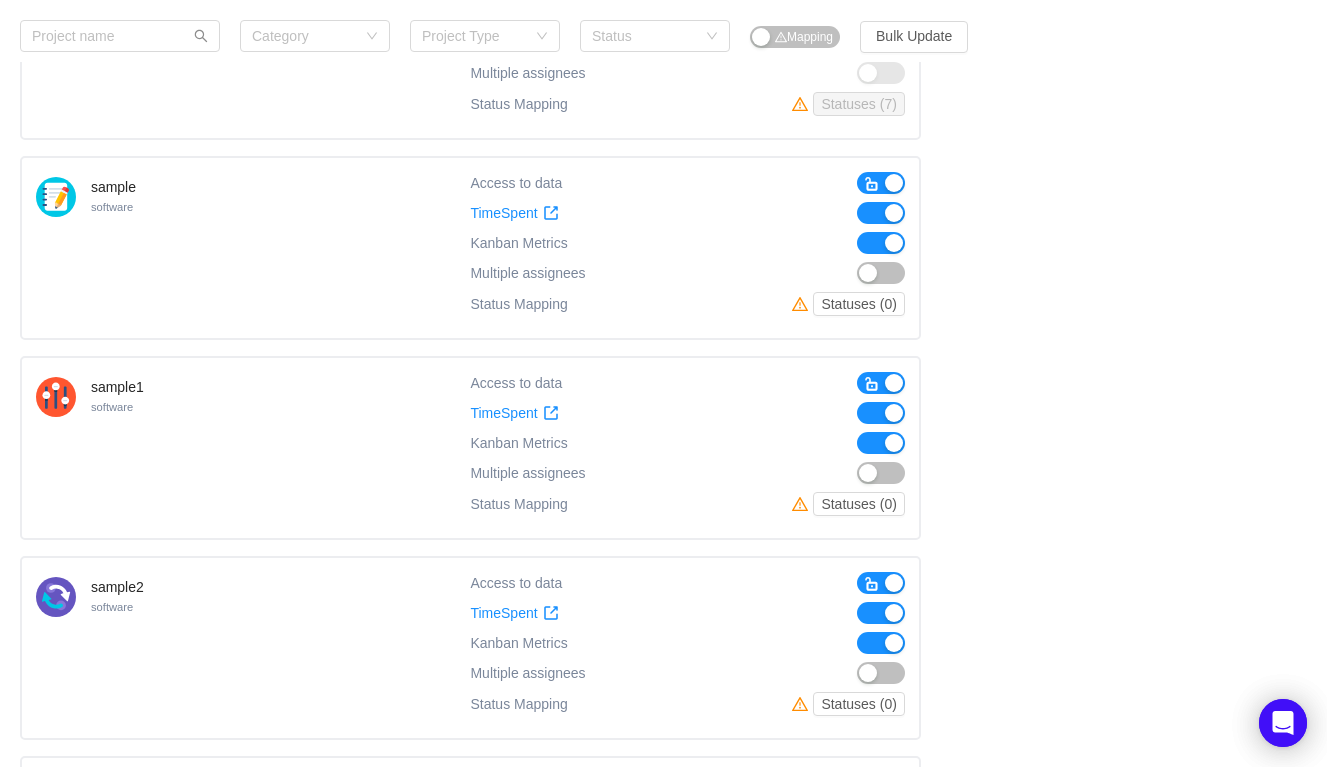 scroll, scrollTop: 7317, scrollLeft: 0, axis: vertical 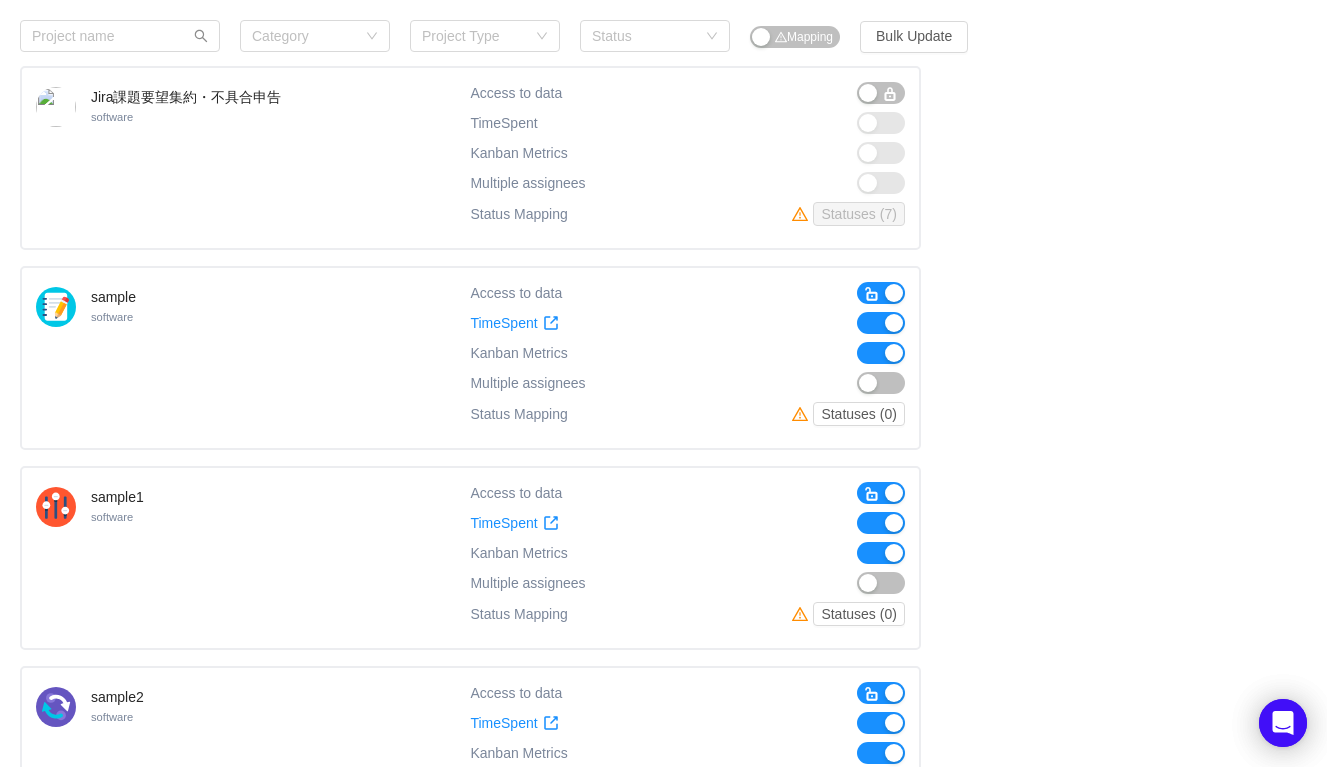 click at bounding box center [872, 294] 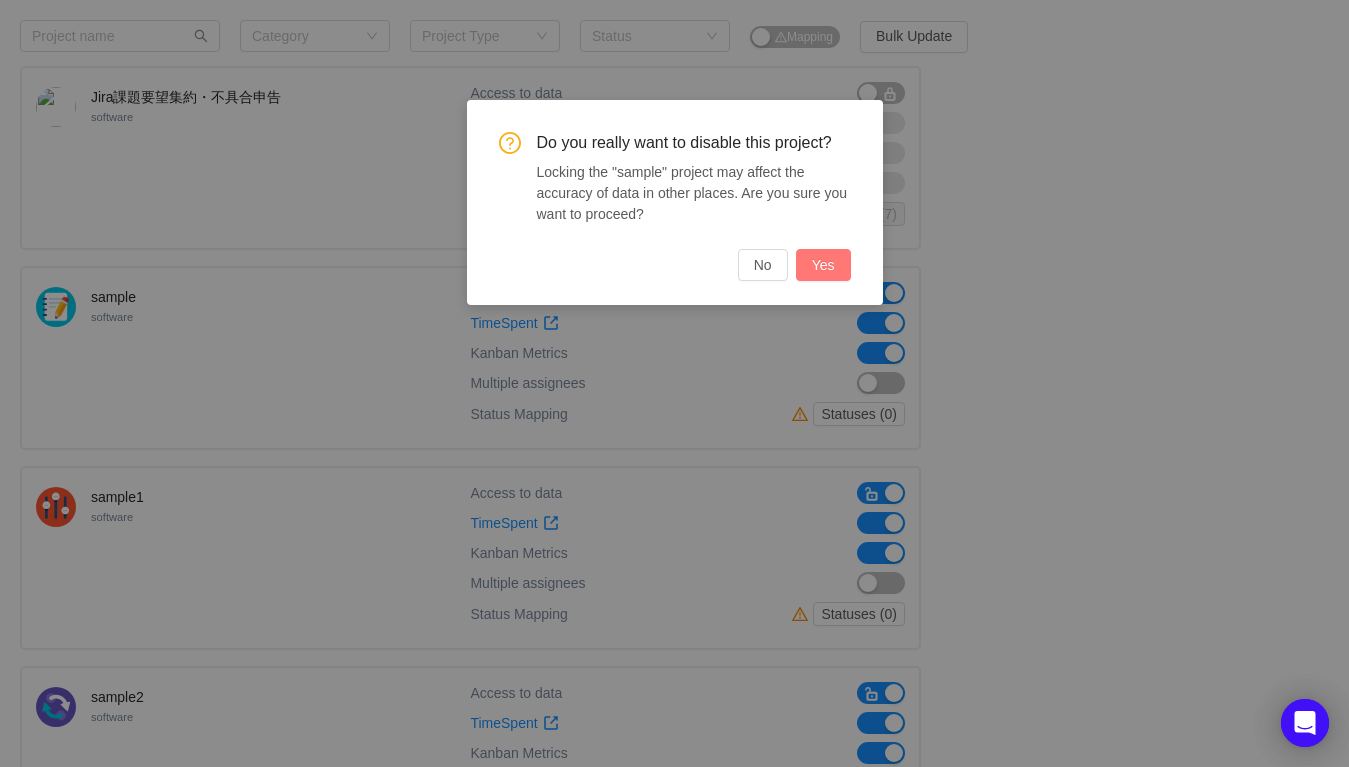 click on "Yes" at bounding box center [823, 265] 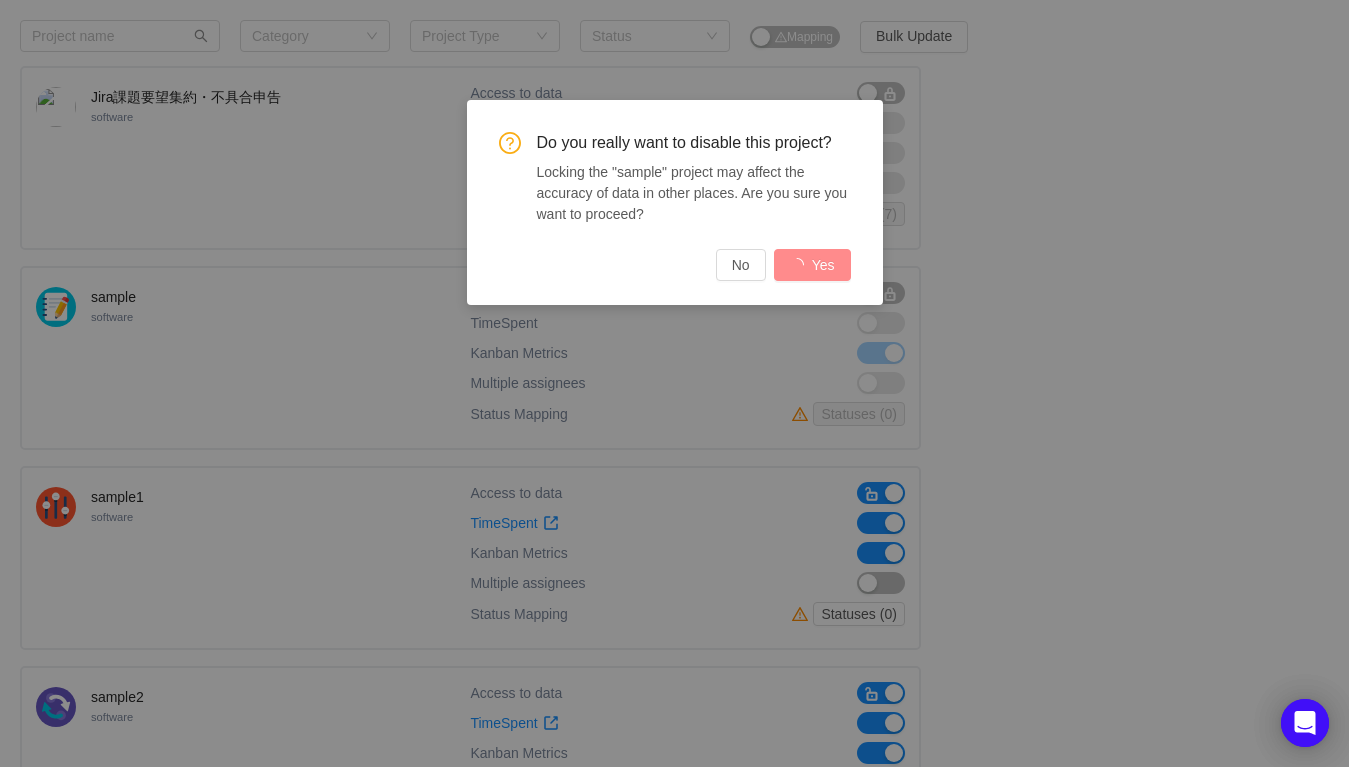 click on "Do you really want to disable this project? Locking the "sample" project may affect the accuracy of data in other places. Are you sure you want to proceed? No Yes" at bounding box center (674, 383) 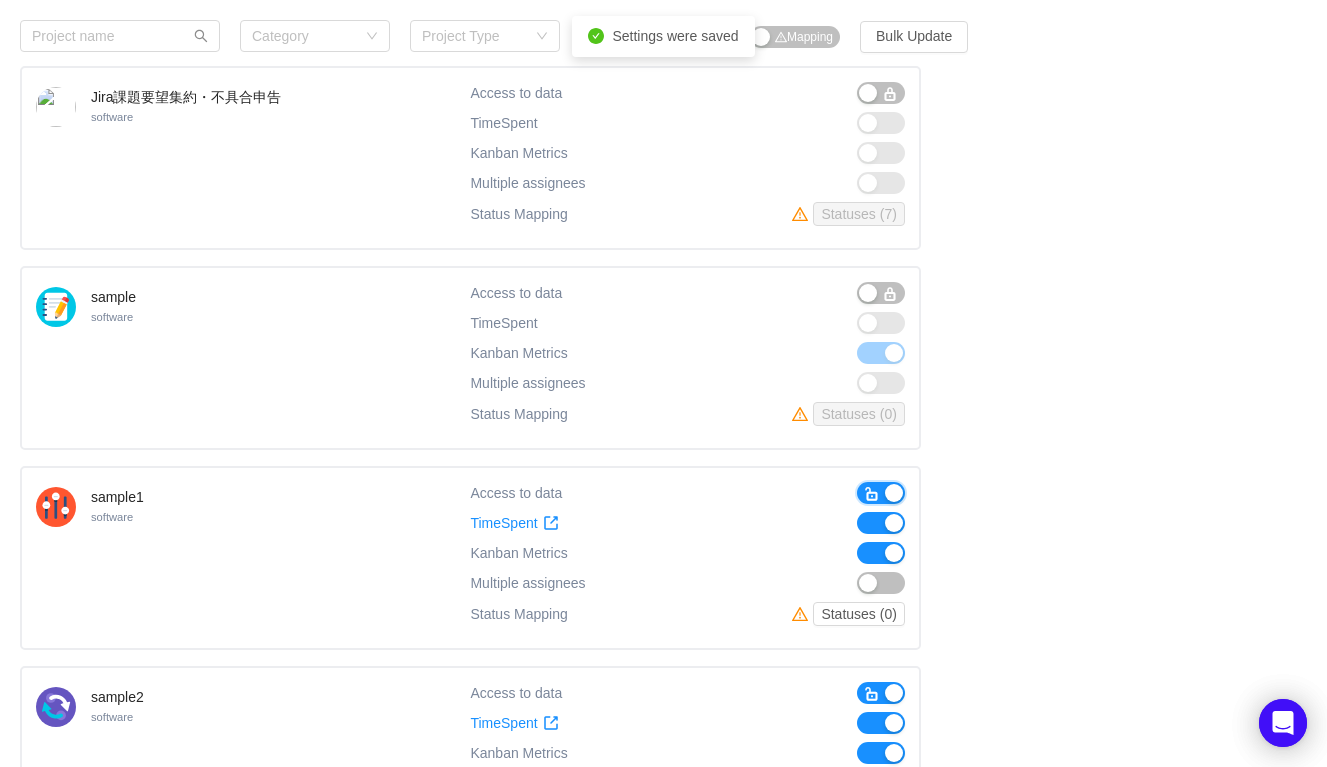 click at bounding box center (872, 494) 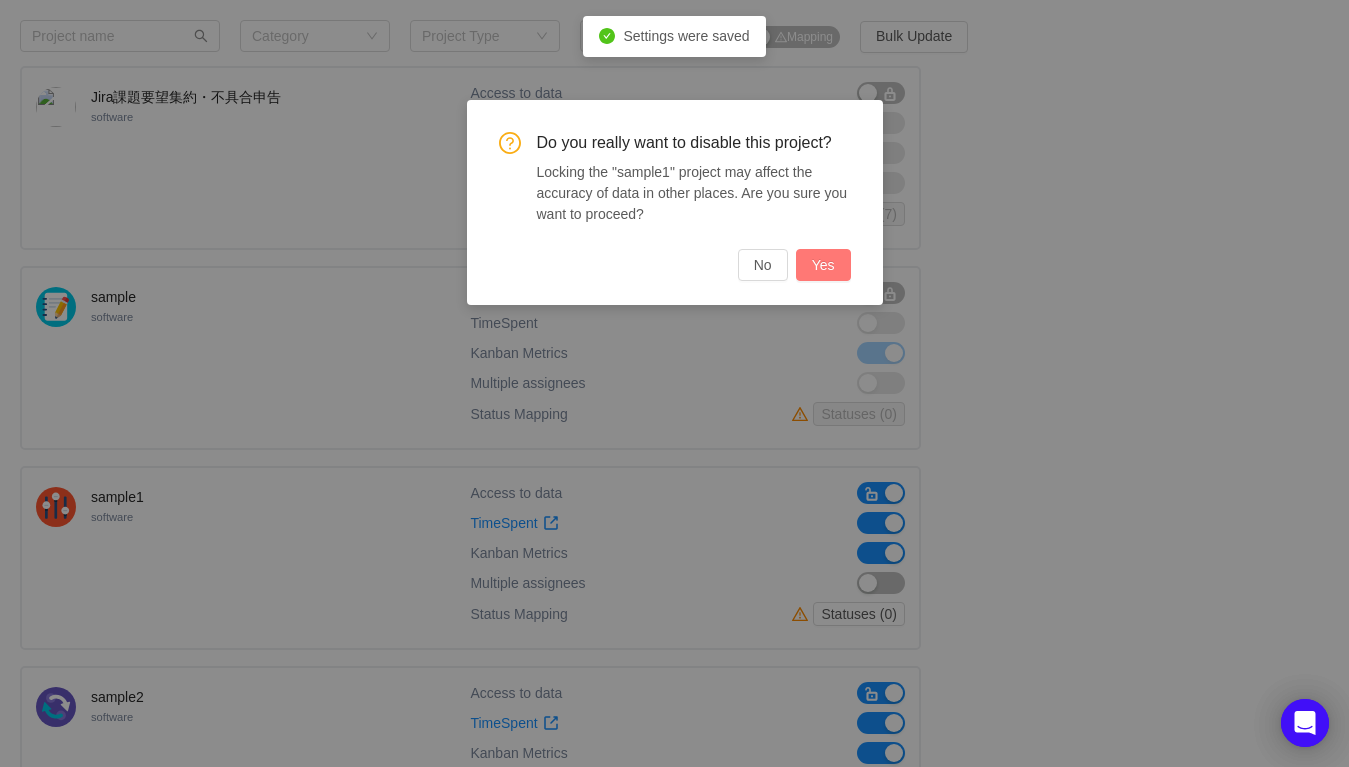 click on "Yes" at bounding box center [823, 265] 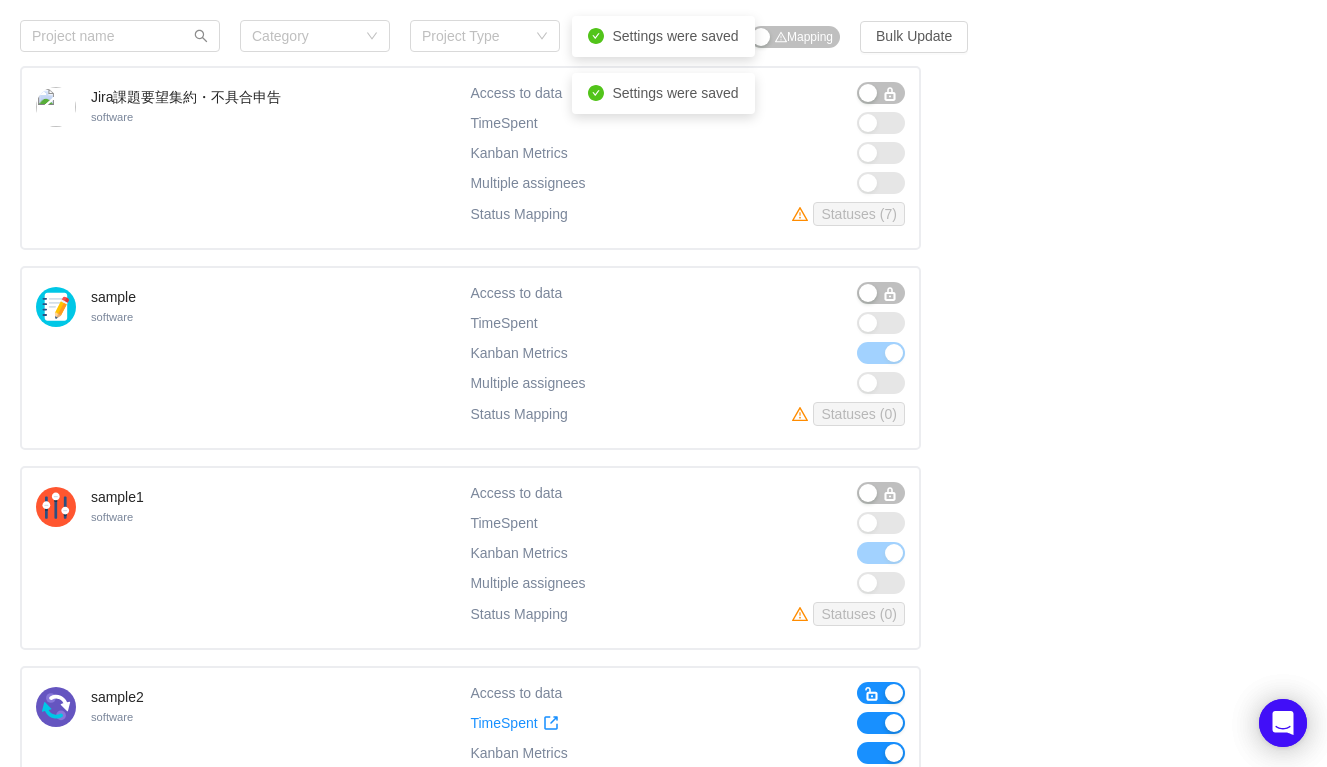 click at bounding box center [881, 693] 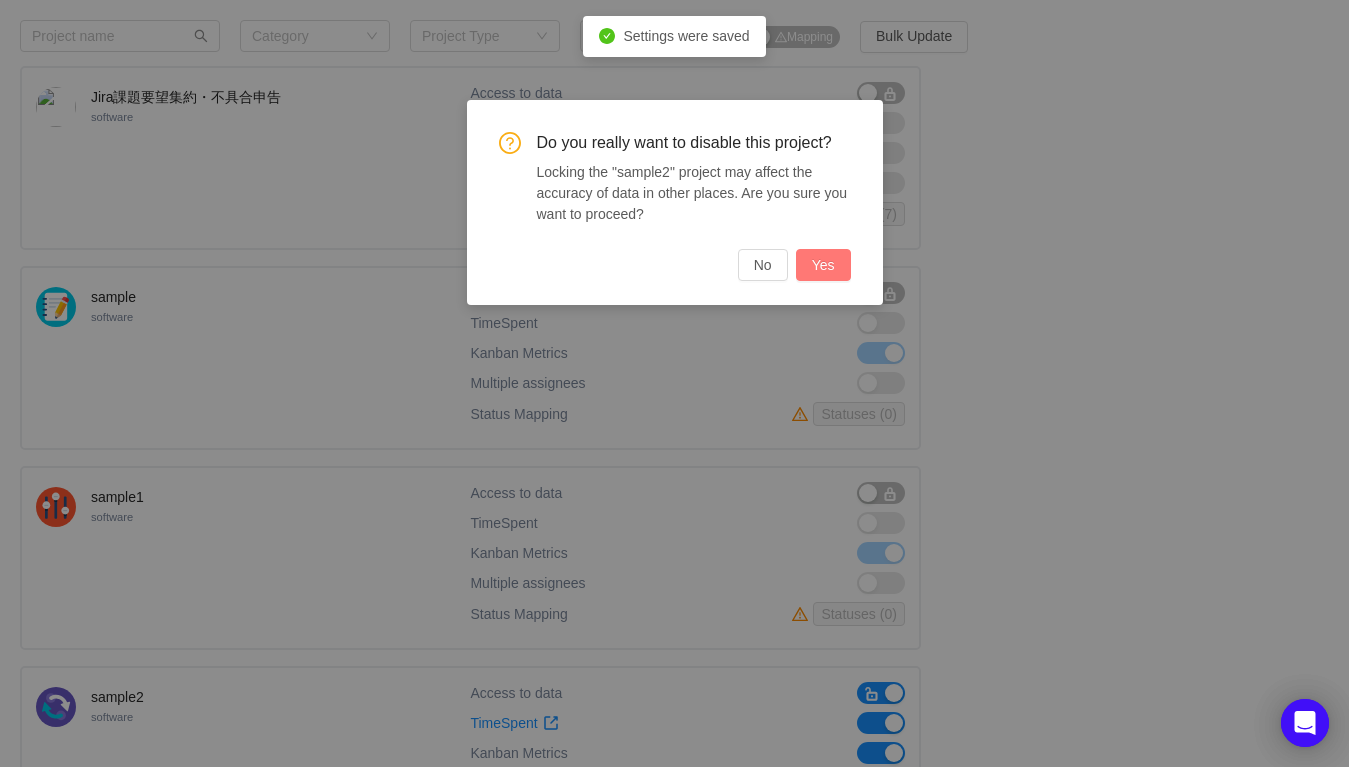 click on "Yes" at bounding box center [823, 265] 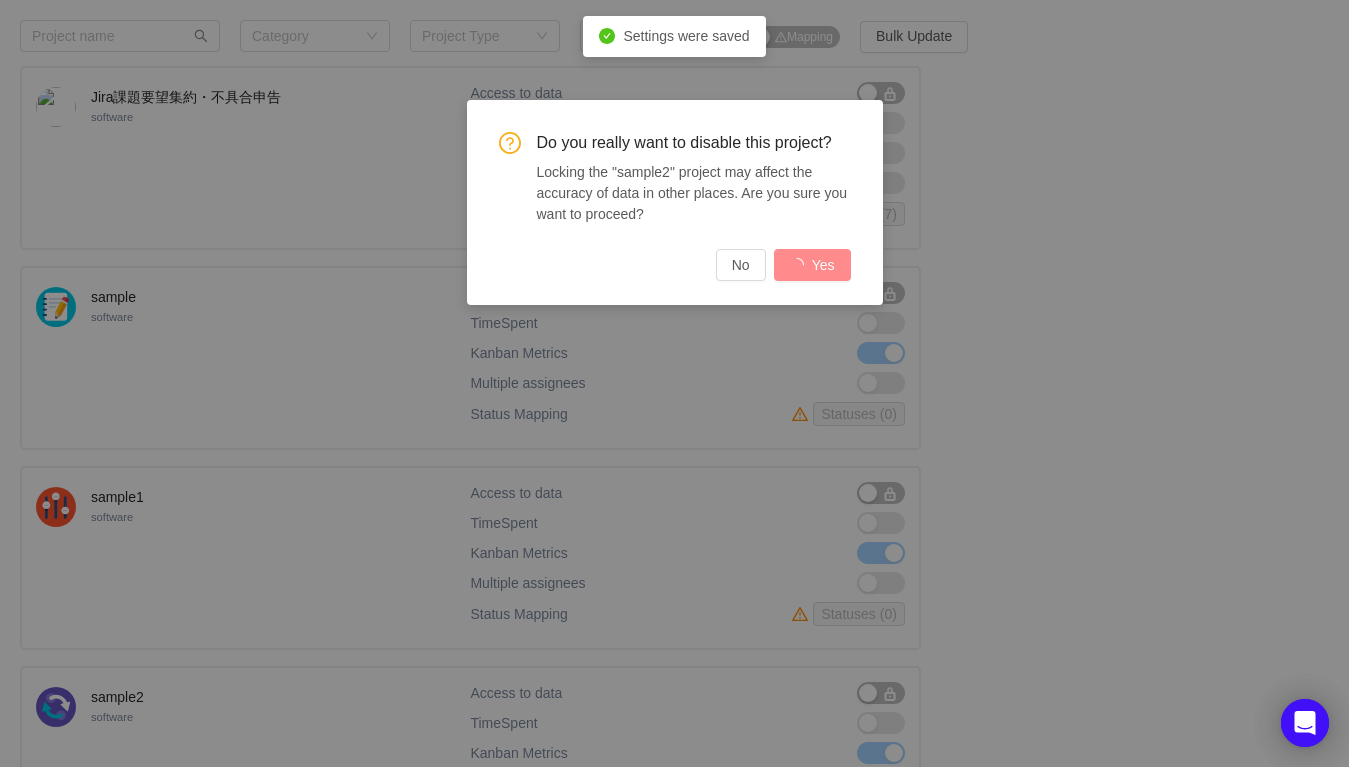 click on "Do you really want to disable this project? Locking the "sample2" project may affect the accuracy of data in other places. Are you sure you want to proceed? No Yes" at bounding box center (674, 383) 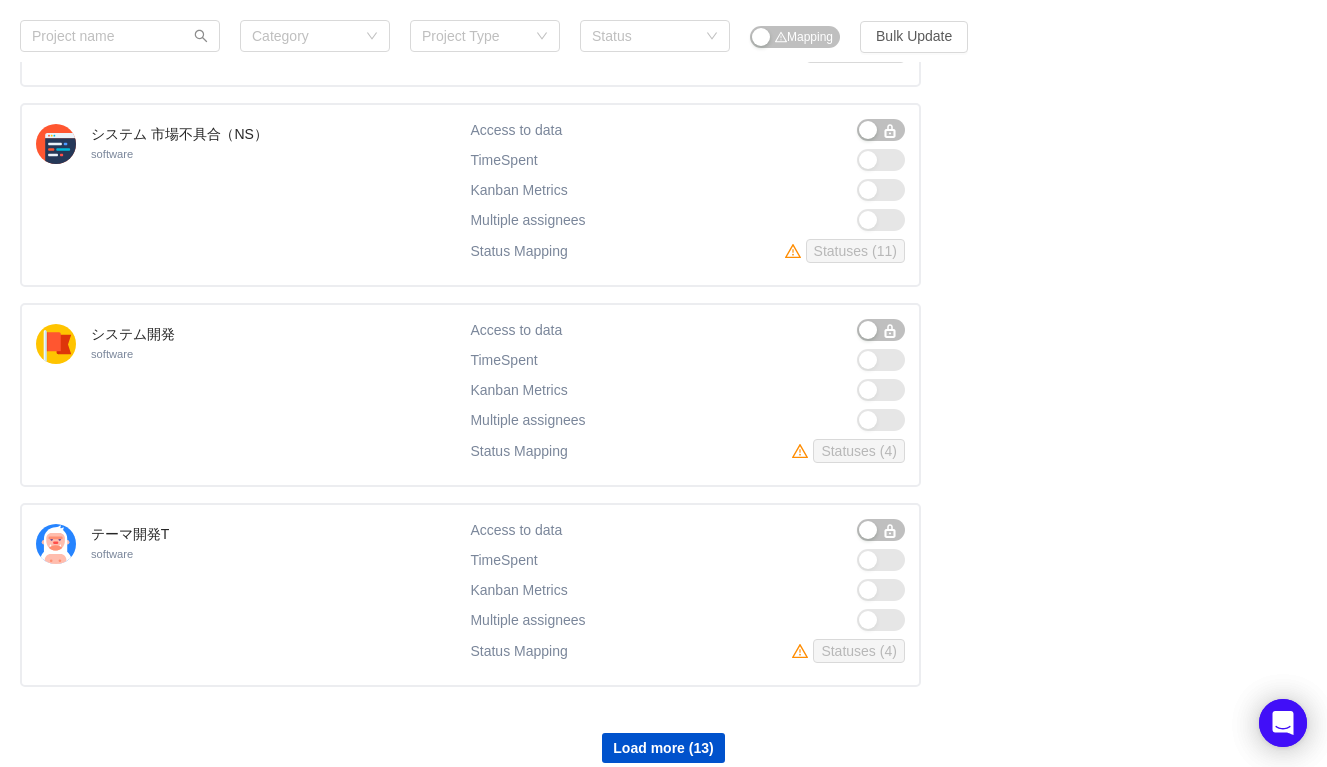scroll, scrollTop: 9513, scrollLeft: 0, axis: vertical 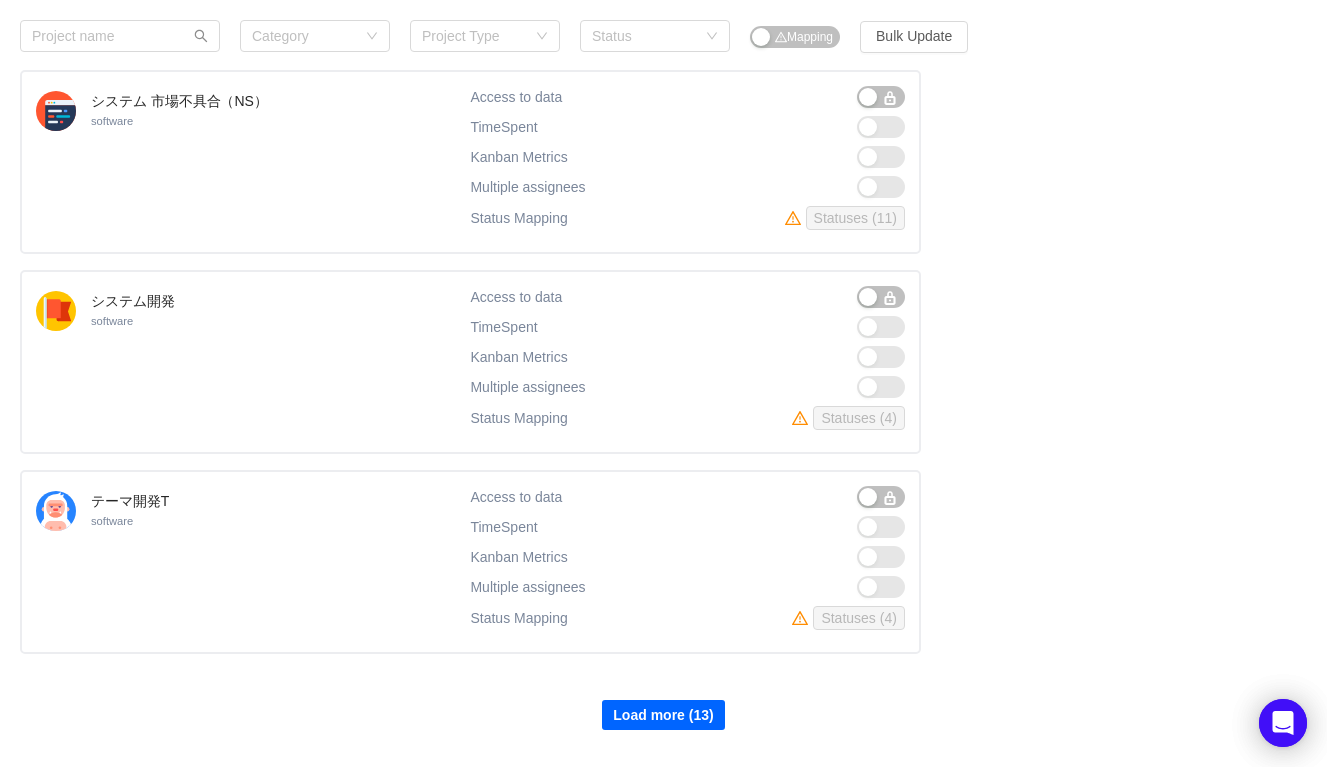 click on "Load more (13)" at bounding box center (663, 715) 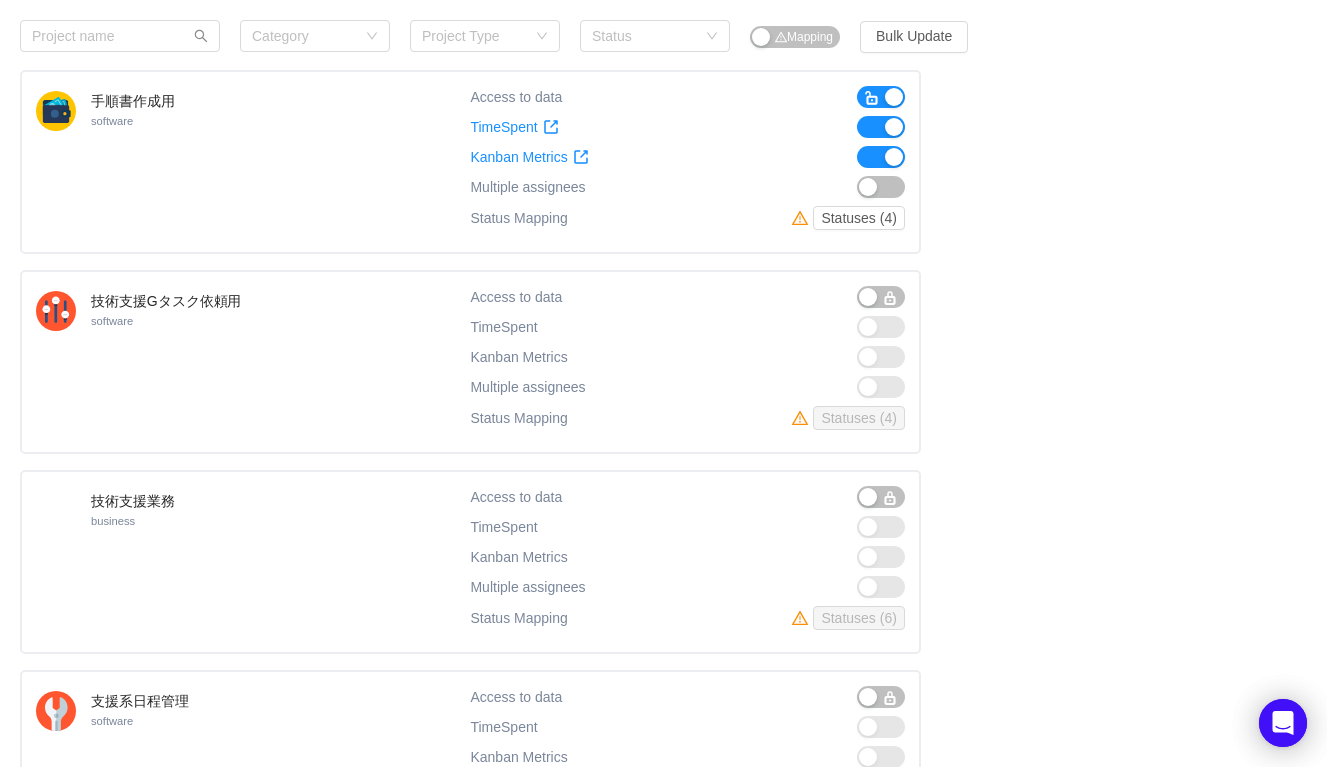 scroll, scrollTop: 10113, scrollLeft: 0, axis: vertical 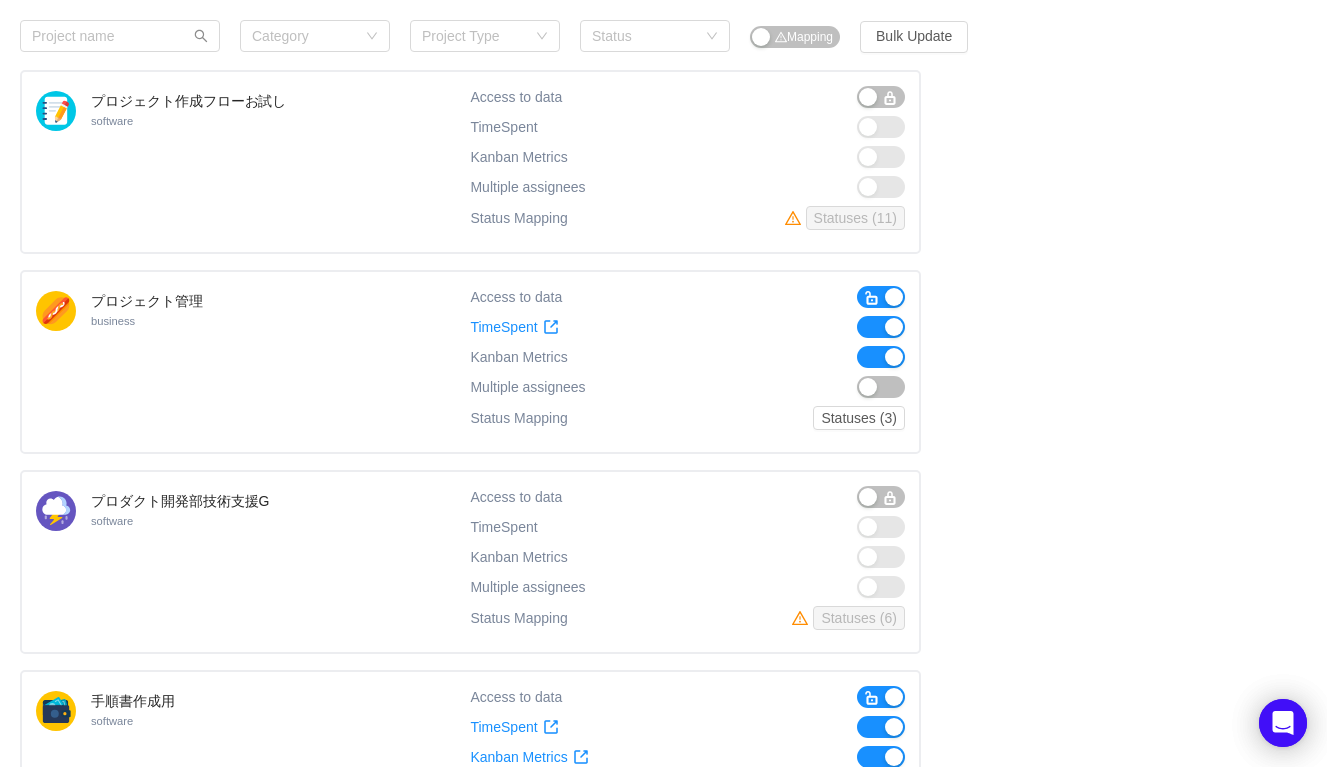 click at bounding box center [872, 698] 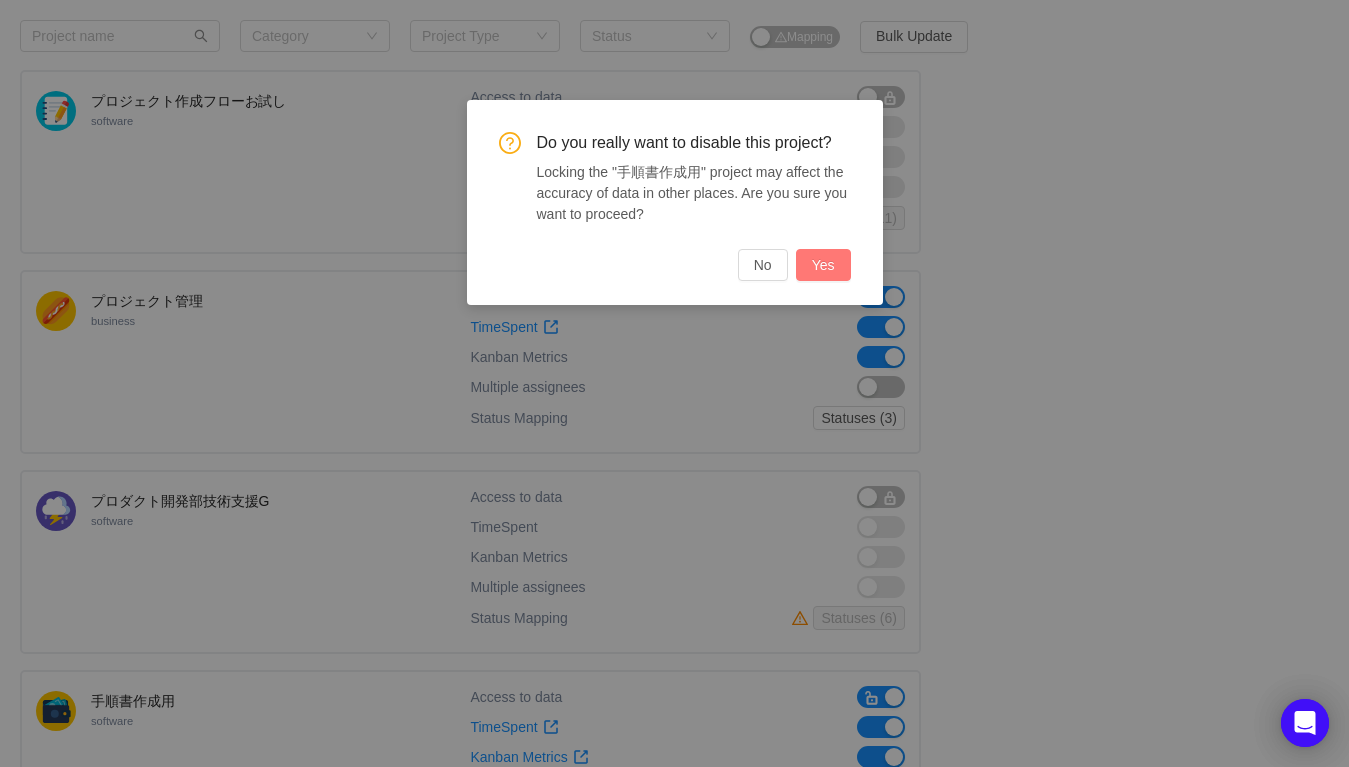 click on "Yes" at bounding box center (823, 265) 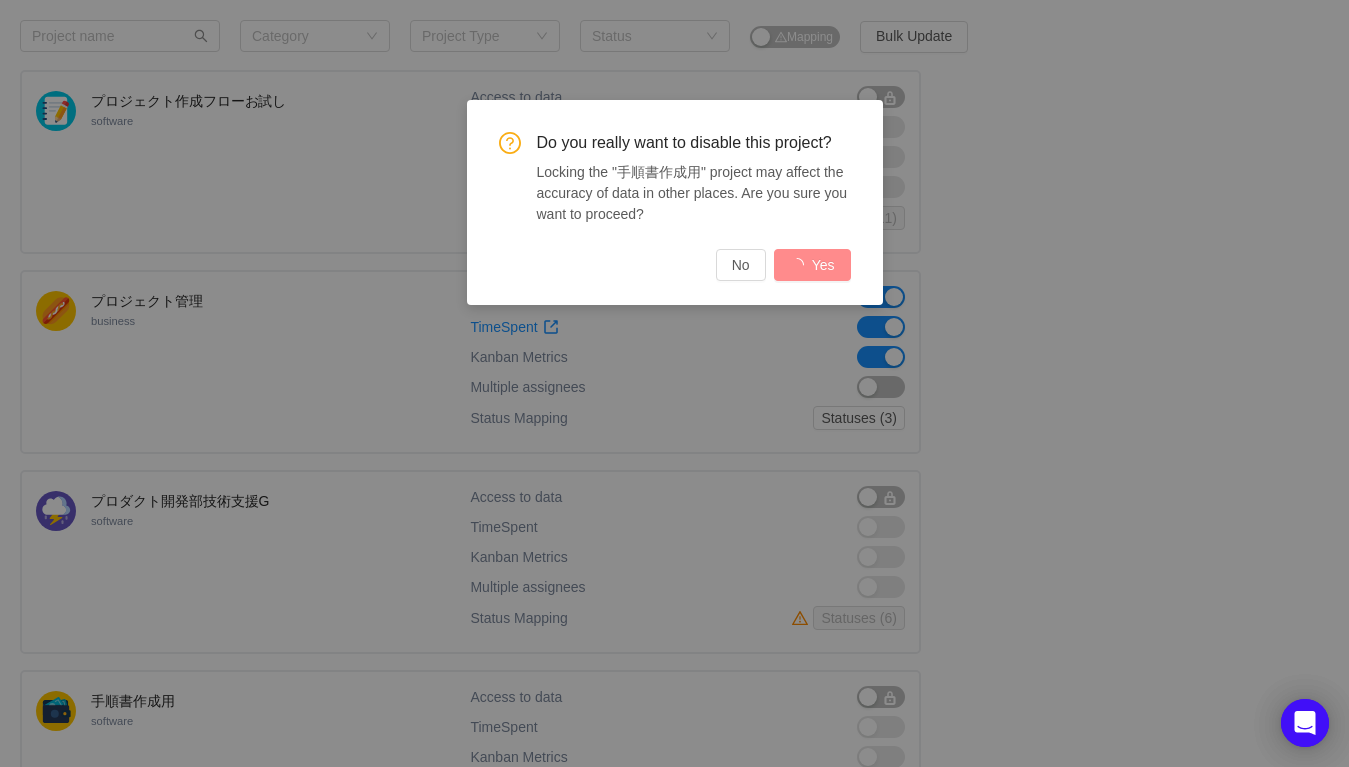 click on "Do you really want to disable this project? Locking the "手順書作成用" project may affect the accuracy of data in other places. Are you sure you want to proceed? No Yes" at bounding box center [674, 383] 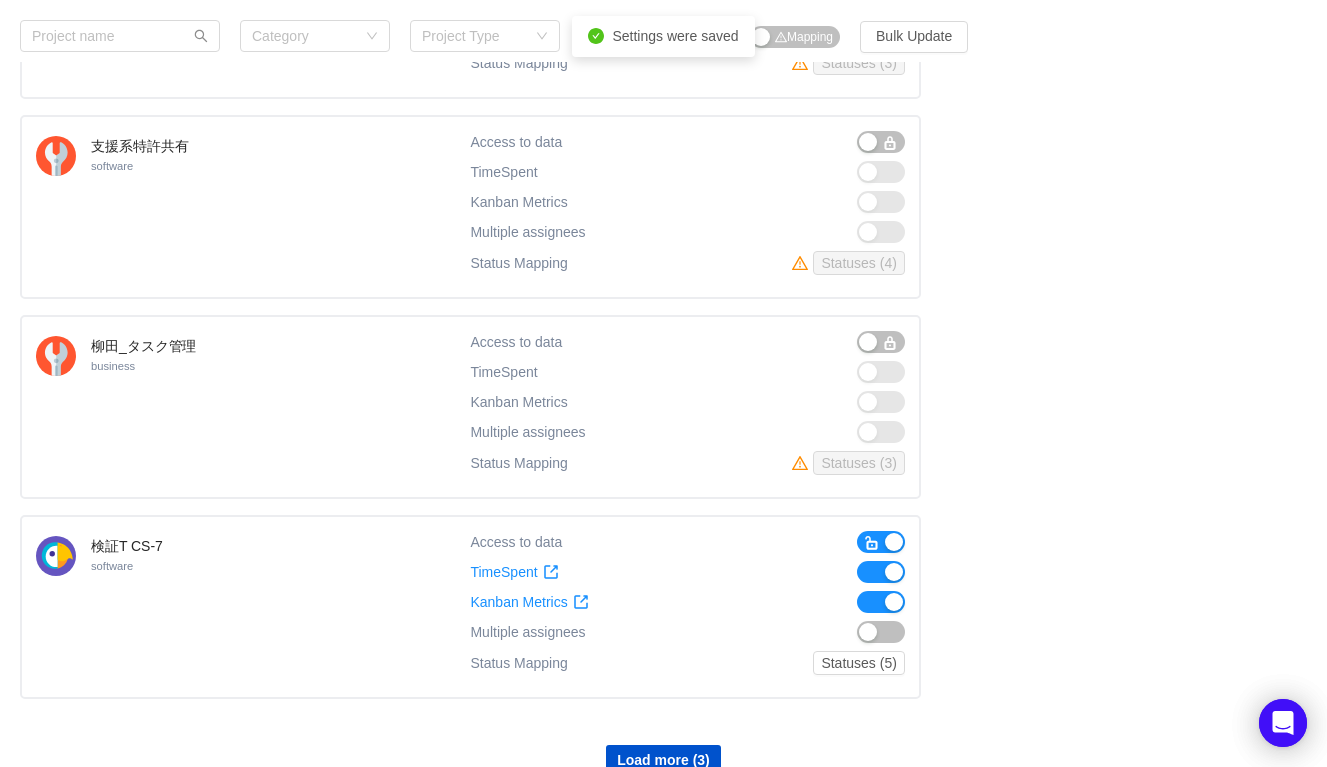scroll, scrollTop: 11505, scrollLeft: 0, axis: vertical 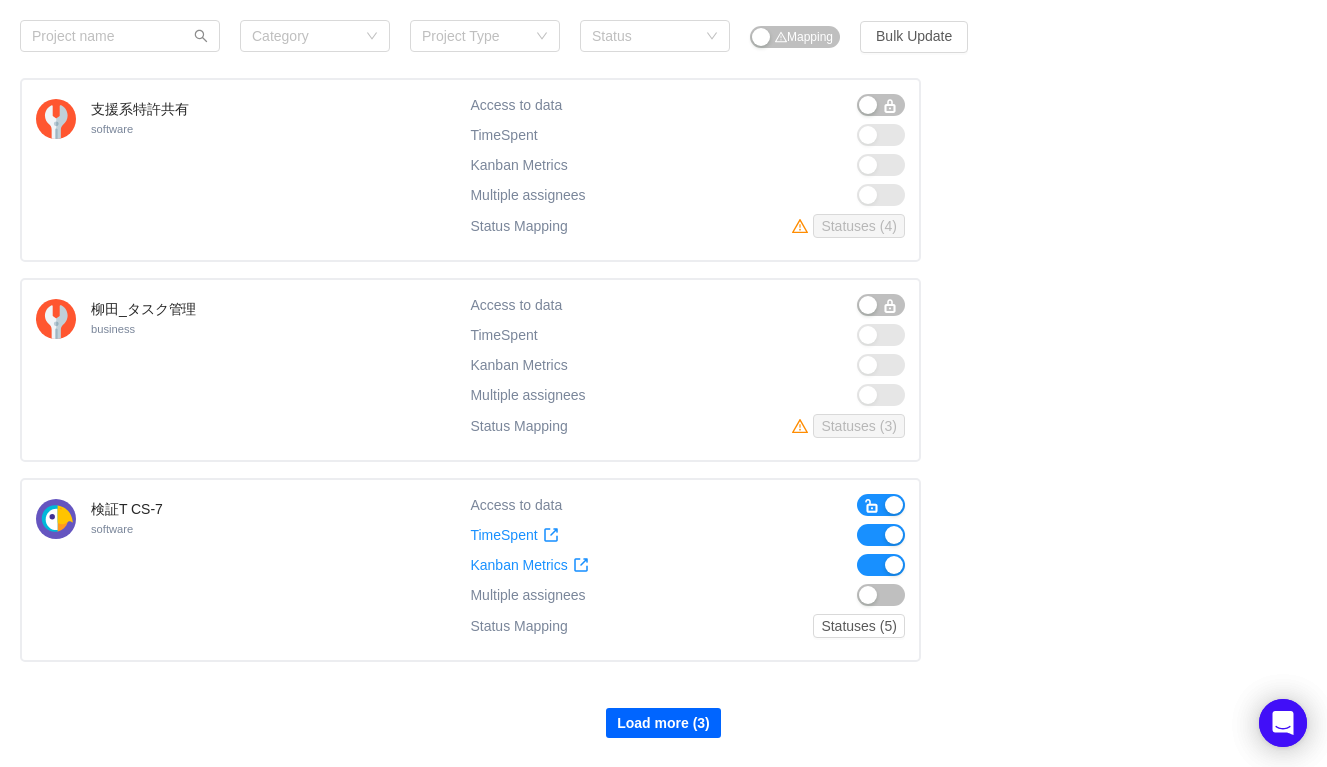 click on "Load more (3)" at bounding box center [663, 723] 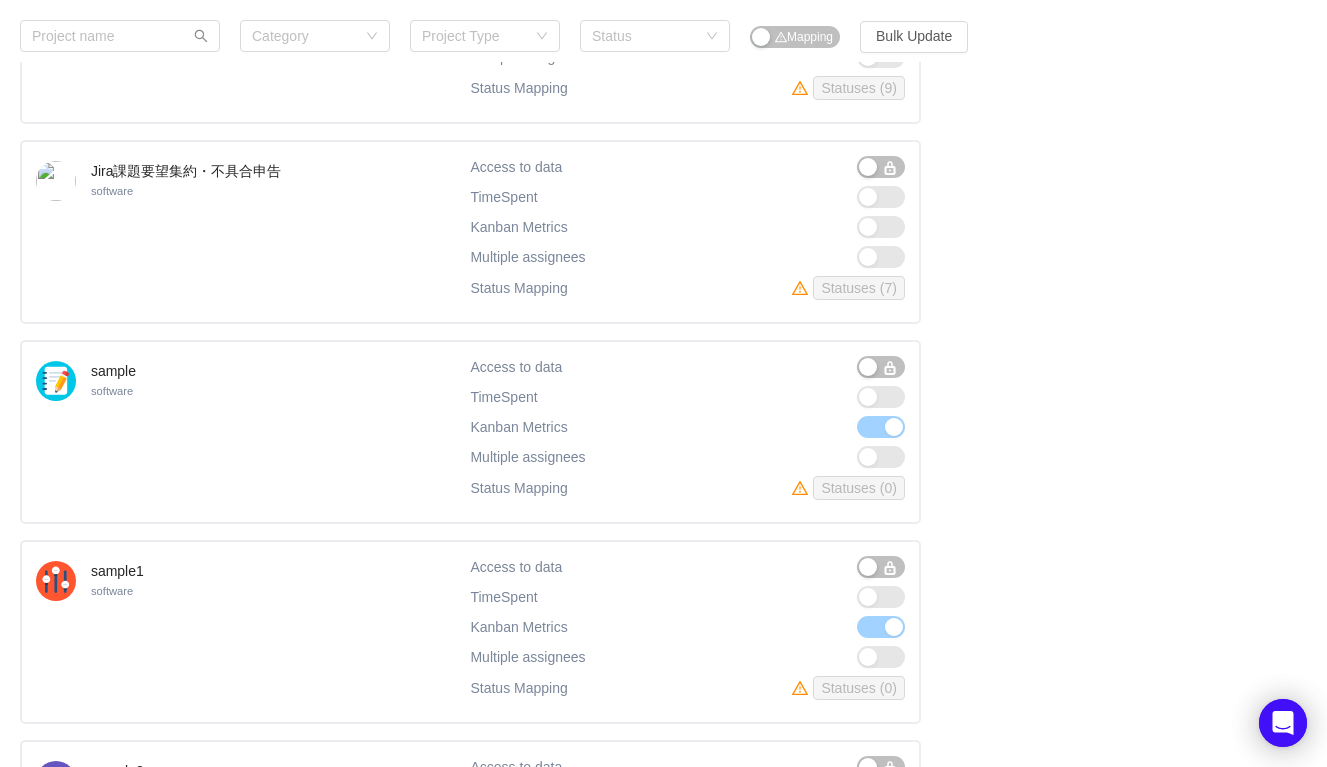 scroll, scrollTop: 6643, scrollLeft: 0, axis: vertical 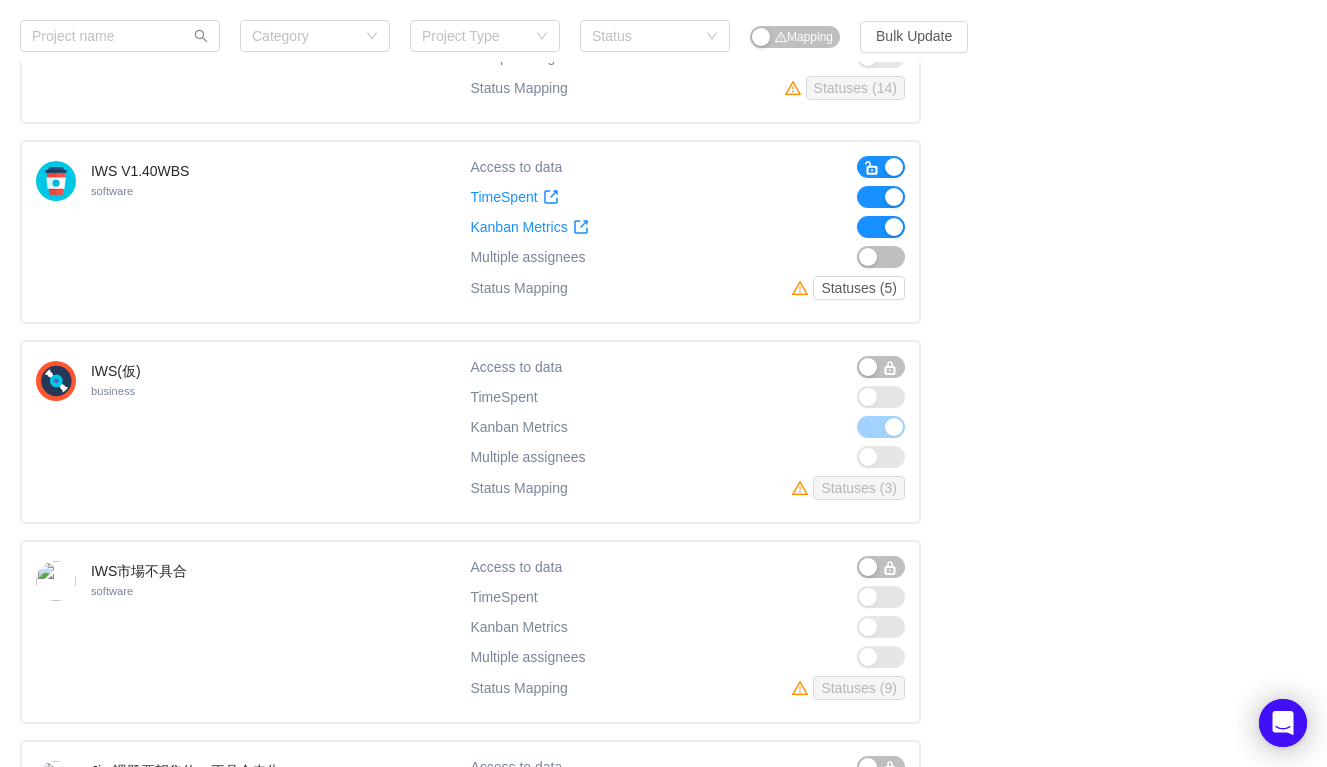 click at bounding box center (872, 167) 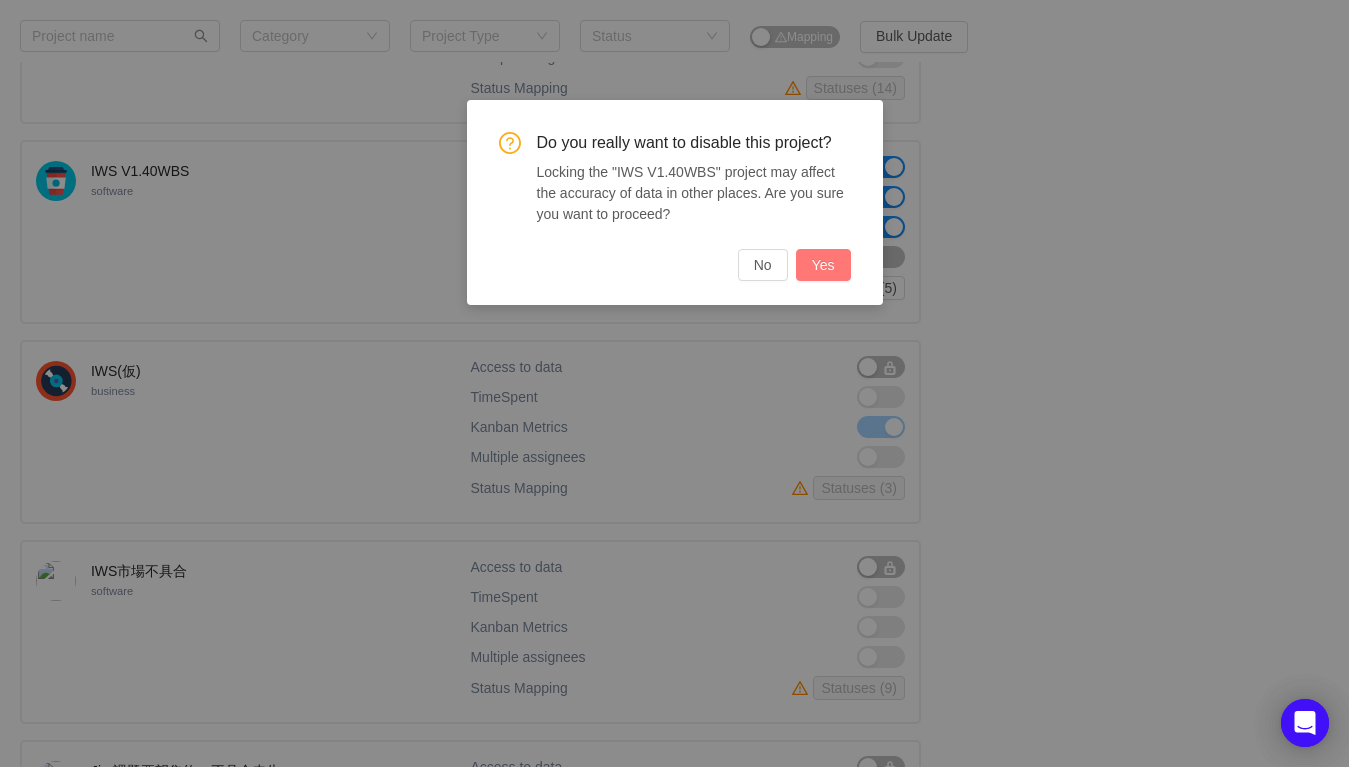 click on "Yes" at bounding box center [823, 265] 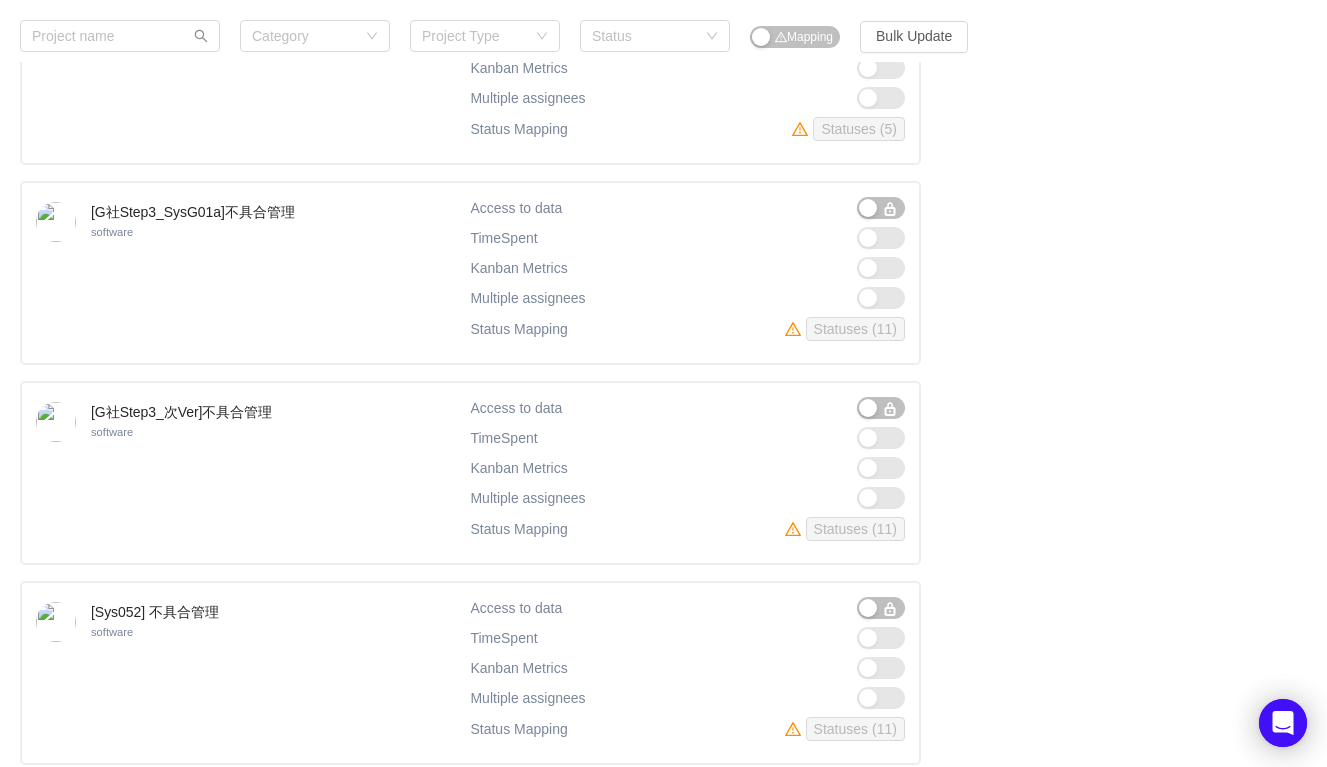 scroll, scrollTop: 0, scrollLeft: 0, axis: both 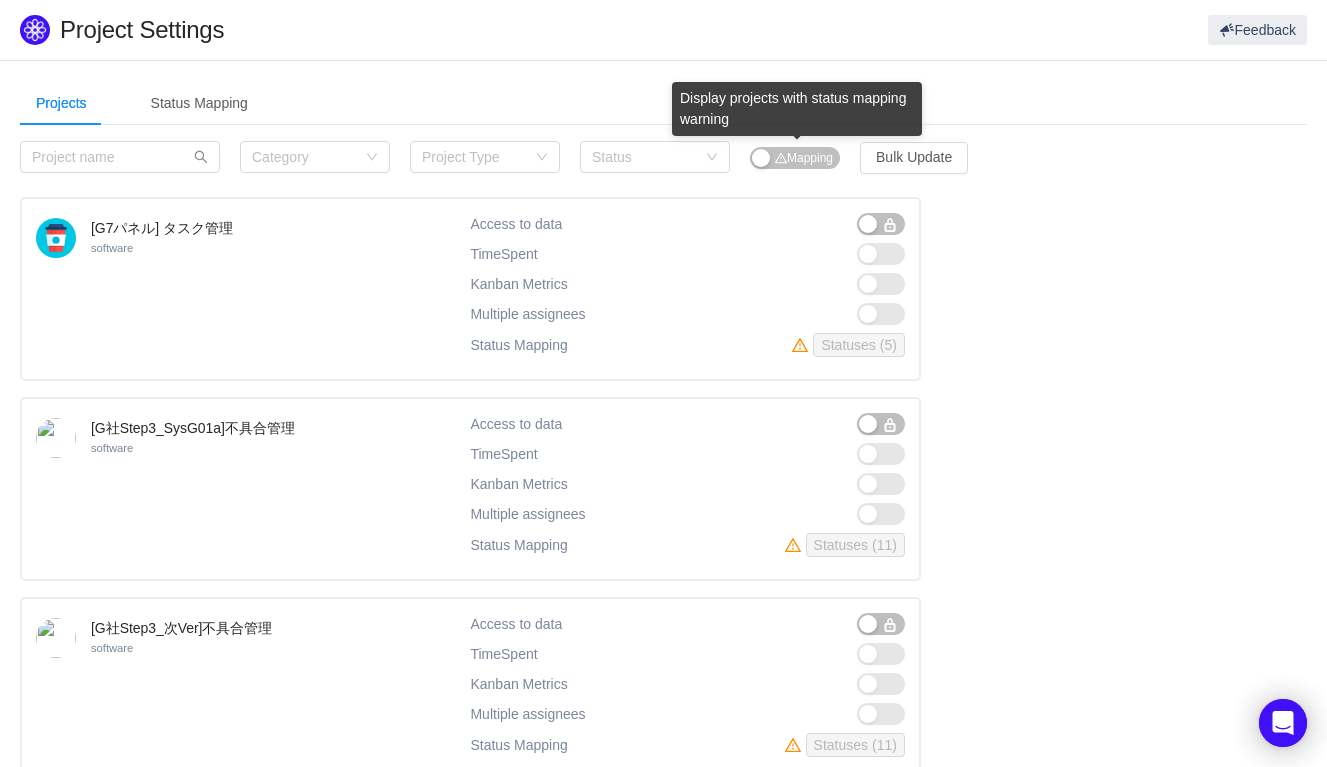 drag, startPoint x: 981, startPoint y: 158, endPoint x: 839, endPoint y: 151, distance: 142.17242 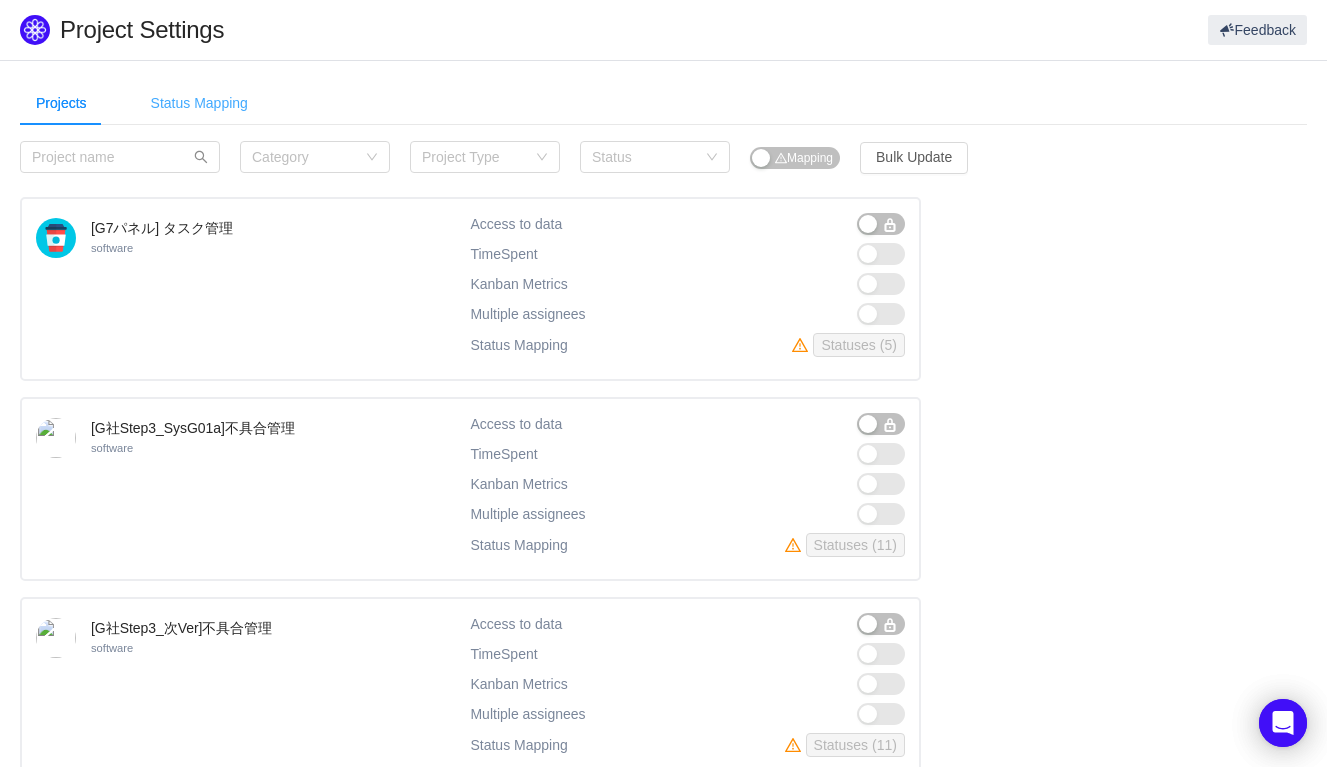 click on "Status Mapping" at bounding box center [199, 103] 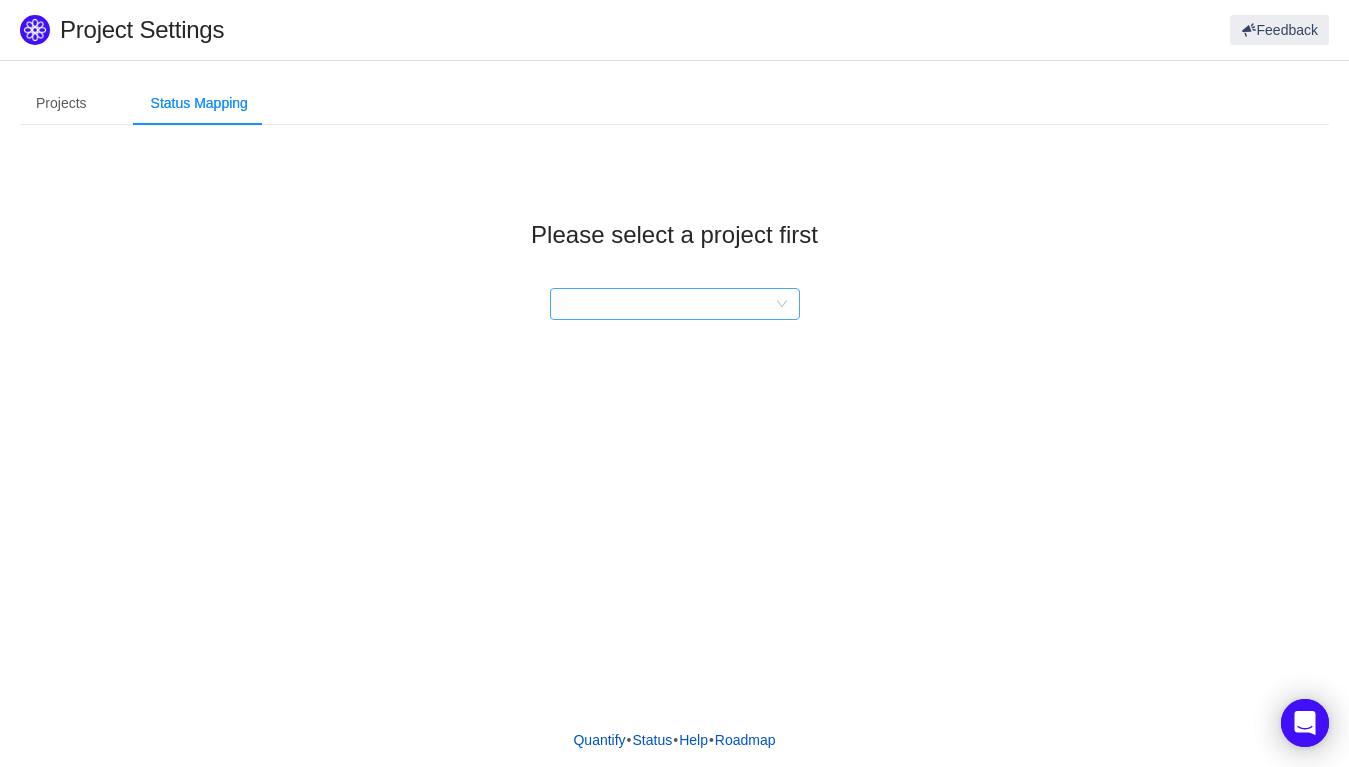 click at bounding box center [675, 304] 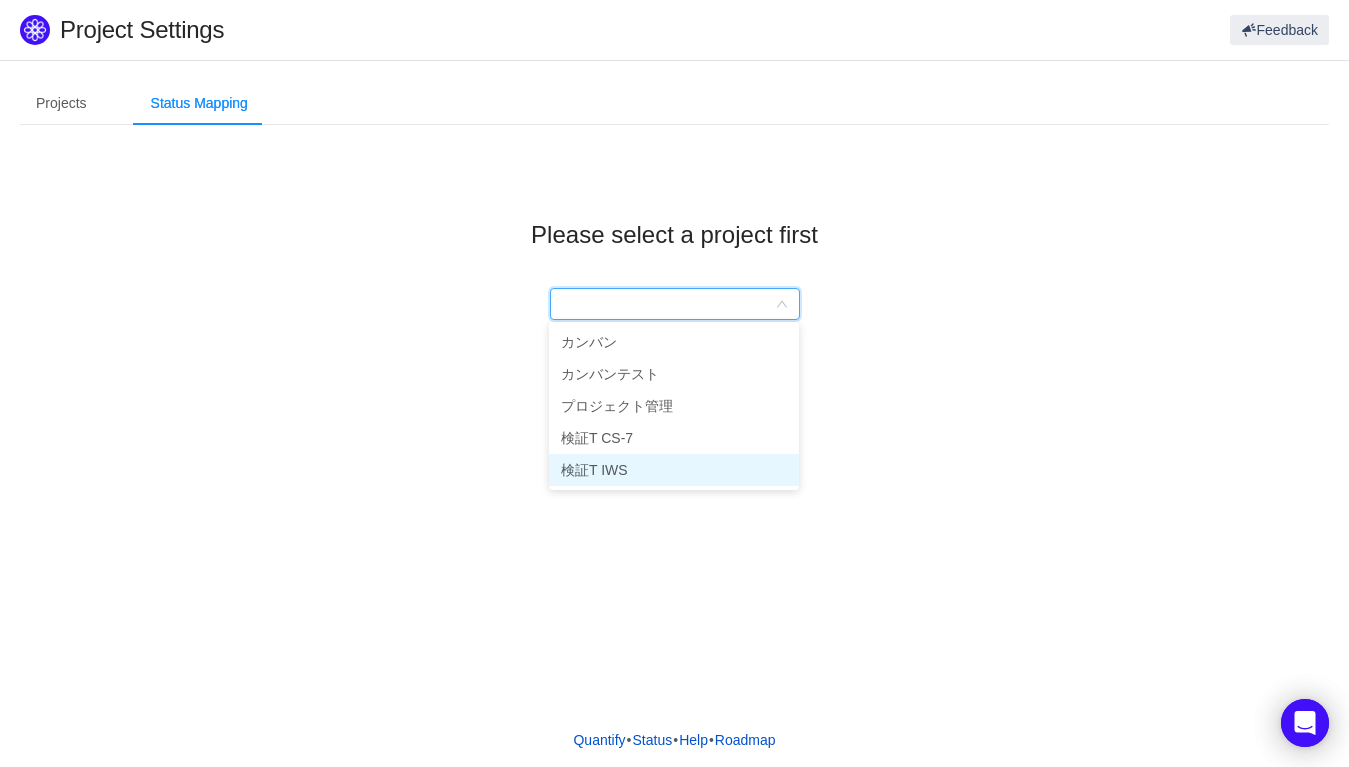 click on "検証T IWS" at bounding box center (674, 470) 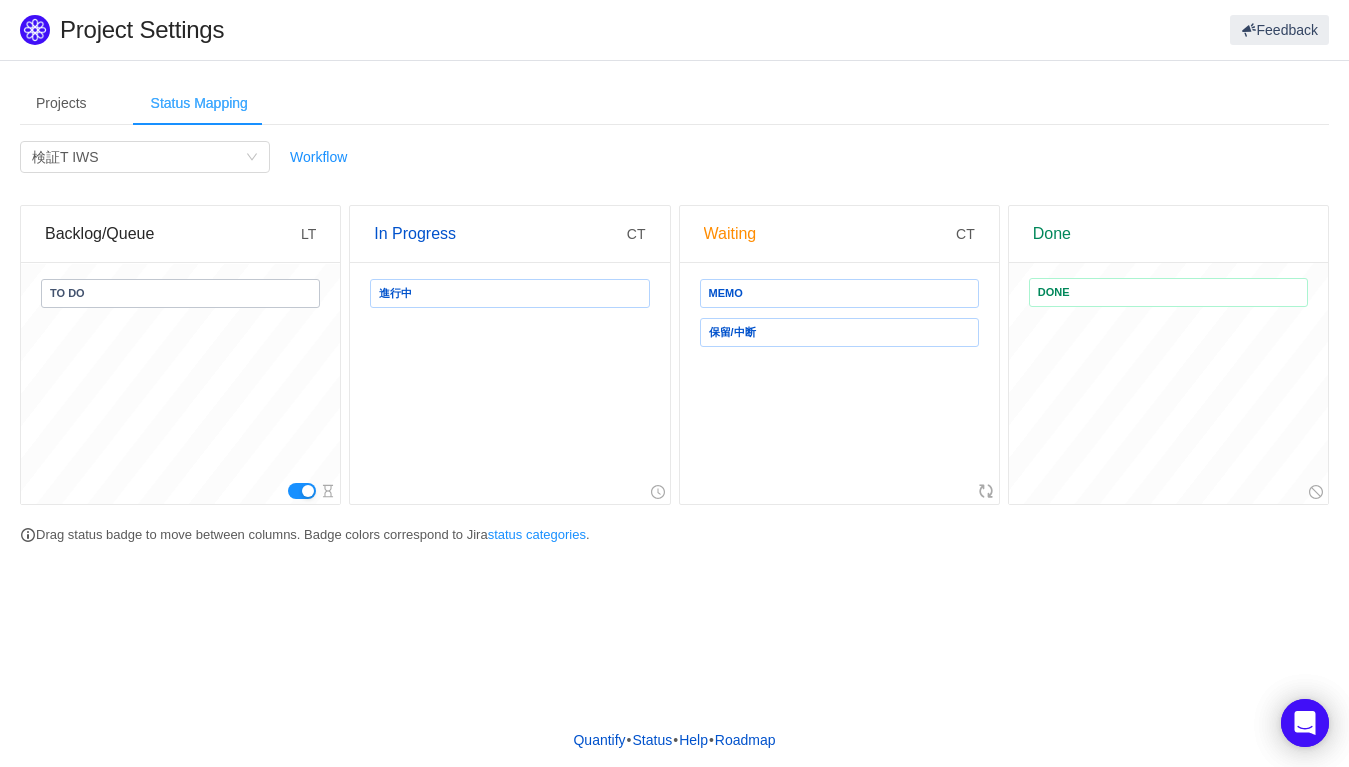 click on "Status Mapping" at bounding box center (199, 103) 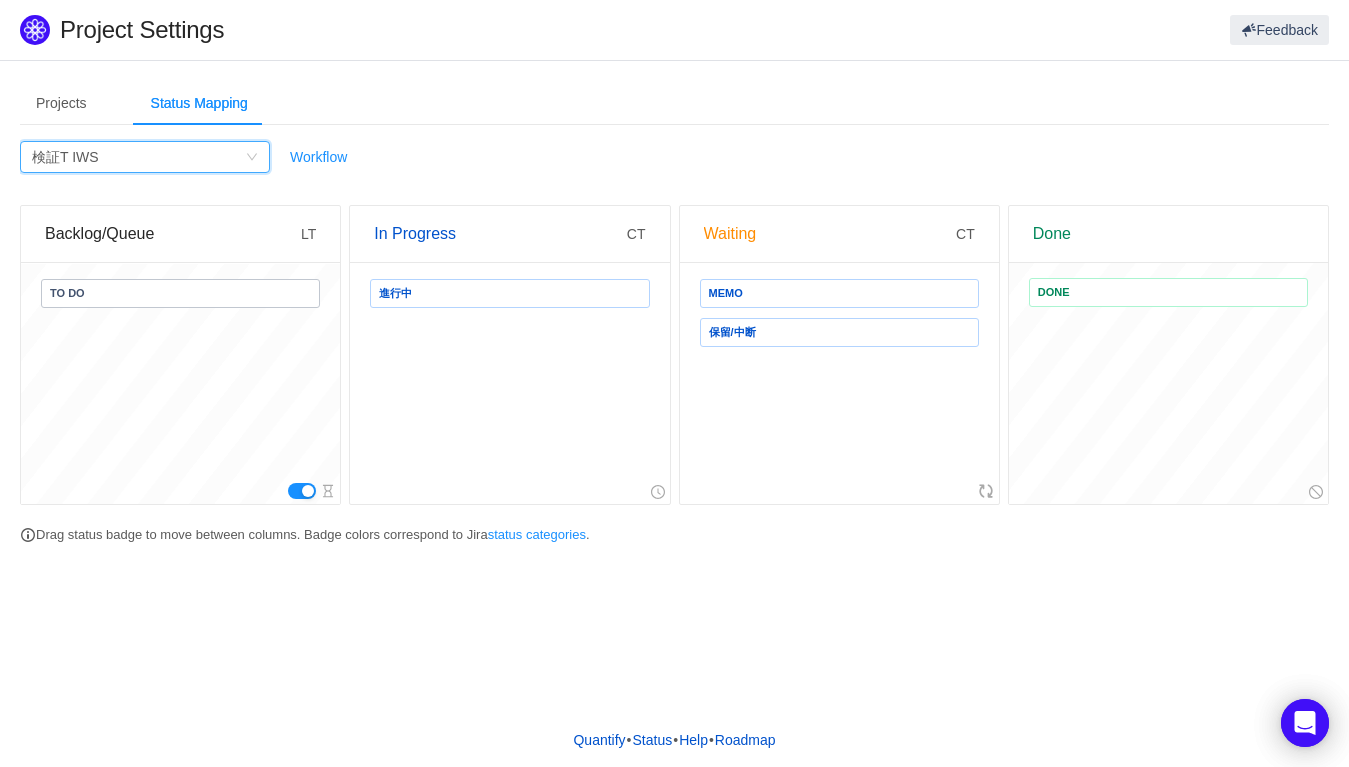 click on "Filter by Project  検証T IWS" at bounding box center (138, 157) 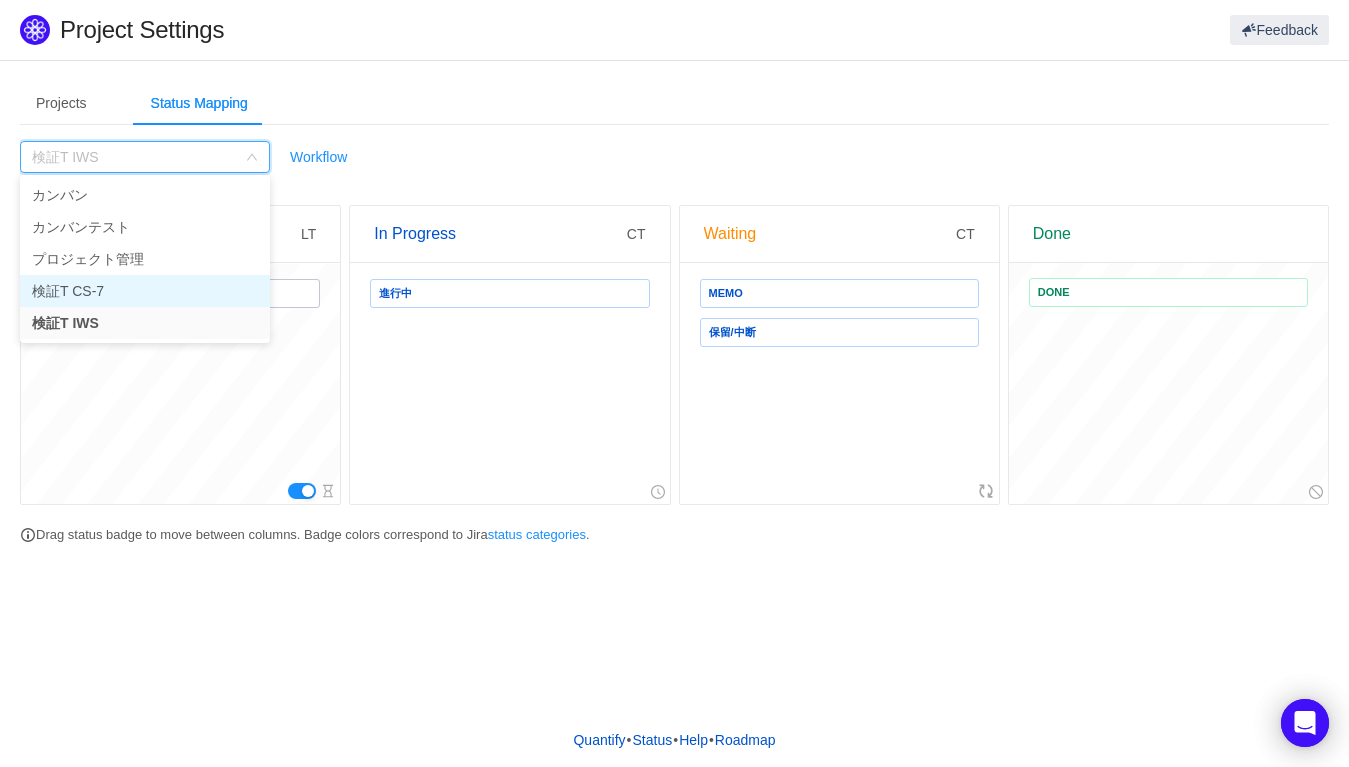 click on "検証T CS-7" at bounding box center [145, 291] 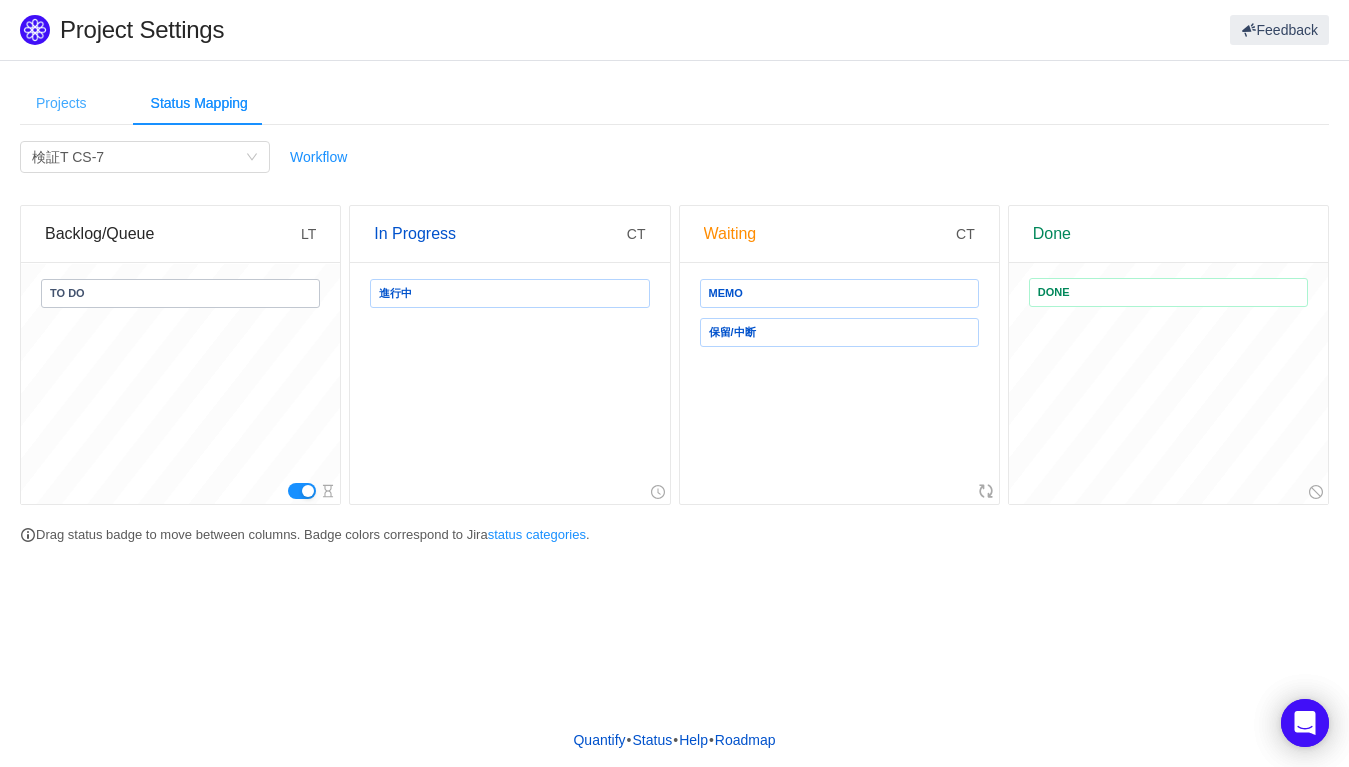 click on "Projects" at bounding box center [61, 103] 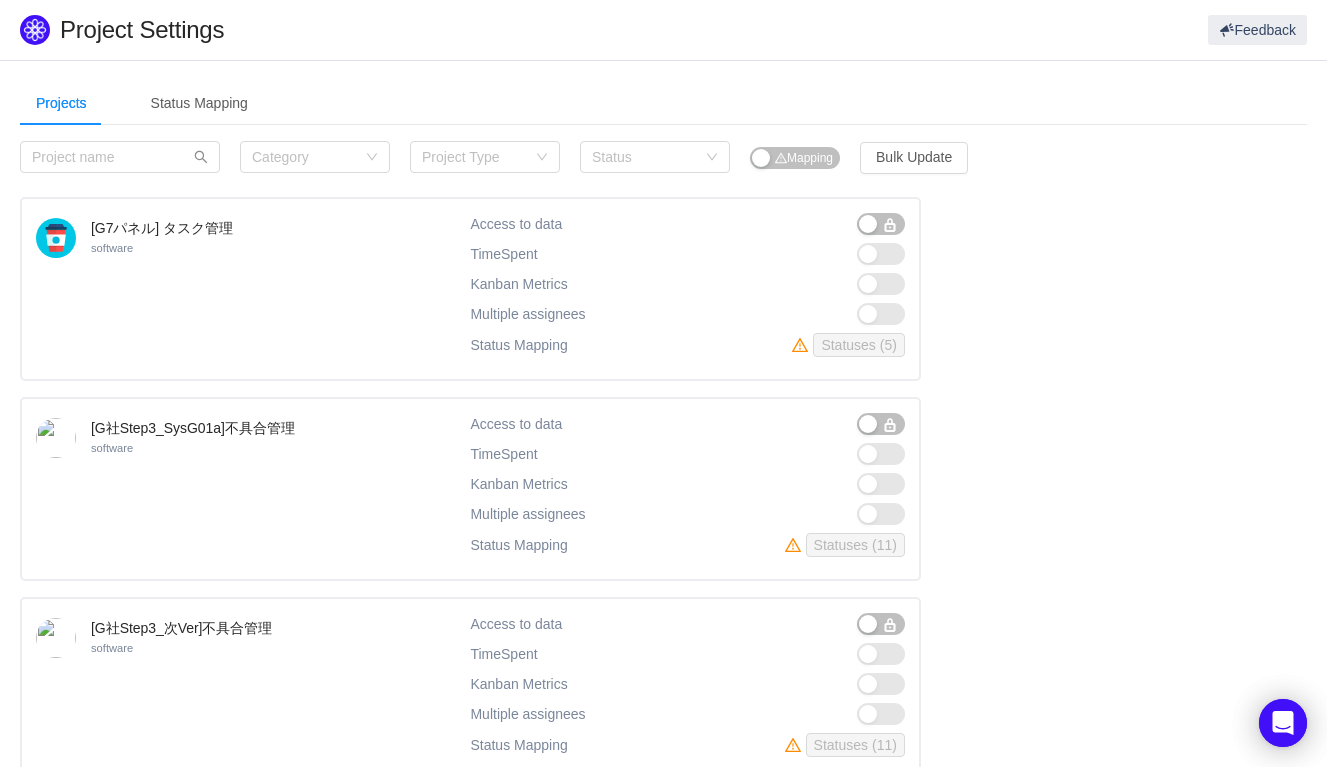 click on "[G7パネル] タスク管理 software Access to data TimeSpent TimeSpent Kanban Metrics Kanban Metrics  Multiple assignees   Status Mapping  Statuses (5) [G社Step3_SysG01a]不具合管理 software Access to data TimeSpent TimeSpent Kanban Metrics Kanban Metrics  Multiple assignees   Status Mapping  Statuses (11) [G社Step3_次Ver]不具合管理 software Access to data TimeSpent TimeSpent Kanban Metrics Kanban Metrics  Multiple assignees   Status Mapping  Statuses (11) [Sys052] 不具合管理 software Access to data TimeSpent TimeSpent Kanban Metrics Kanban Metrics  Multiple assignees   Status Mapping  Statuses (11) [Sys053] 不具合管理 (Pontus設試) software Access to data TimeSpent TimeSpent Kanban Metrics Kanban Metrics  Multiple assignees   Status Mapping  Statuses (11) [Sys054] 不具合管理 (Pontus生試) software Access to data TimeSpent TimeSpent Kanban Metrics Kanban Metrics  Multiple assignees   Status Mapping  Statuses (11) [Sys054z1] 不具合管理 software Access to data TimeSpent CS-7" at bounding box center (663, 6489) 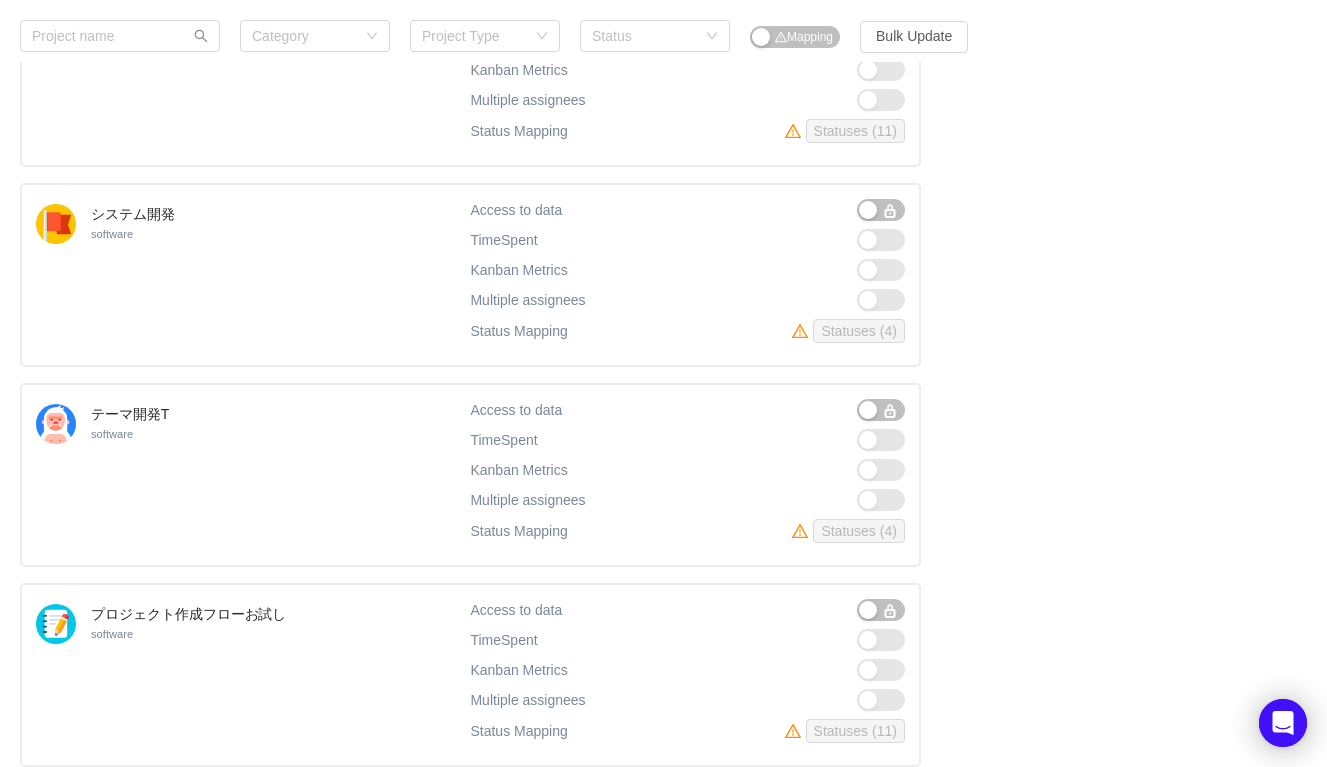 scroll, scrollTop: 10200, scrollLeft: 0, axis: vertical 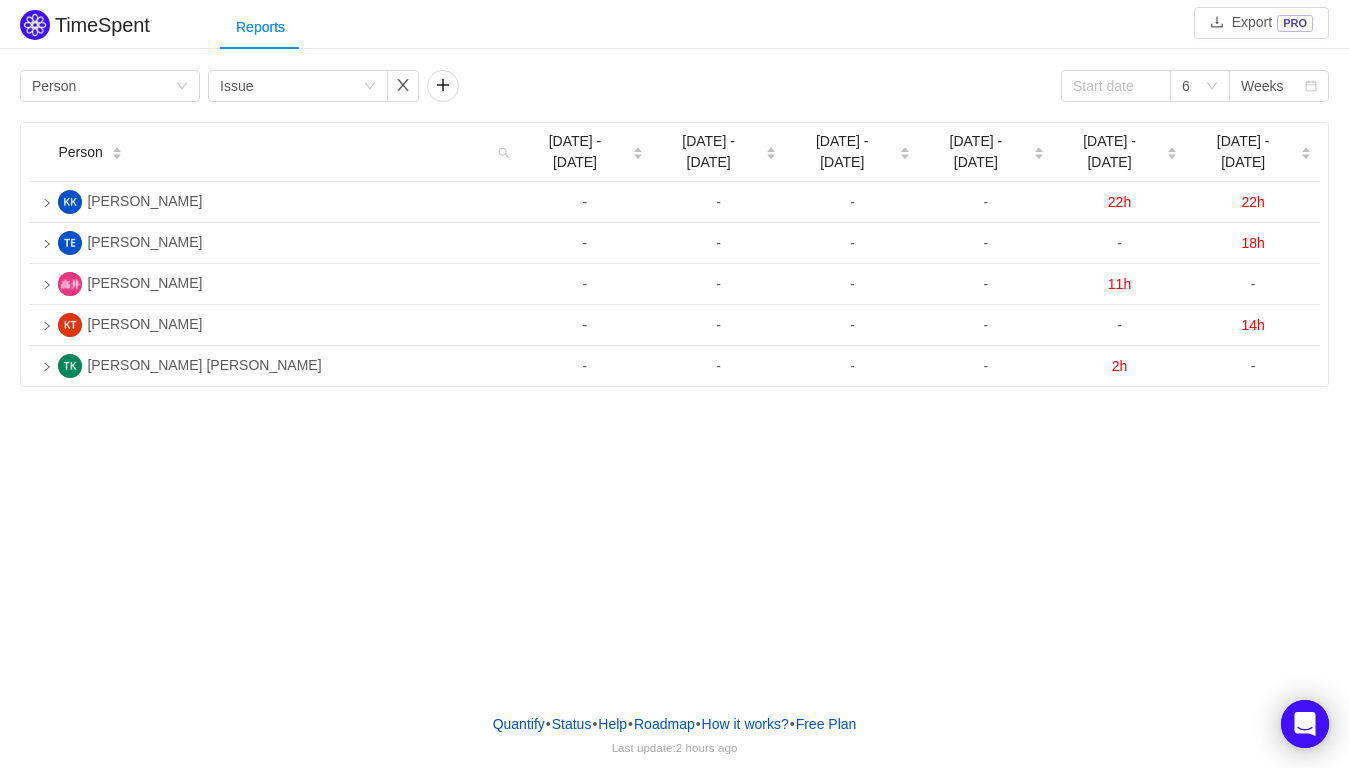 click on "TimeSpent  Export PRO Reports Group by  Person  Group by  Issue   6   Weeks  Person Jun [DATE] - [DATE] - [DATE] - [DATE] - [DATE] 6 [DATE] [DATE] - [DATE] - 20  [PERSON_NAME]   -   -   -   -   22h   22h   [PERSON_NAME]   -   -   -   -   -   18h   [PERSON_NAME]   -   -   -   -   11h   -   [PERSON_NAME]   -   -   -   -   -   14h   [PERSON_NAME] [PERSON_NAME]   -   -   -   -   2h   -" at bounding box center [674, 348] 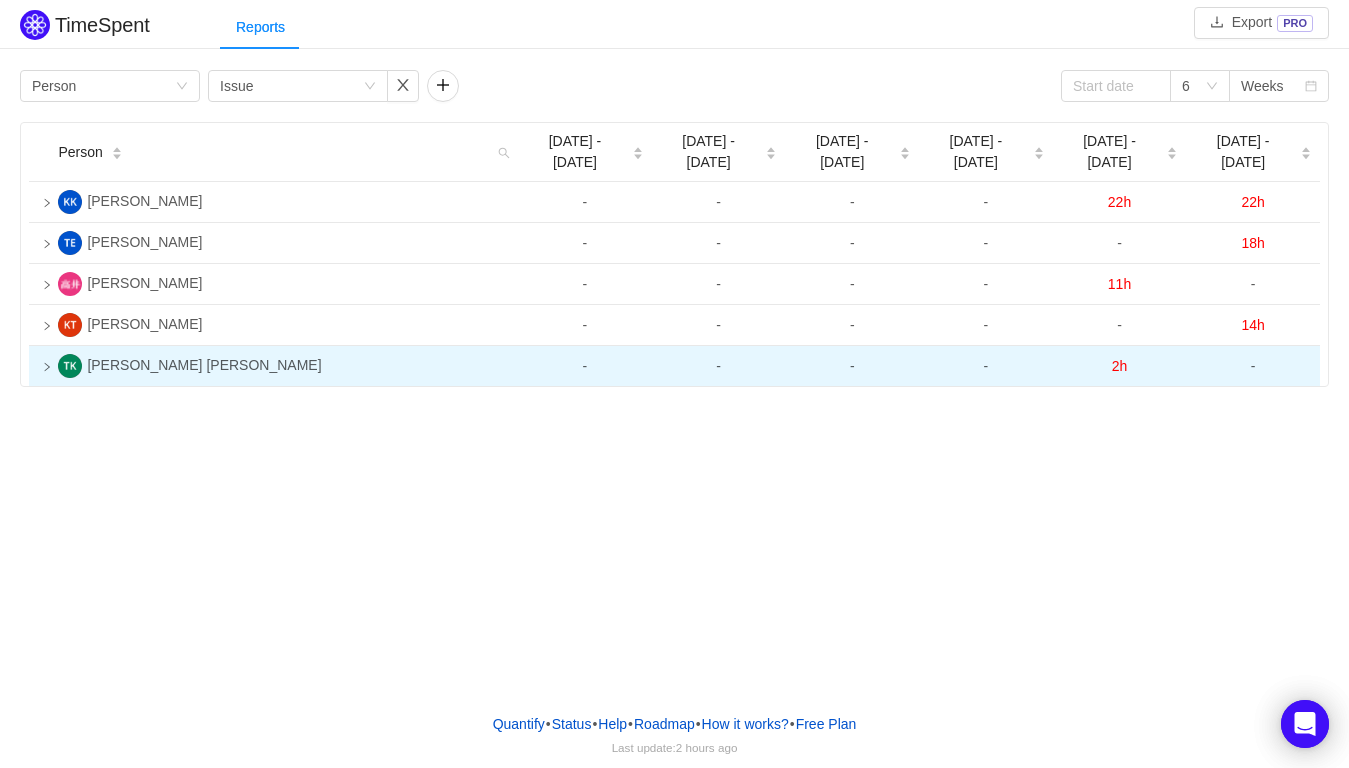 click 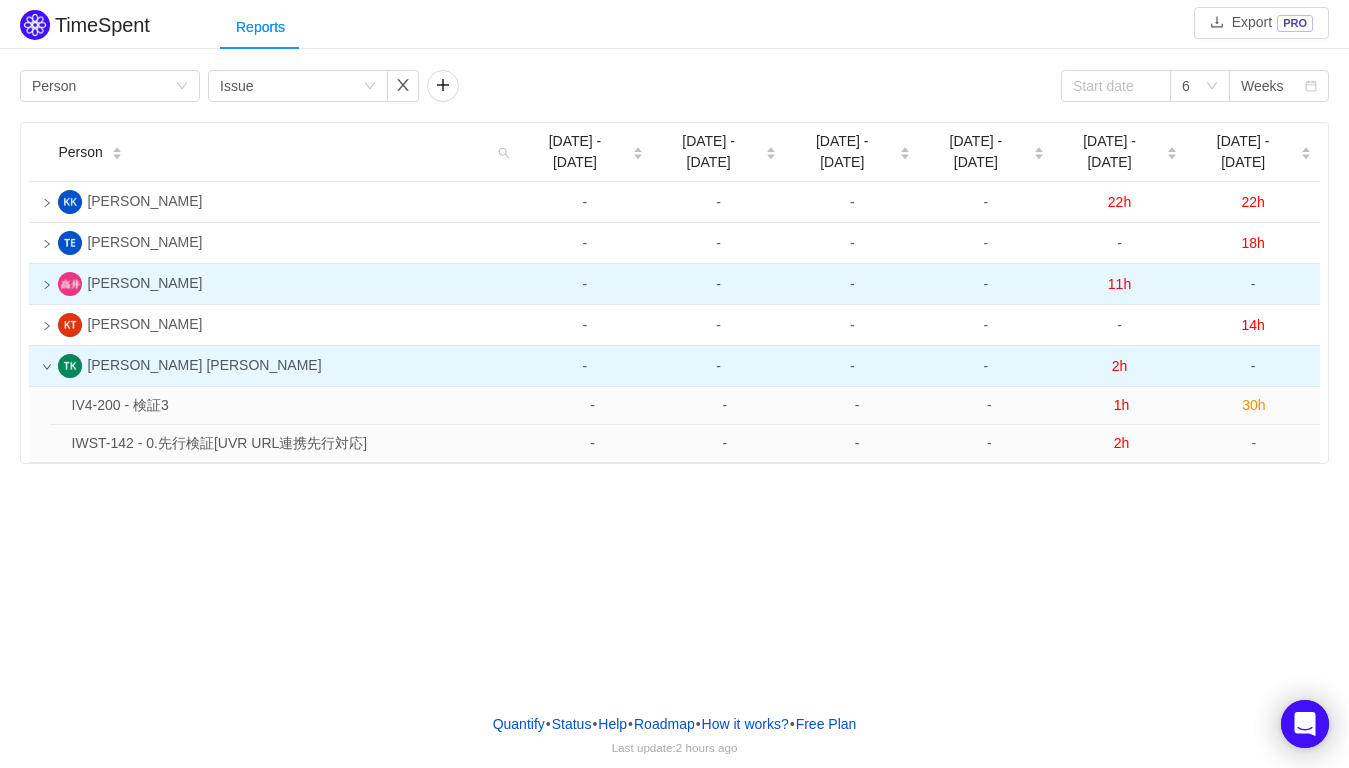 click 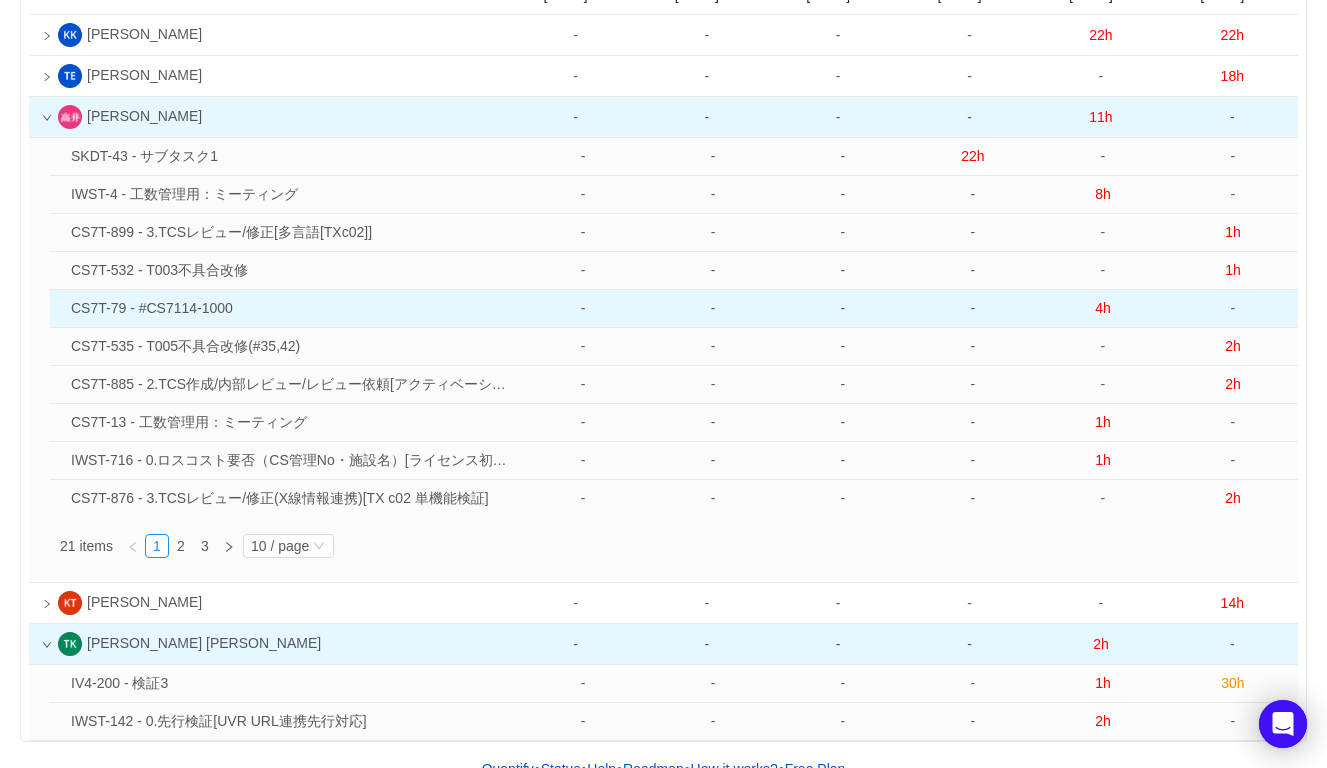 scroll, scrollTop: 189, scrollLeft: 0, axis: vertical 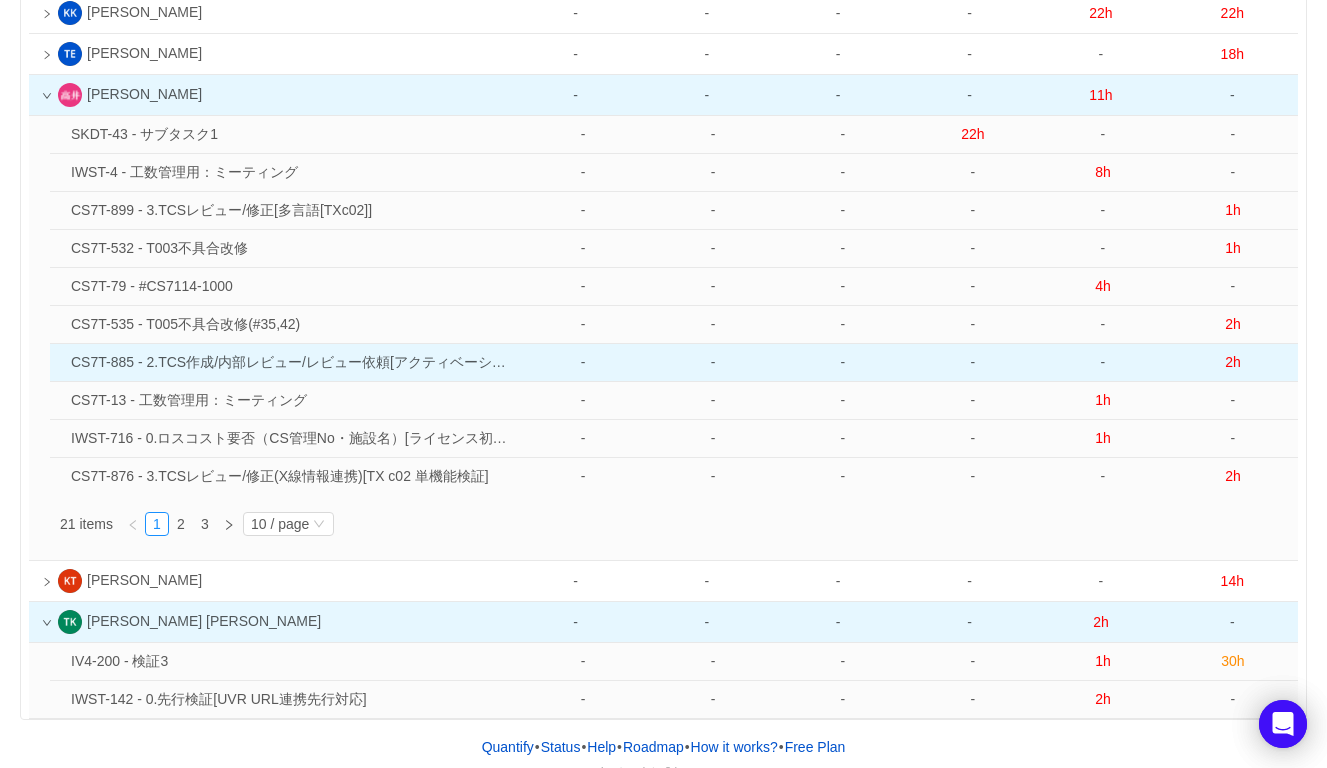 click on "CS7T-885 - 2.TCS作成/内部レビュー/レビュー依頼[アクティベーション[TXc02]]]" at bounding box center [290, 363] 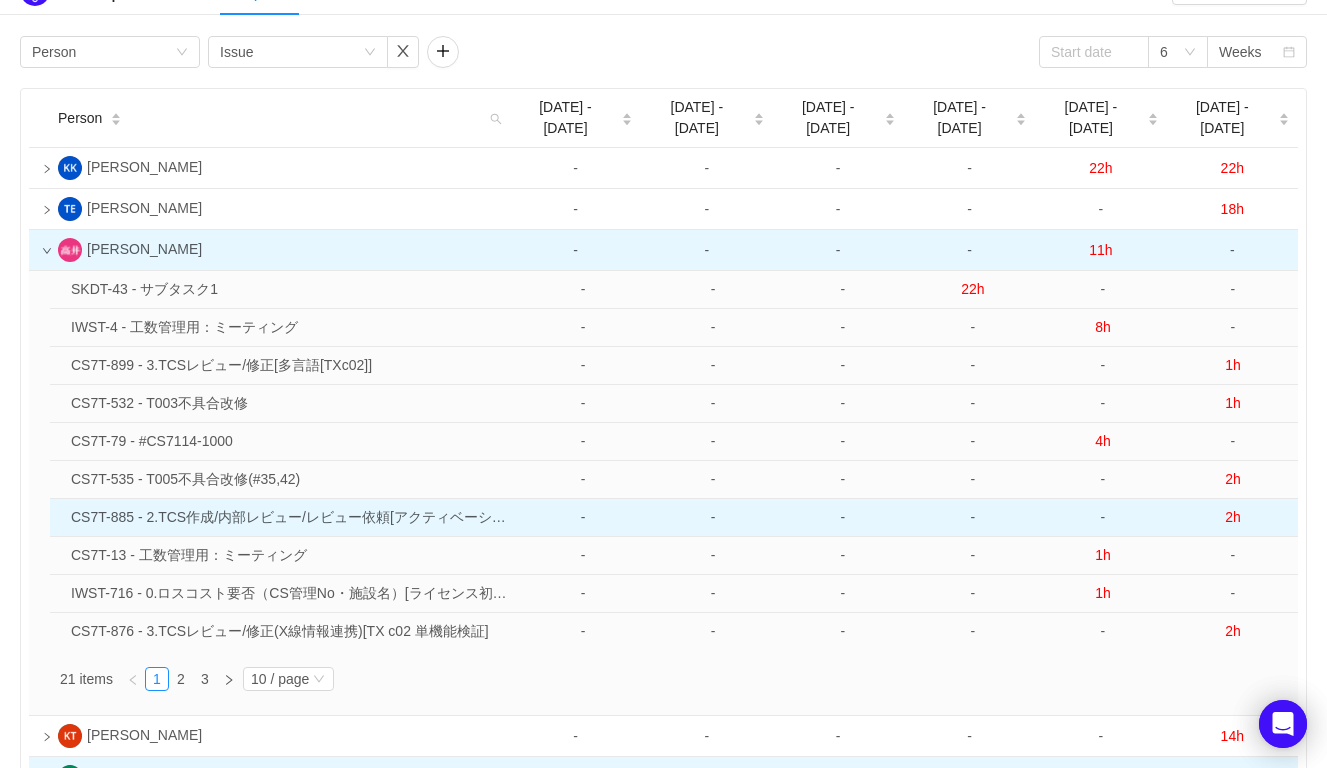 scroll, scrollTop: 0, scrollLeft: 0, axis: both 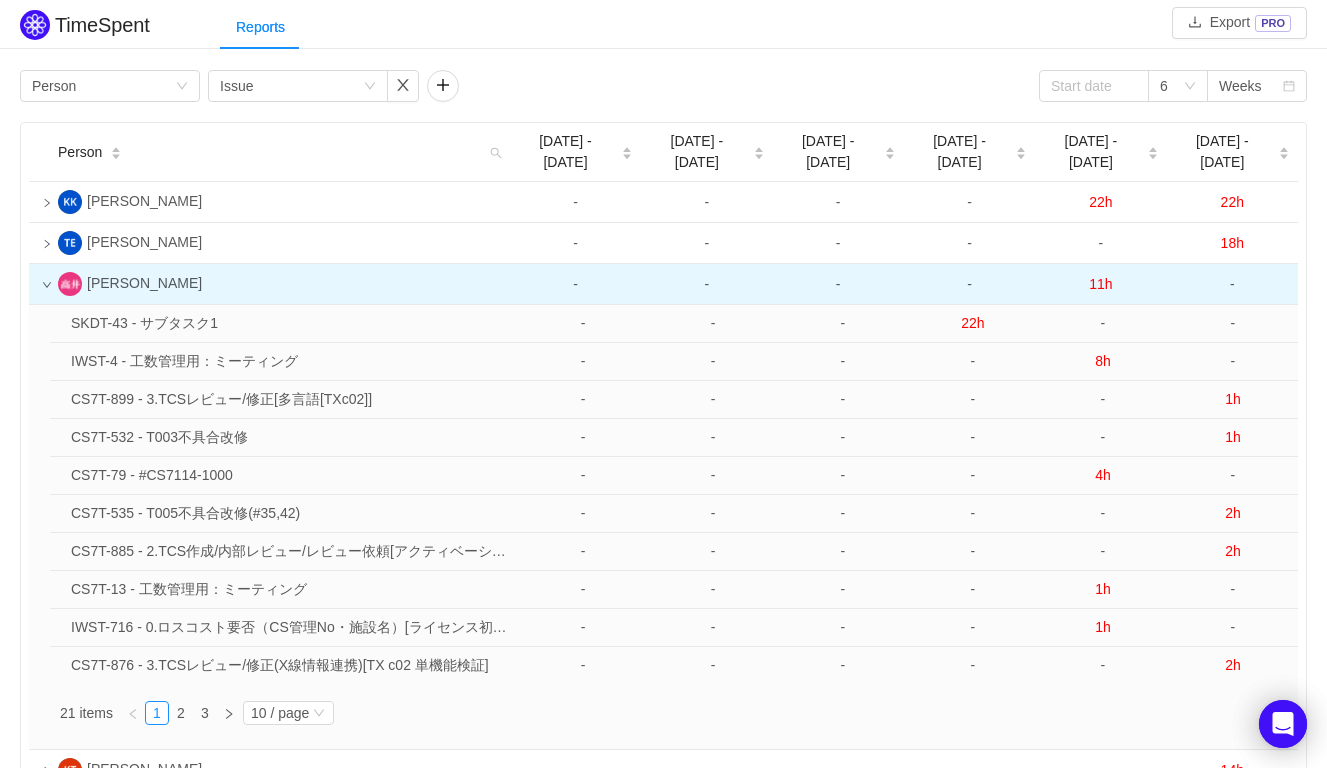 click on "Reports" at bounding box center (773, 27) 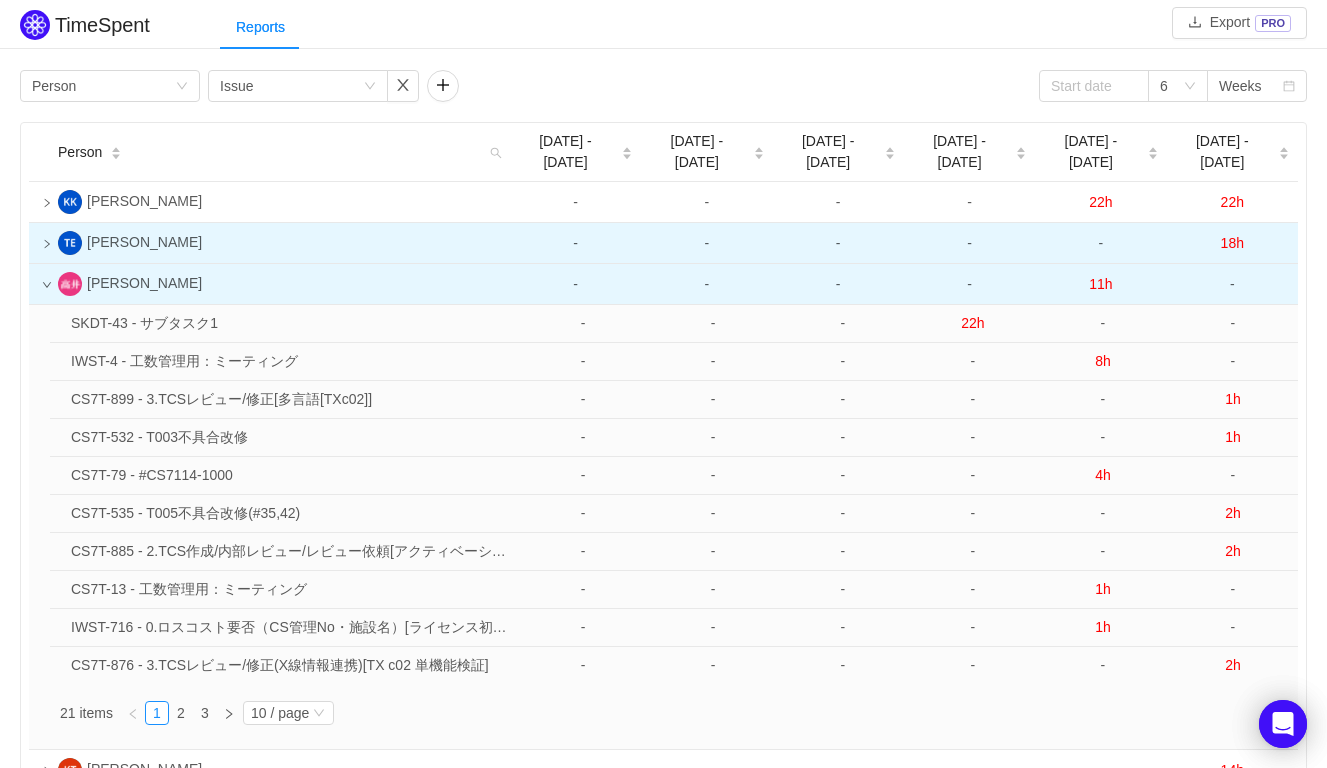 click 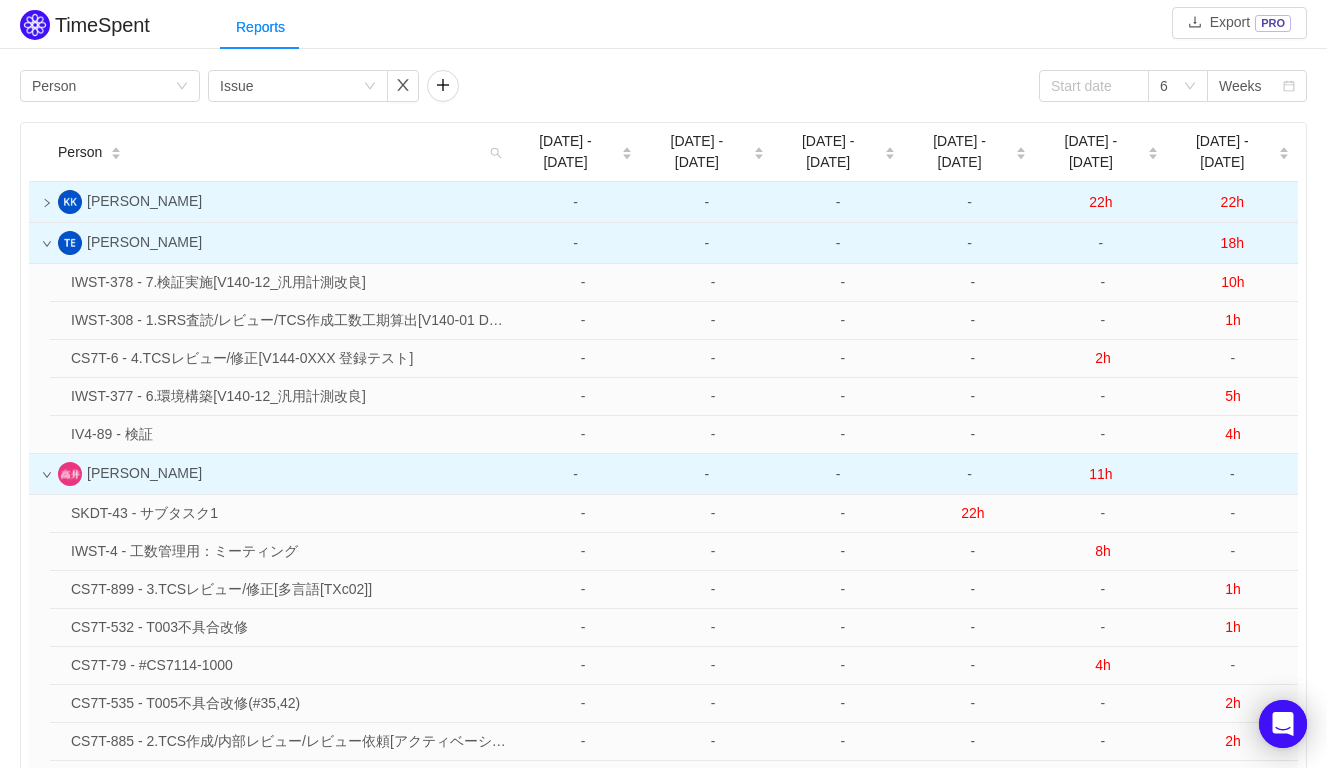 click 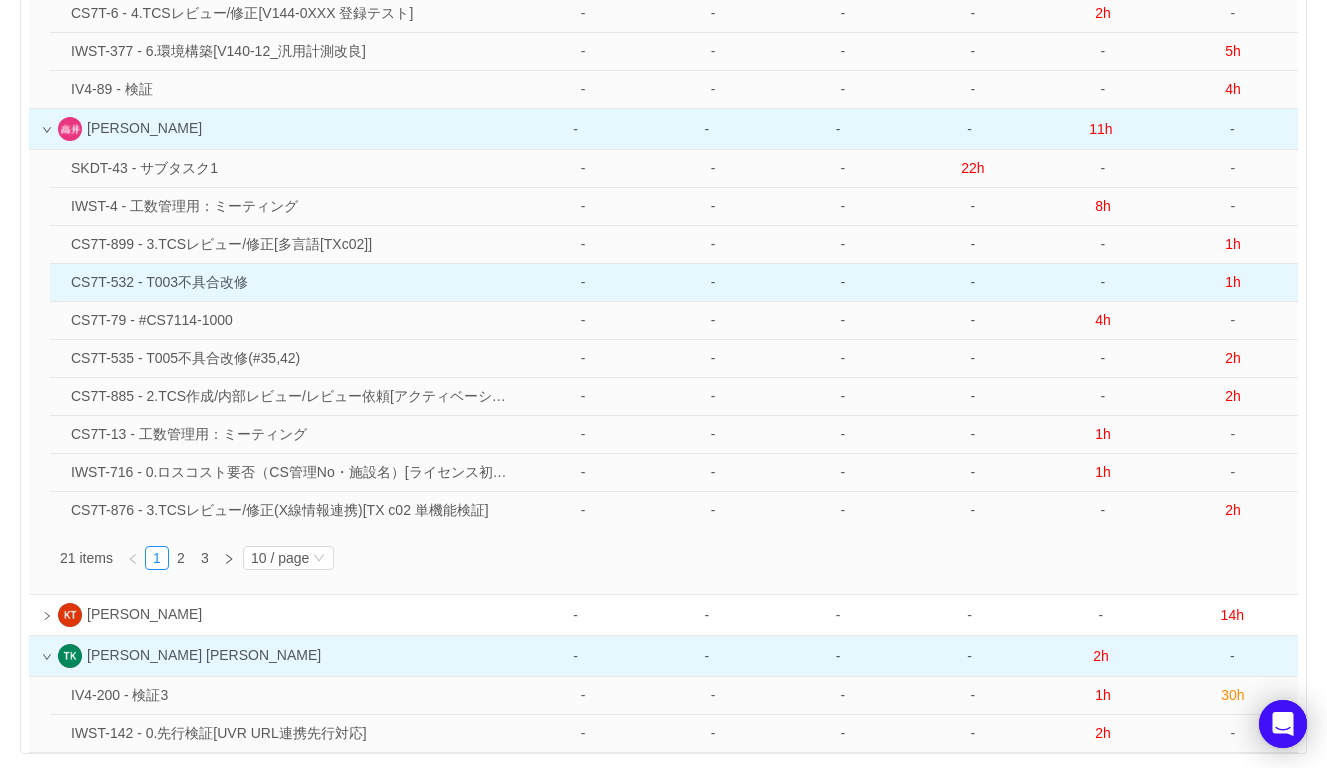 scroll, scrollTop: 756, scrollLeft: 0, axis: vertical 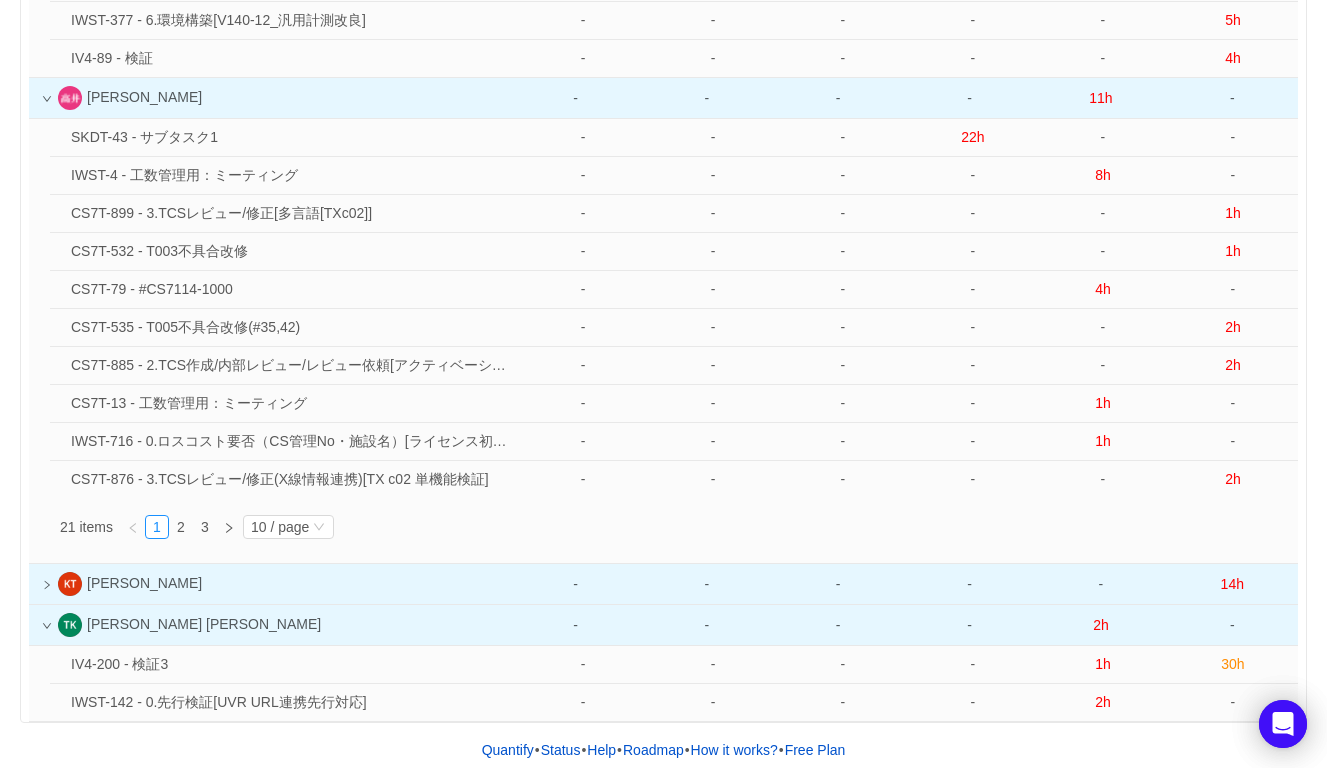 click 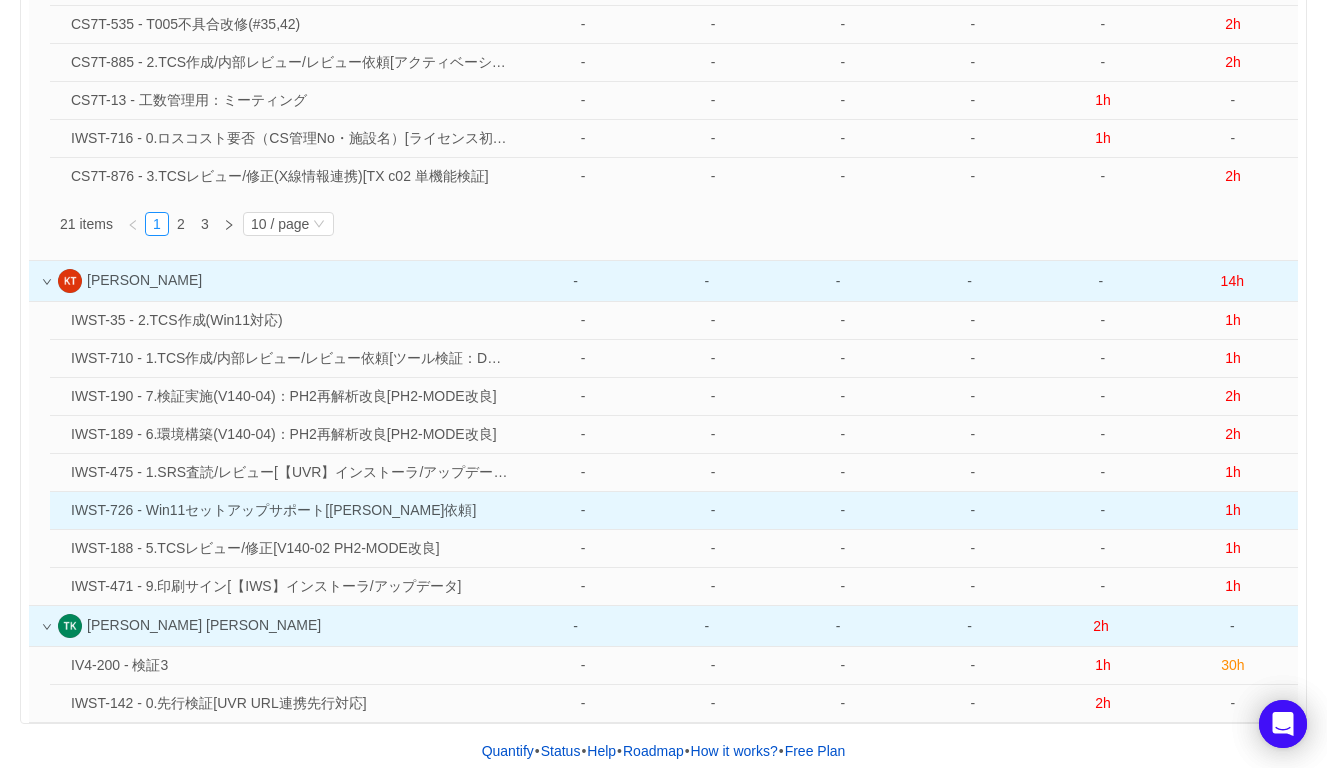 scroll, scrollTop: 0, scrollLeft: 0, axis: both 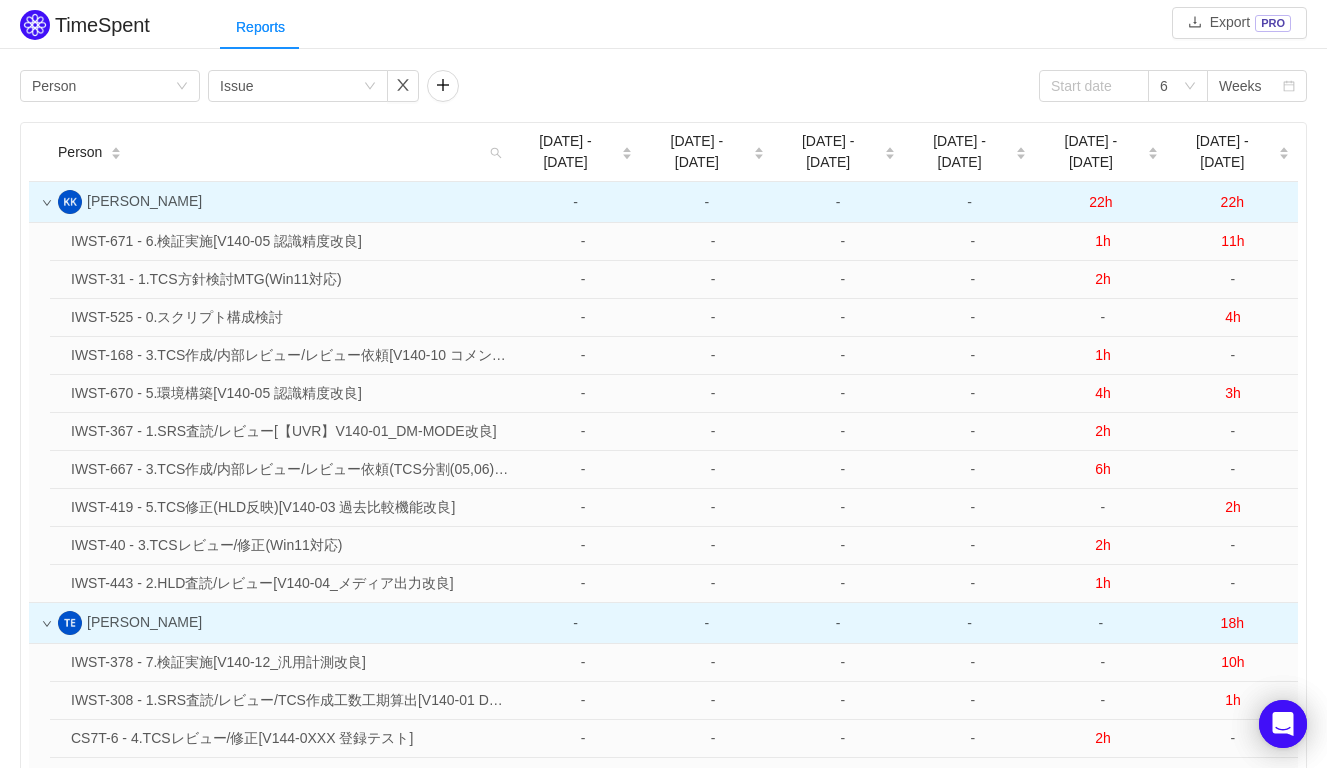 click on "Group by  Person  Group by  Issue   6   Weeks" at bounding box center (663, 86) 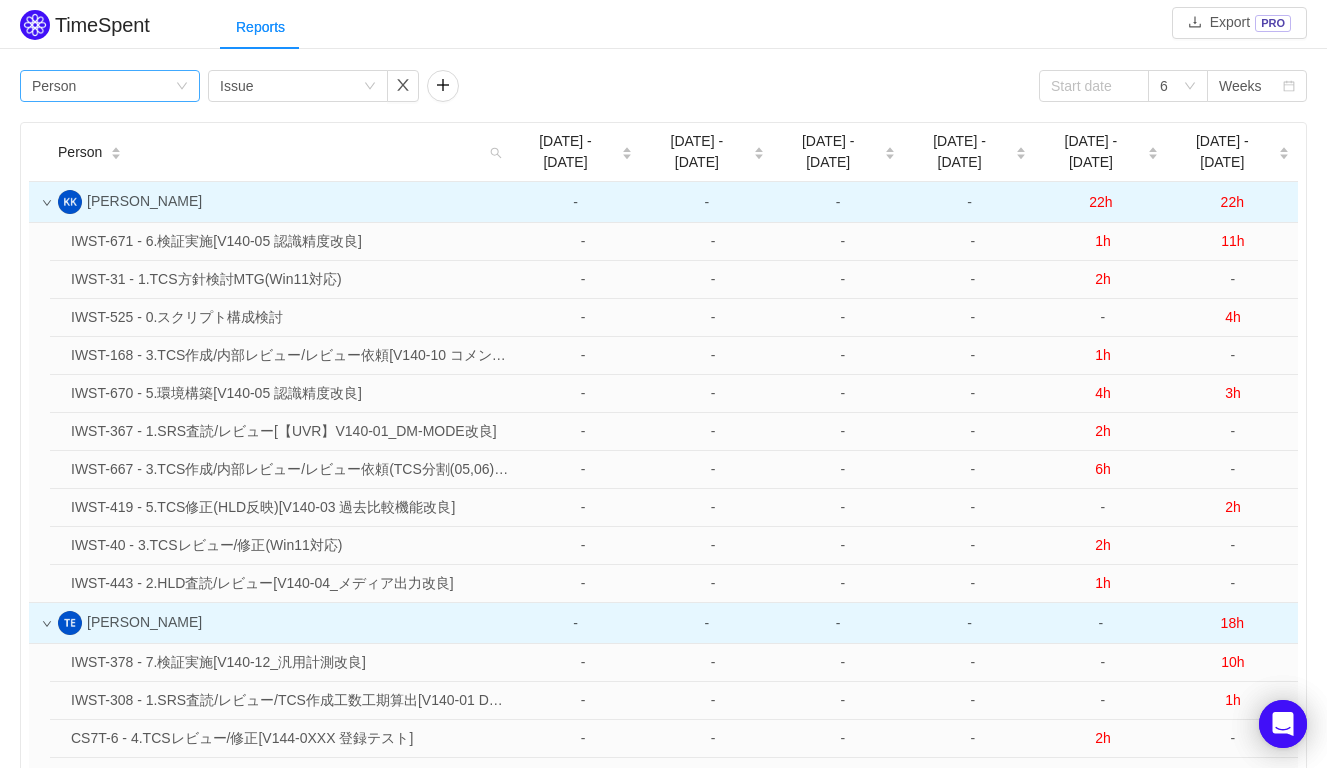click on "Group by  Person" at bounding box center (103, 86) 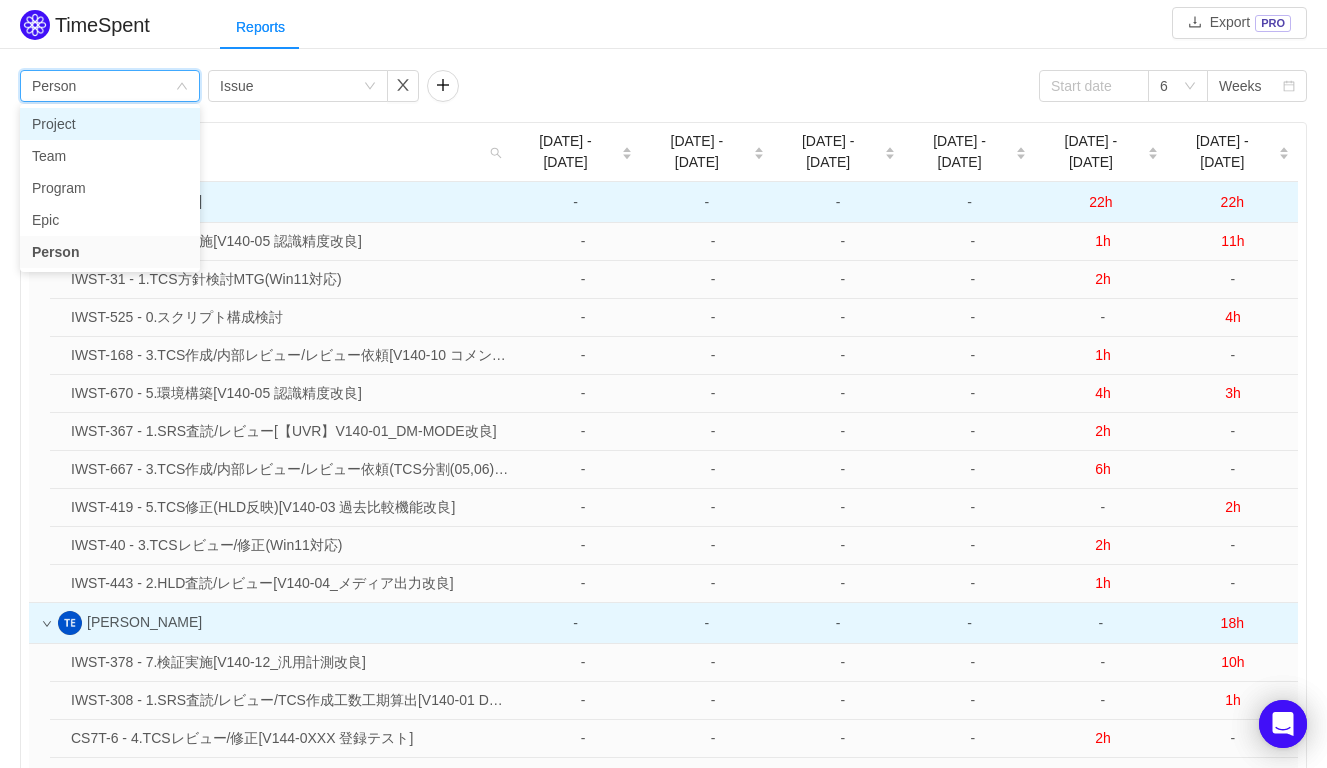 click on "Project" at bounding box center [110, 124] 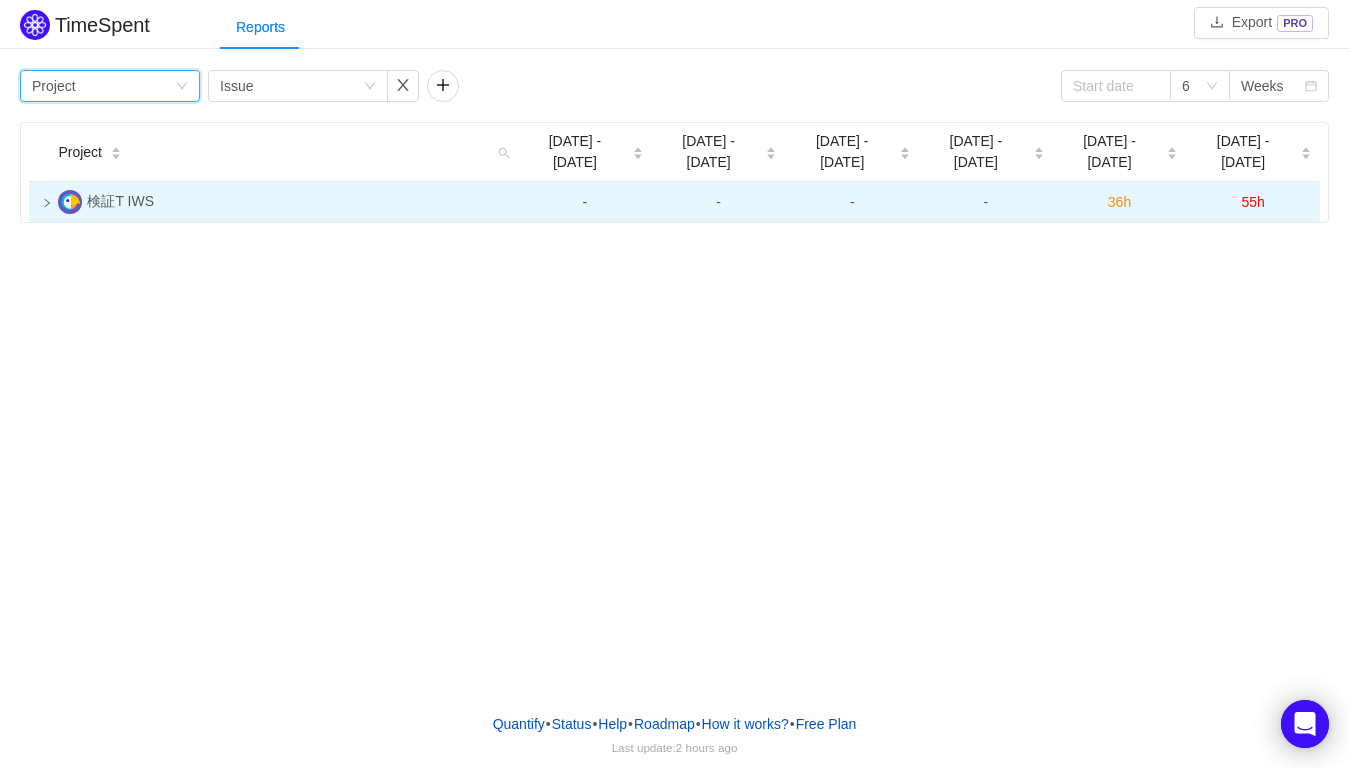 click 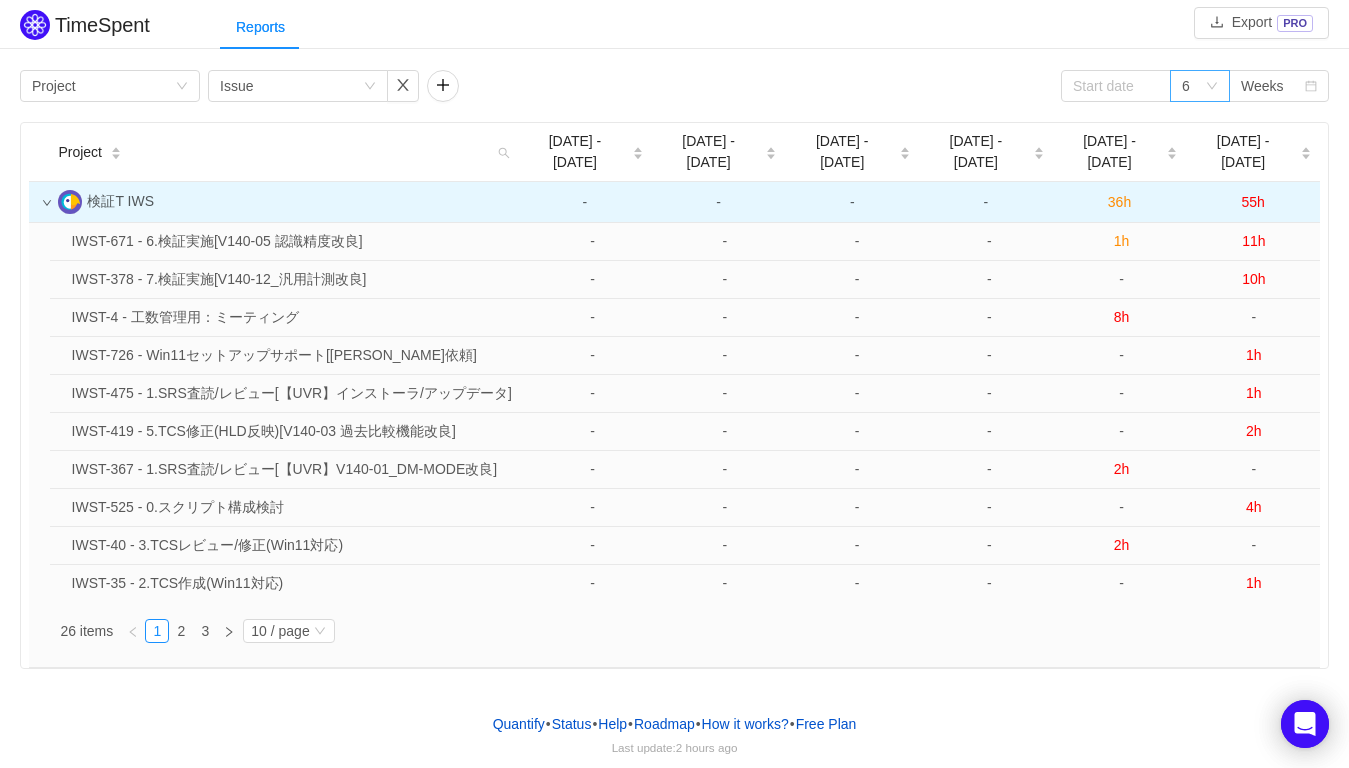 click 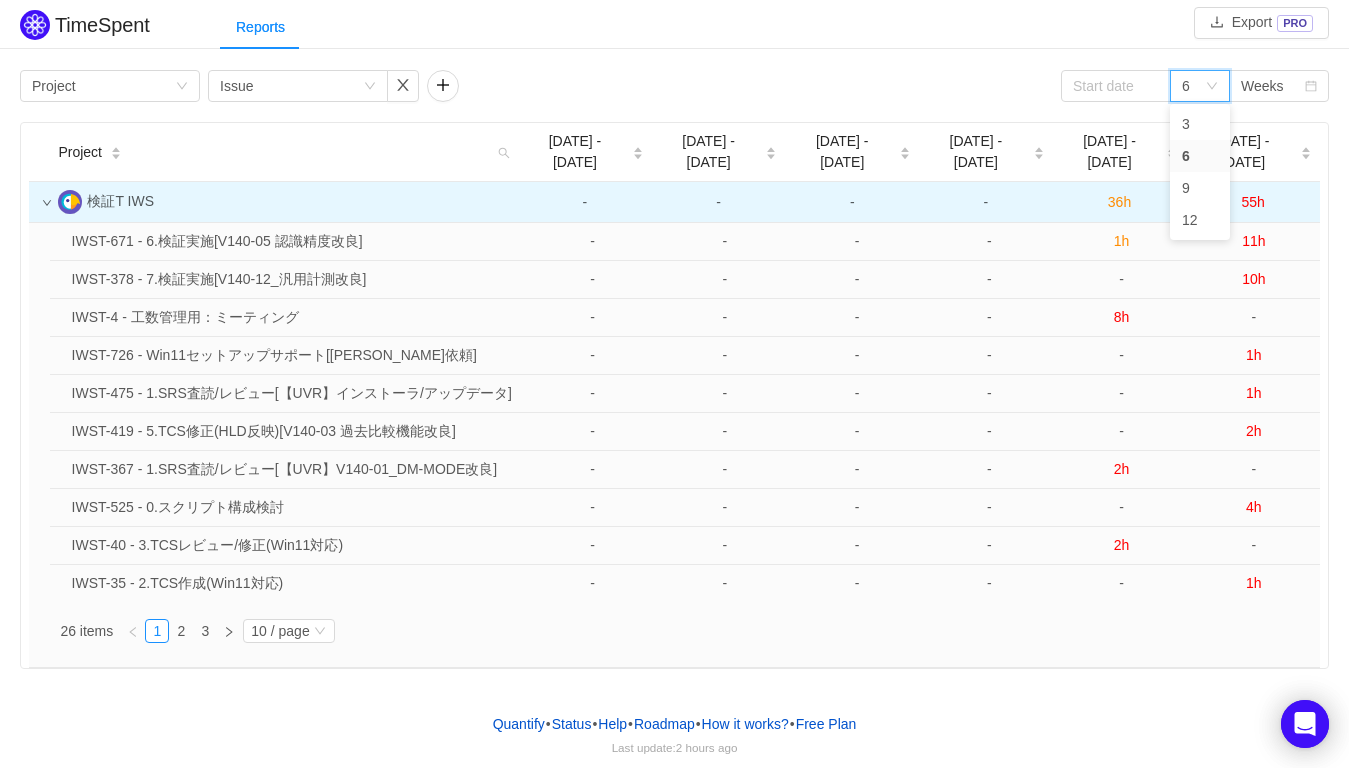 click on "Group by  Project  Group by  Issue   6   Weeks" at bounding box center (674, 86) 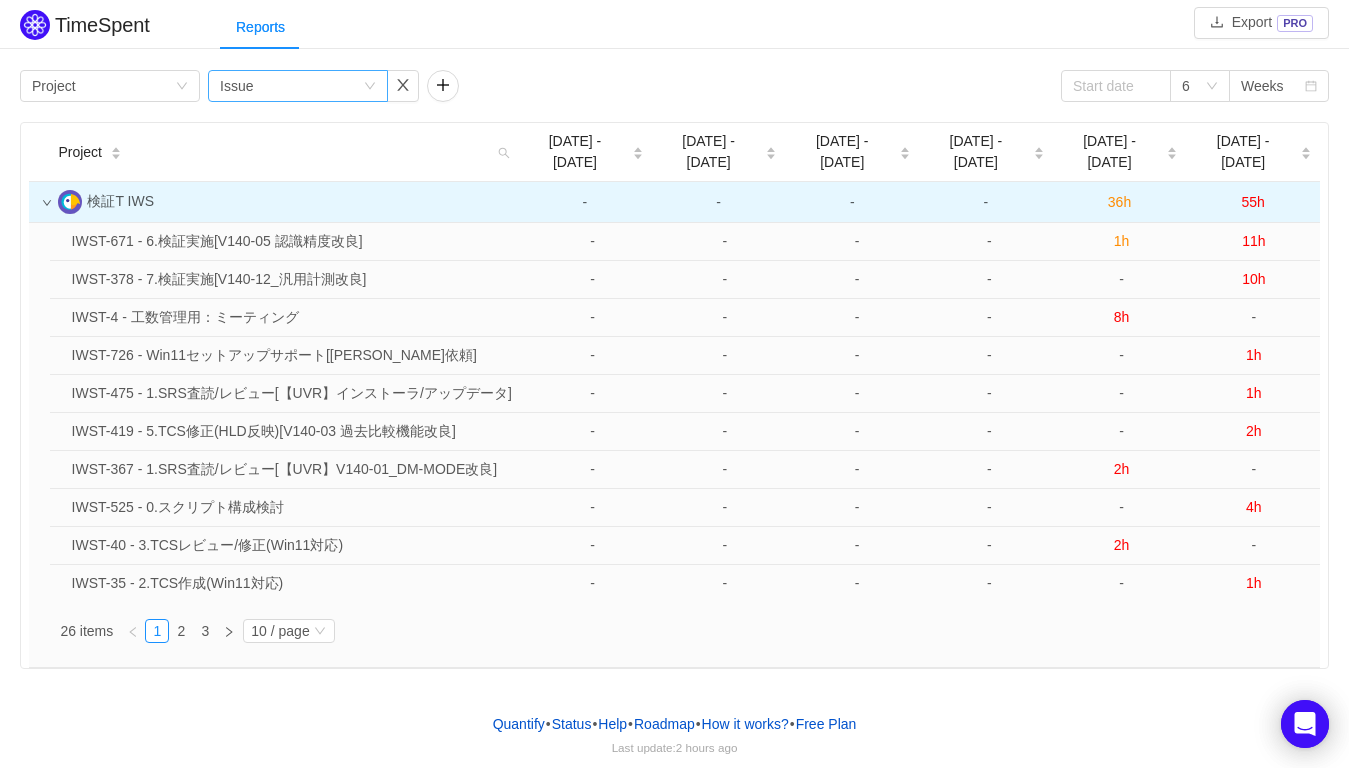 click 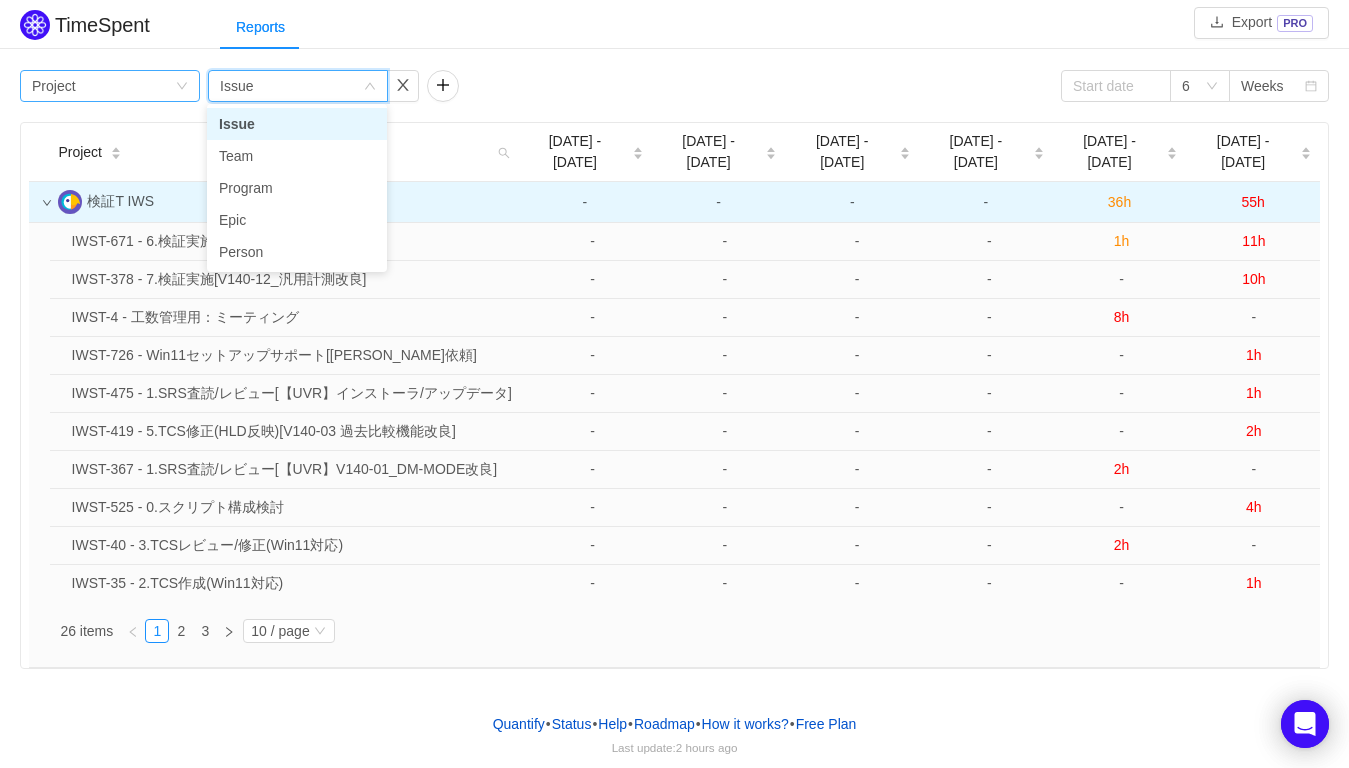 click on "Group by  Project" at bounding box center [110, 86] 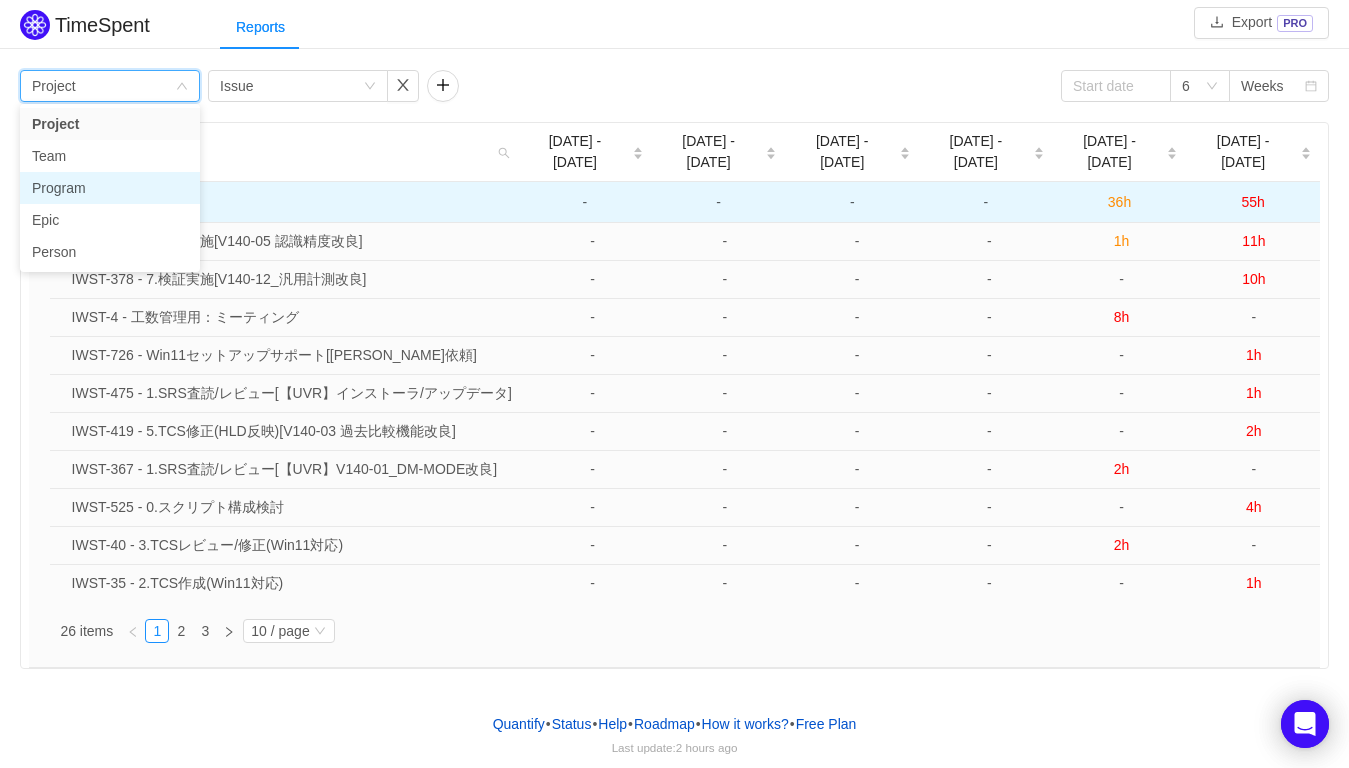 click on "Program" at bounding box center [110, 188] 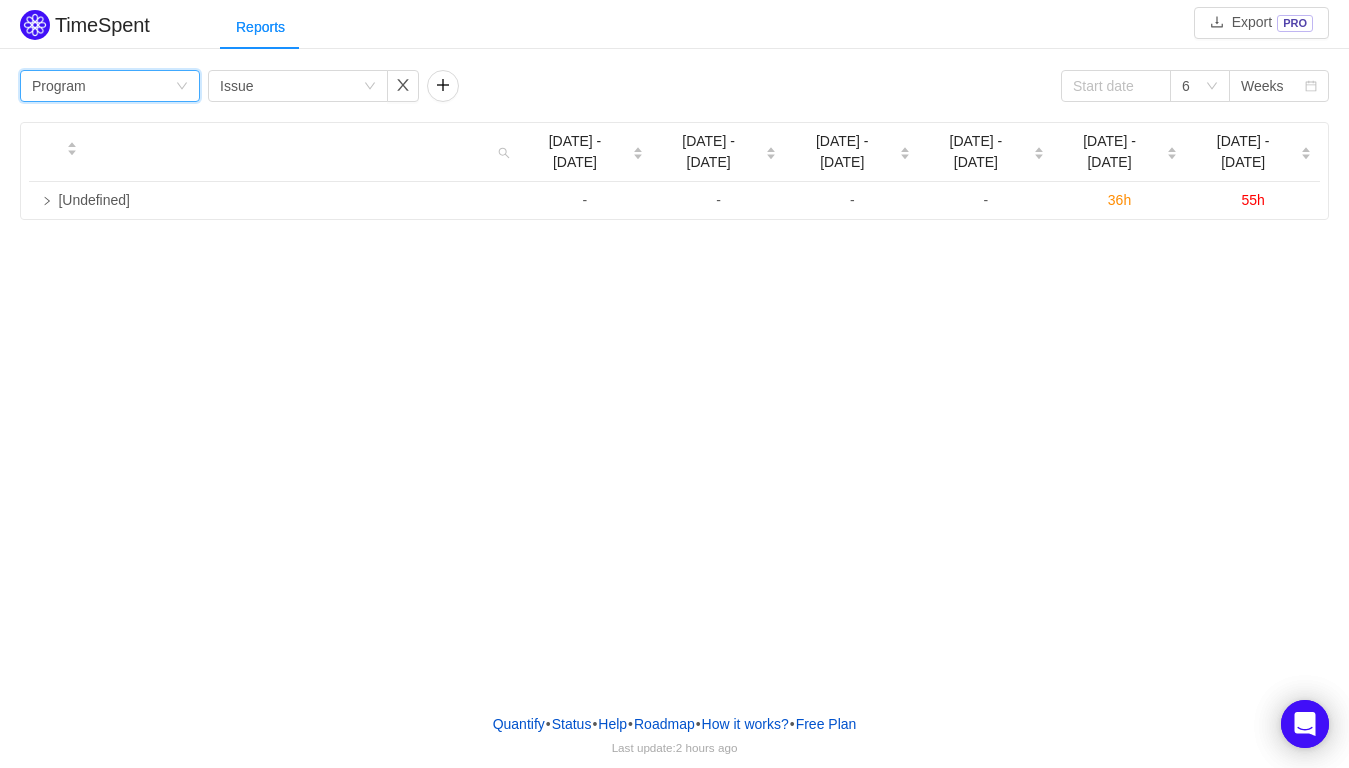 click 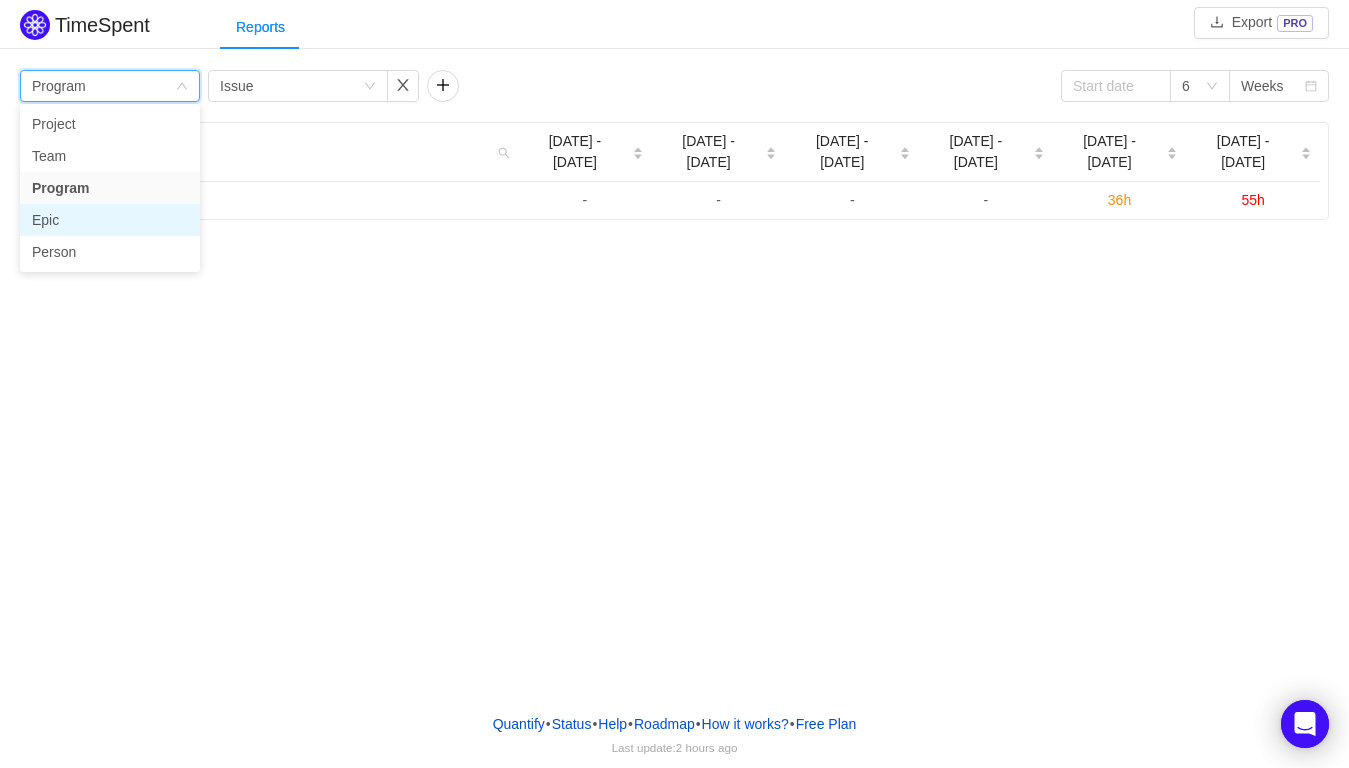 click on "Epic" at bounding box center [110, 220] 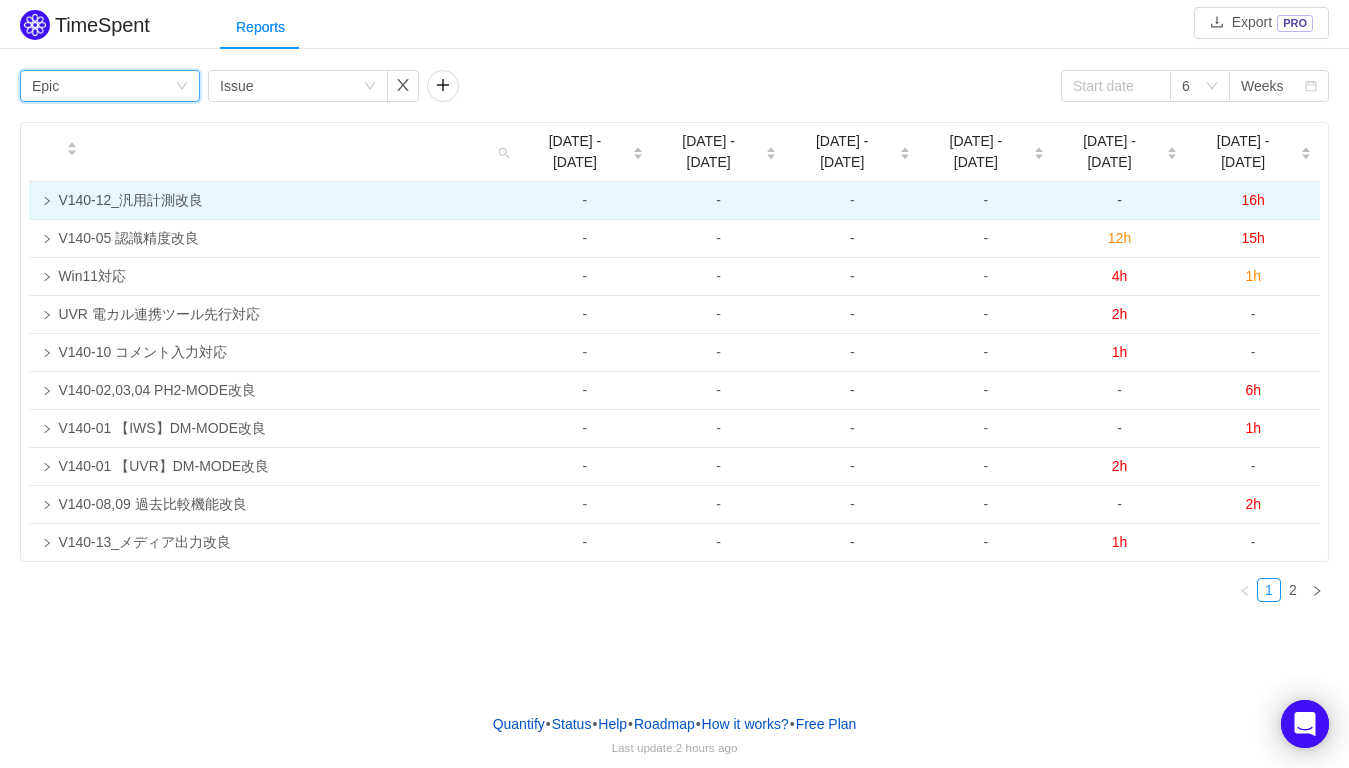 click 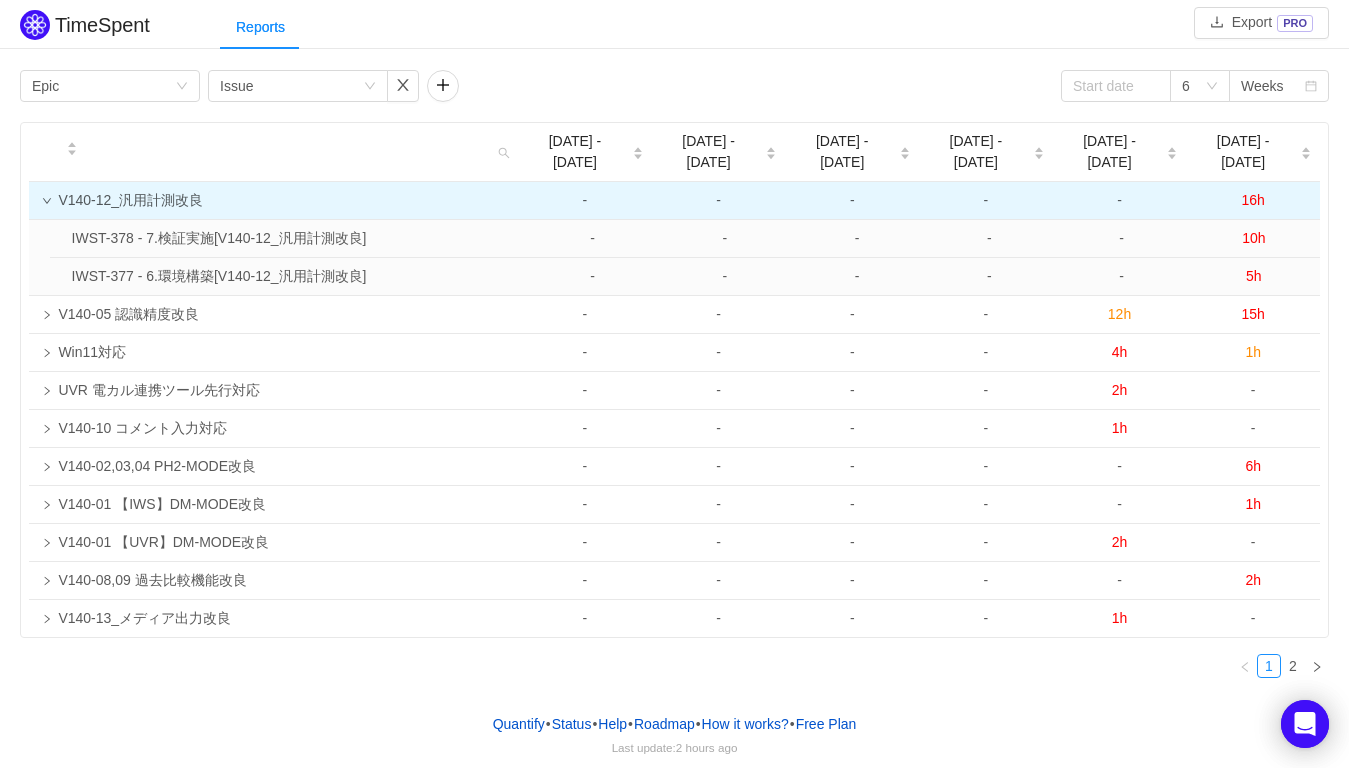 click 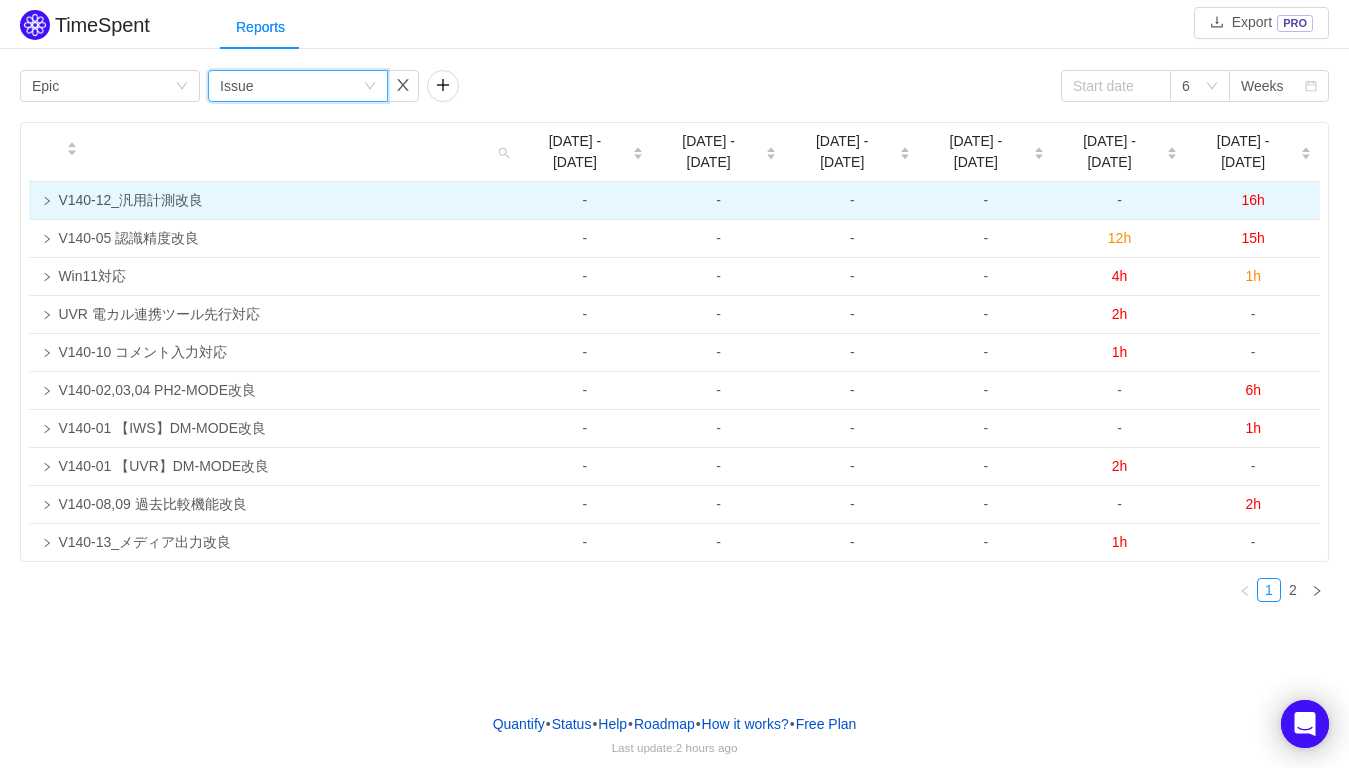 click on "Group by  Issue" at bounding box center [298, 86] 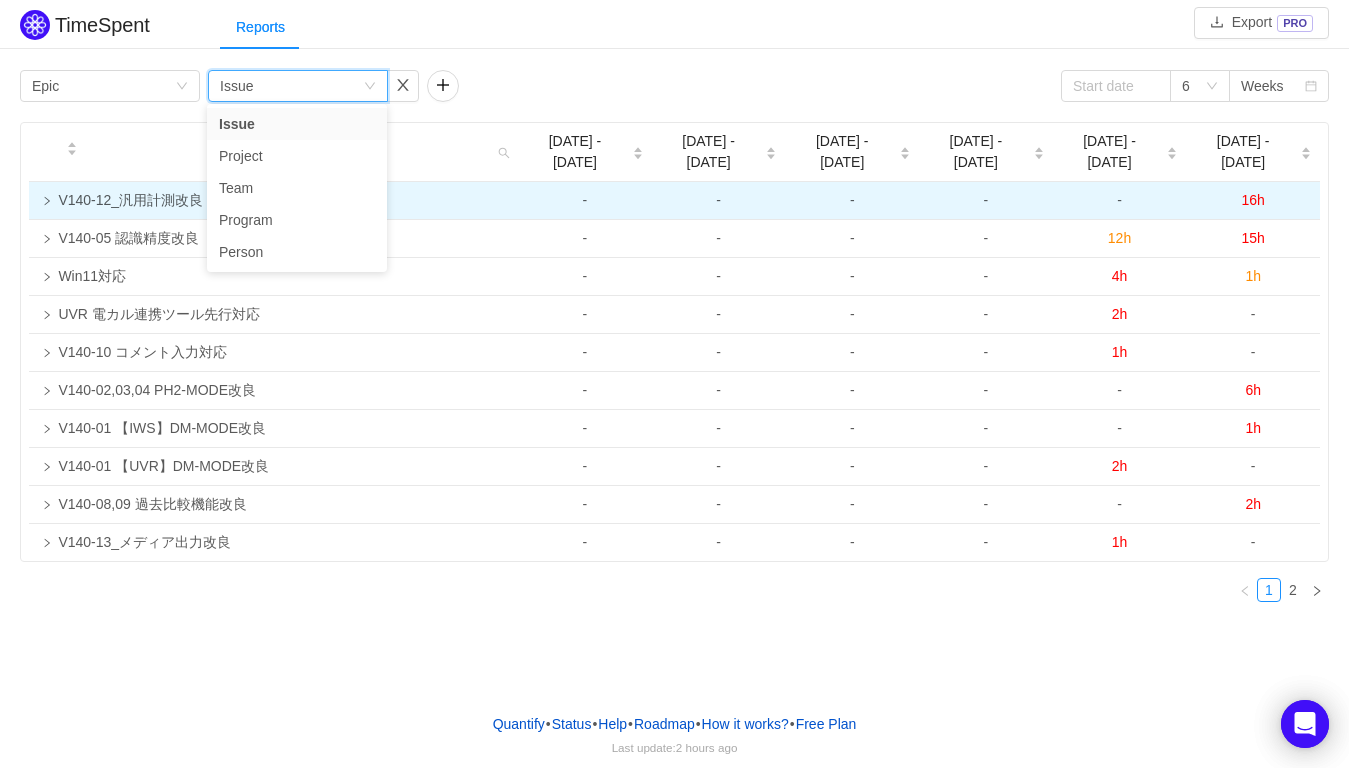 click on "TimeSpent  Export PRO Reports Group by  Epic  Group by  Issue   6   Weeks  Jun [DATE] - [DATE] - [DATE] - [DATE] - [DATE] 6 [DATE] [DATE] - [DATE] - 20 V140-12_汎用計測改良  -   -   -   -   -   16h  IWST-378 - 7.検証実施[V140-12_汎用計測改良]  -   -   -   -   -   10h  IWST-377 - 6.環境構築[V140-12_汎用計測改良]  -   -   -   -   -   5h  V140-05 認識精度改良  -   -   -   -   12h   15h  Win11対応  -   -   -   -   4h   1h  UVR 電カル連携ツール先行対応  -   -   -   -   2h   -  V140-10 コメント入力対応  -   -   -   -   1h   -  V140-02,03,04 PH2-MODE改良  -   -   -   -   -   6h  V140-01 【IWS】DM-MODE改良  -   -   -   -   -   1h  V140-01 【UVR】DM-MODE改良  -   -   -   -   2h   -  V140-08,09 過去比較機能改良  -   -   -   -   -   2h  V140-13_メディア出力改良  -   -   -   -   1h   -  1 2" at bounding box center (674, 311) 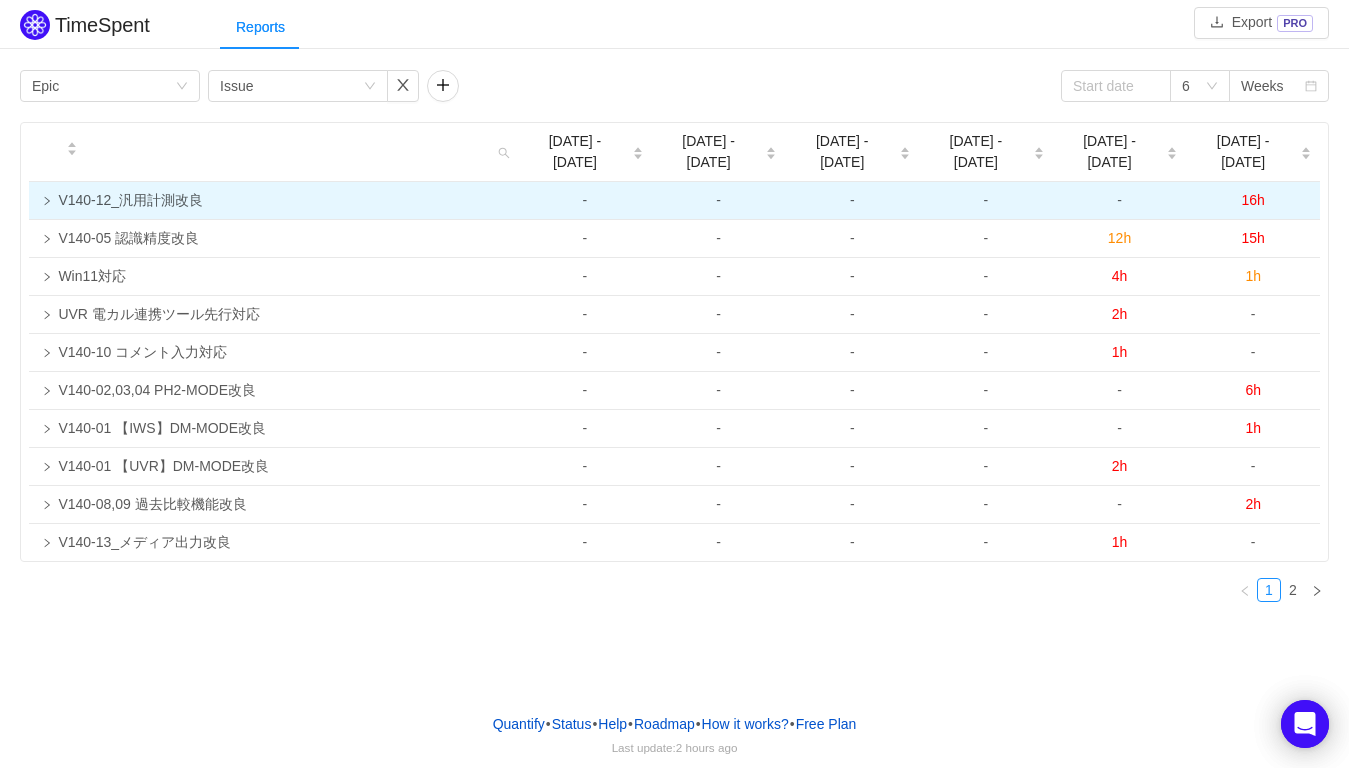 click at bounding box center [39, 201] 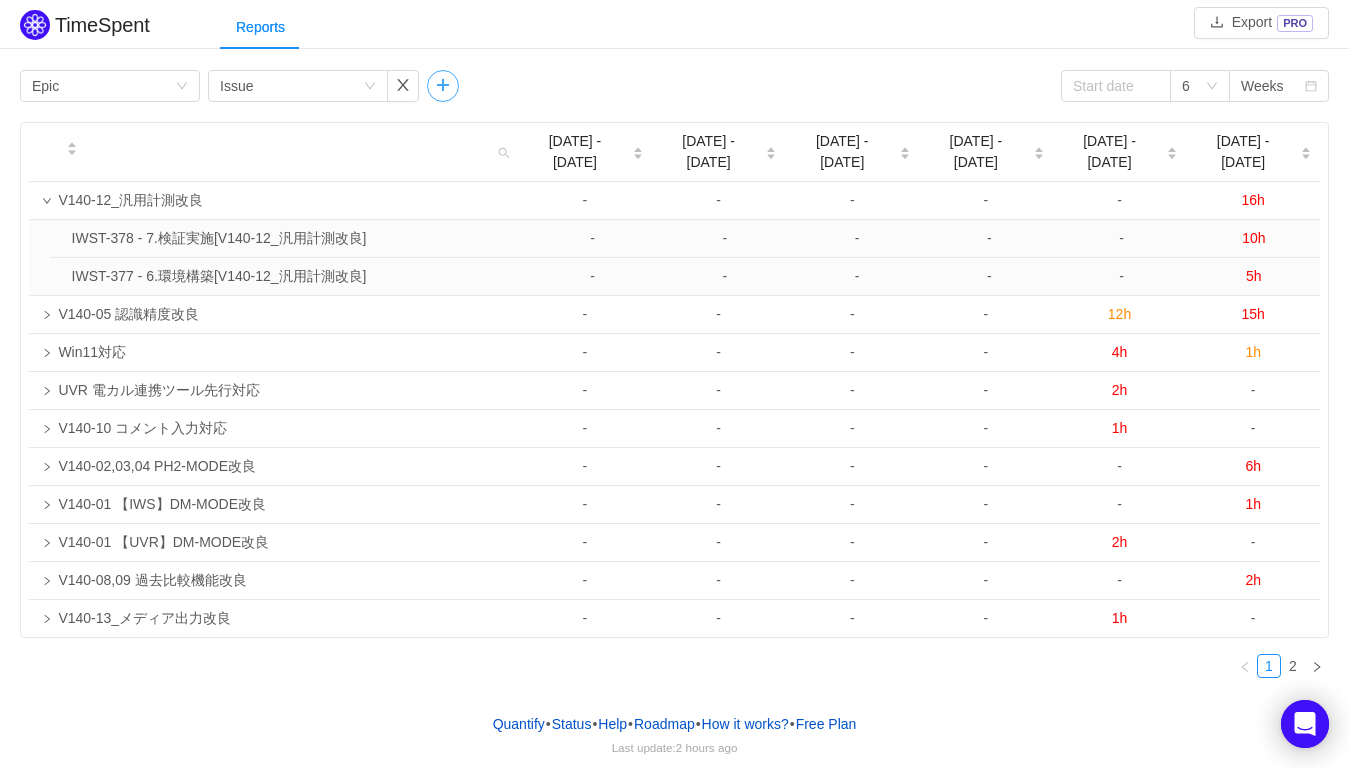 click at bounding box center [443, 86] 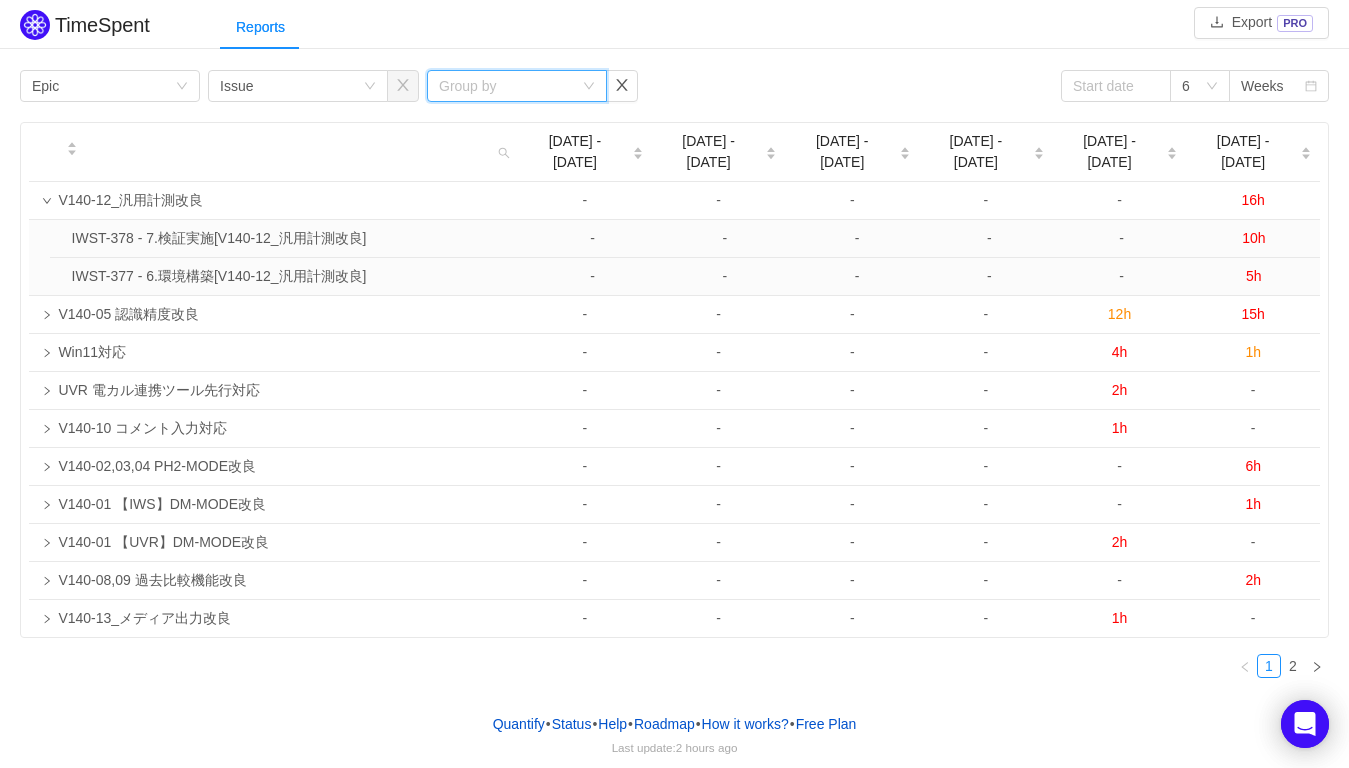 click on "Group by" at bounding box center (517, 86) 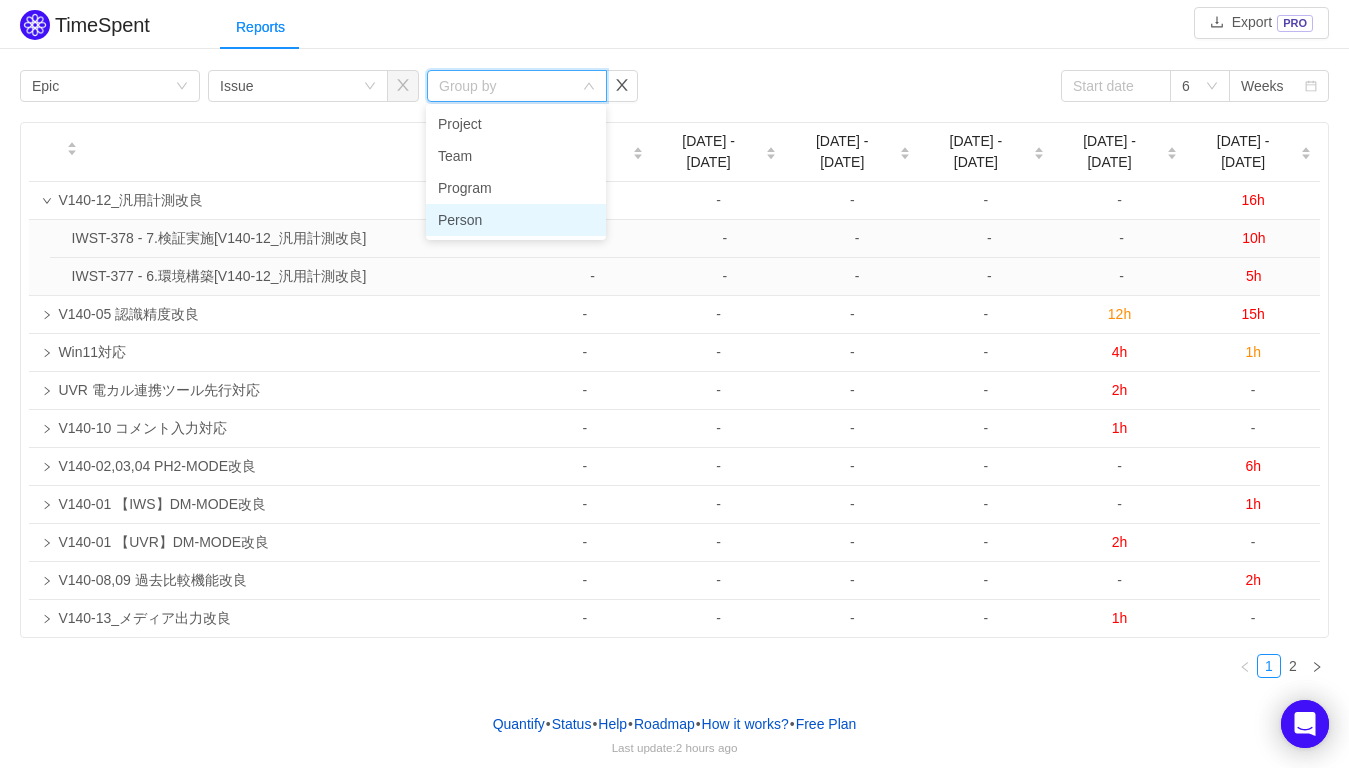 click on "Person" at bounding box center [516, 220] 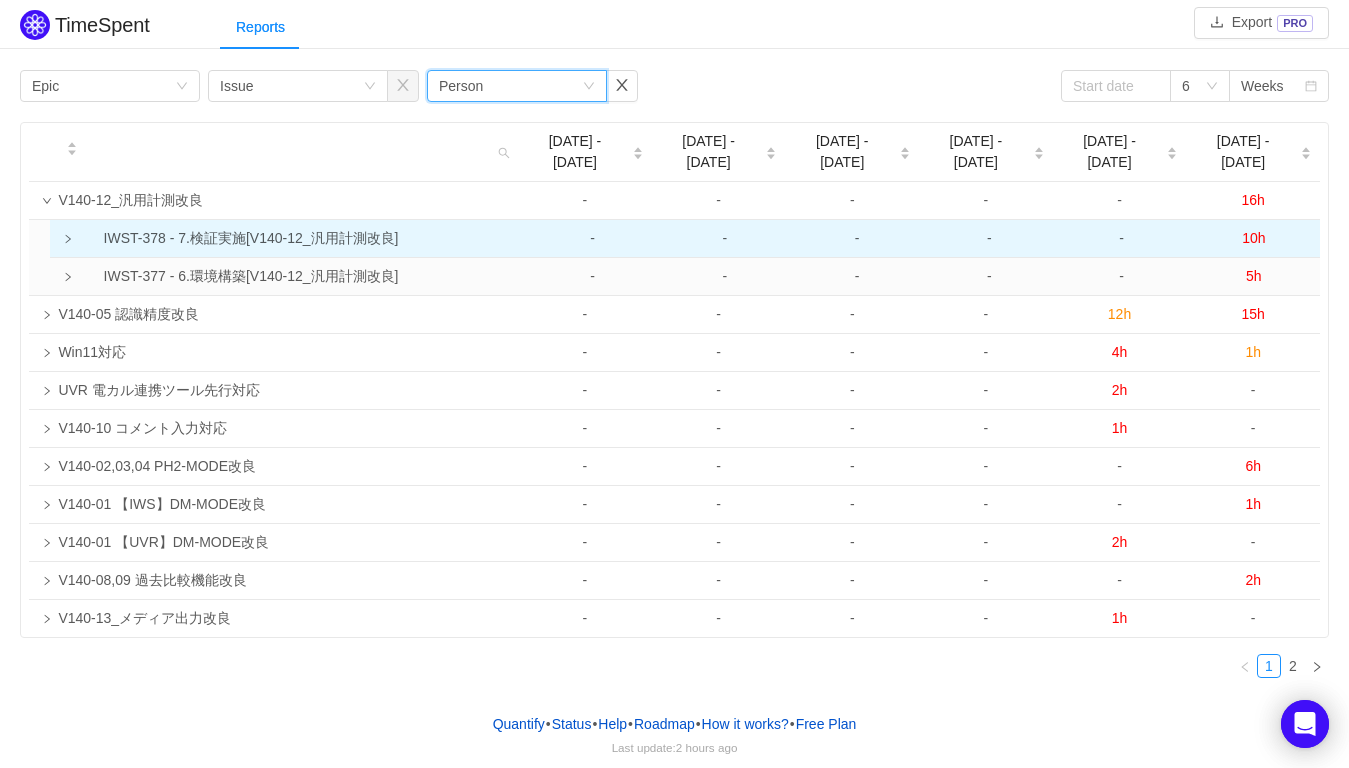 click 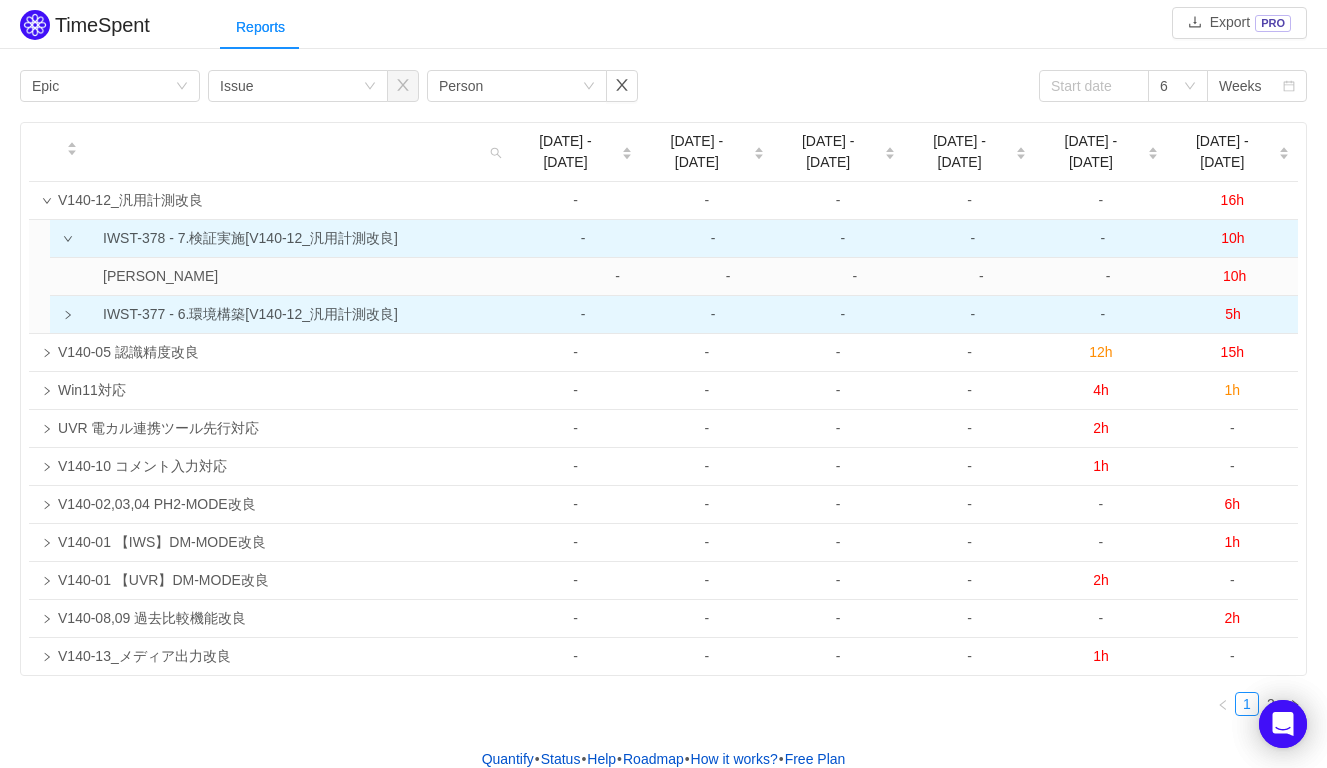 click at bounding box center (56, 314) 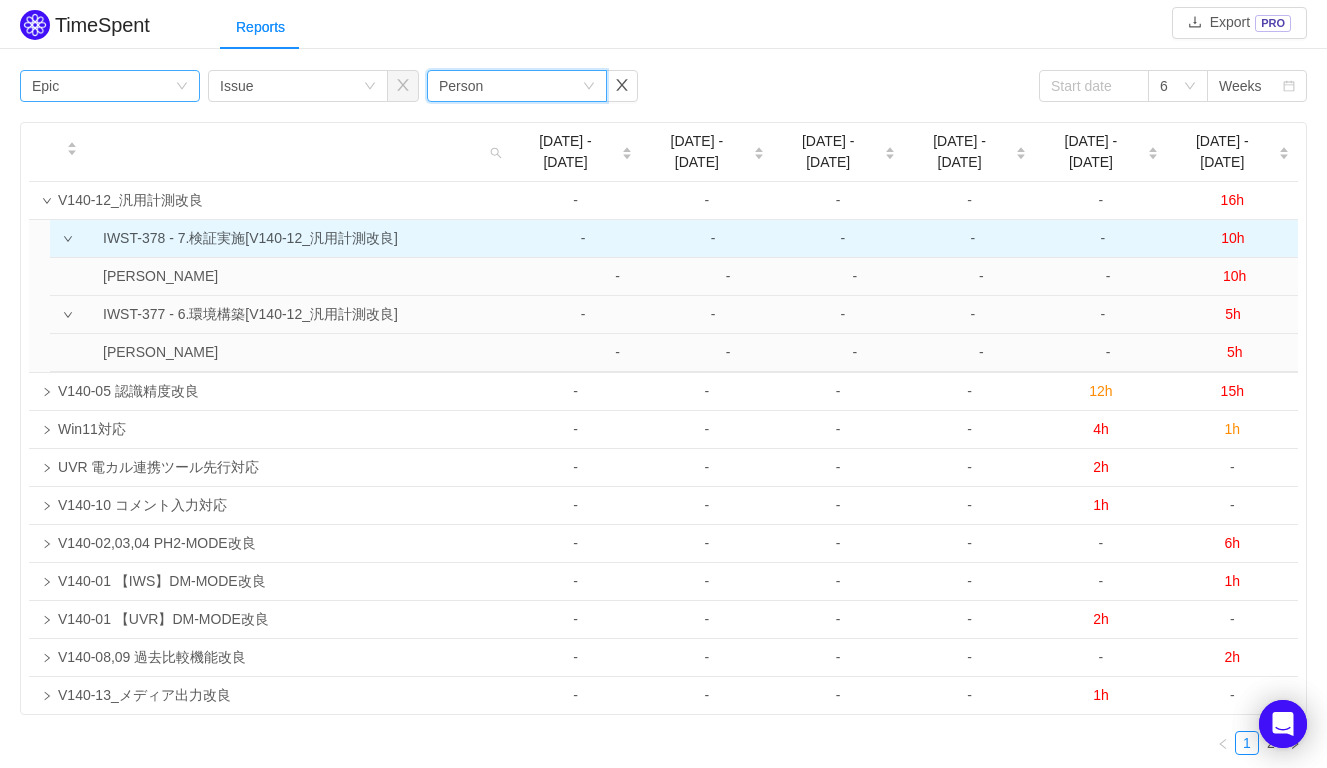drag, startPoint x: 459, startPoint y: 79, endPoint x: 149, endPoint y: 84, distance: 310.0403 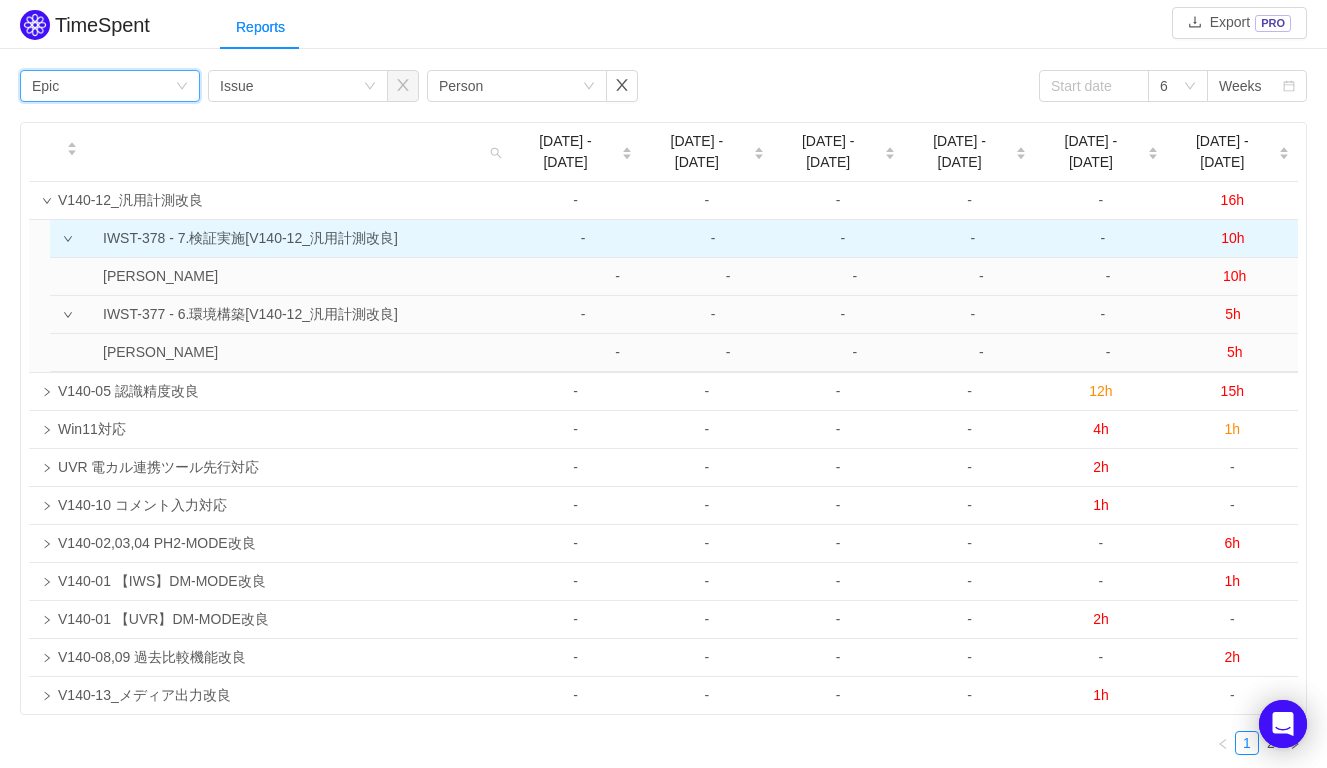 click 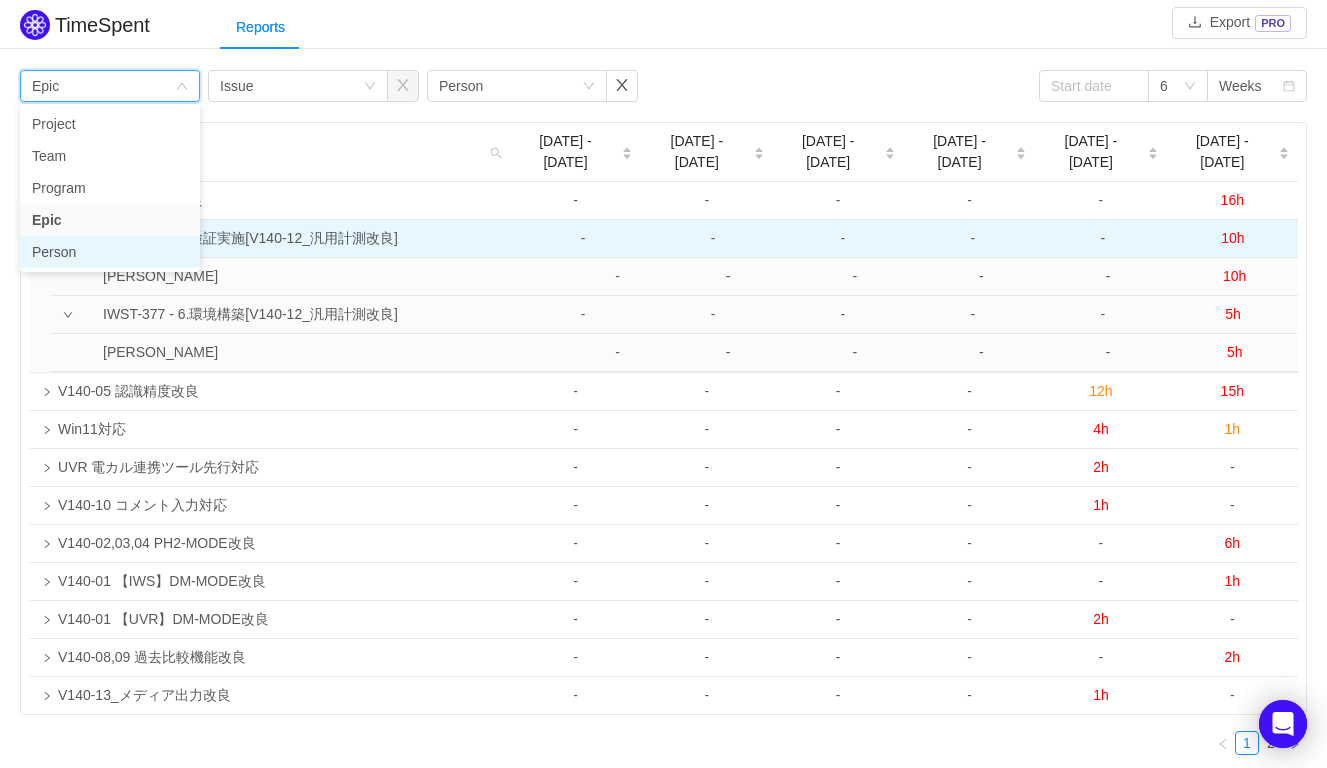 click on "Person" at bounding box center (110, 252) 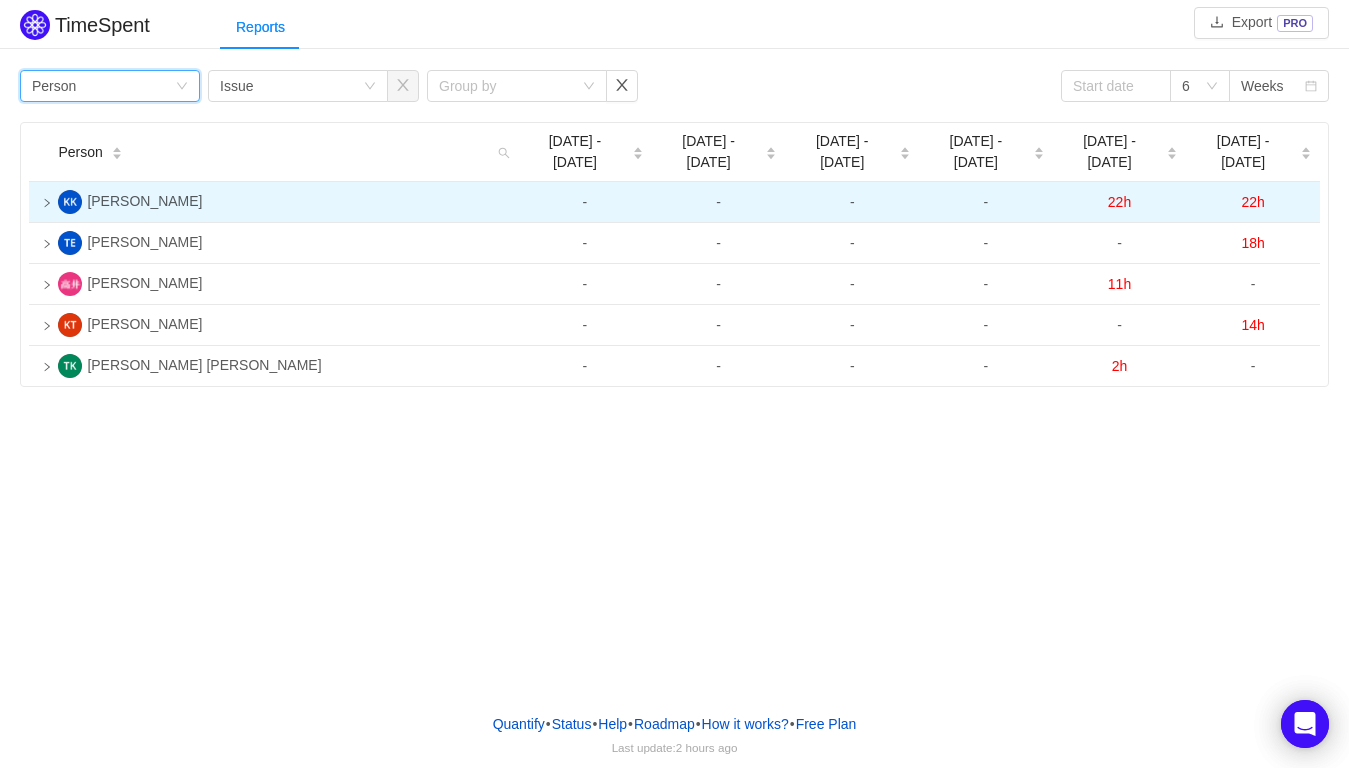 click at bounding box center (39, 202) 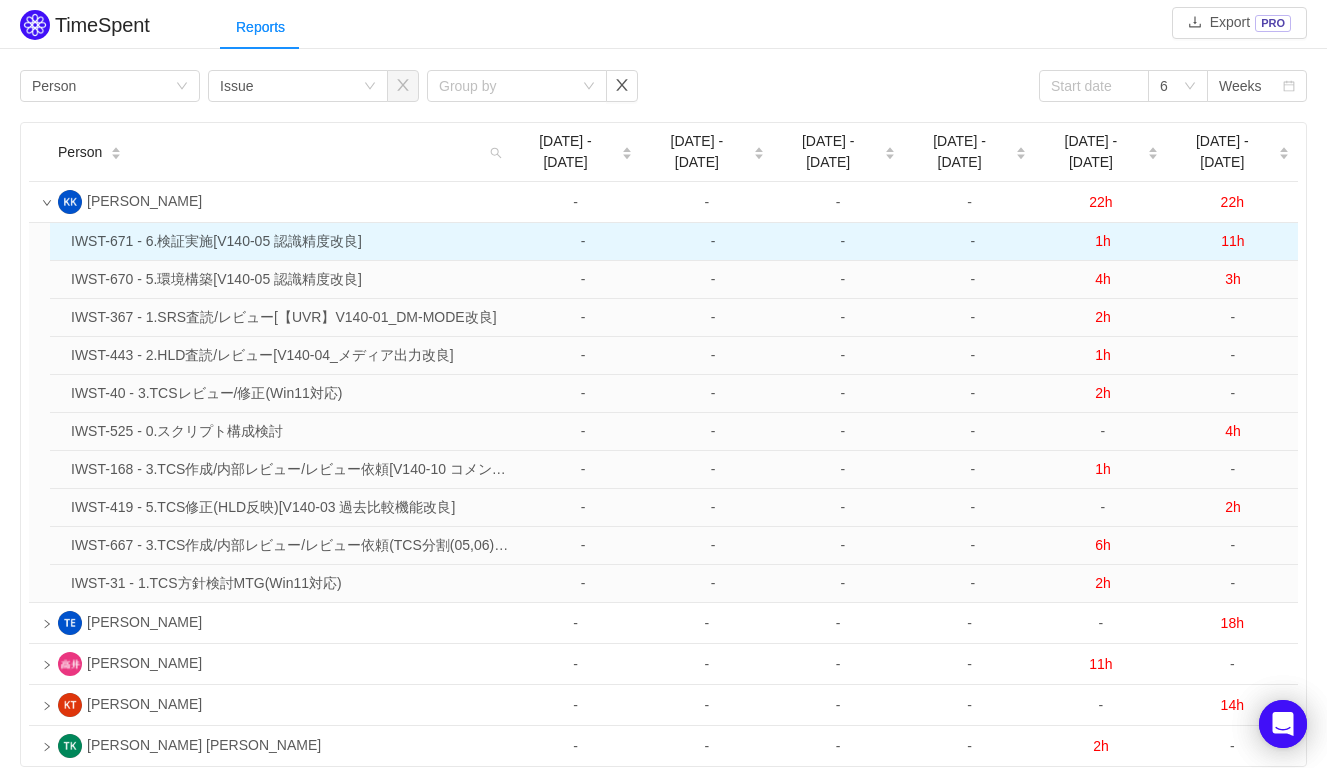 click on "11h" at bounding box center (1233, 242) 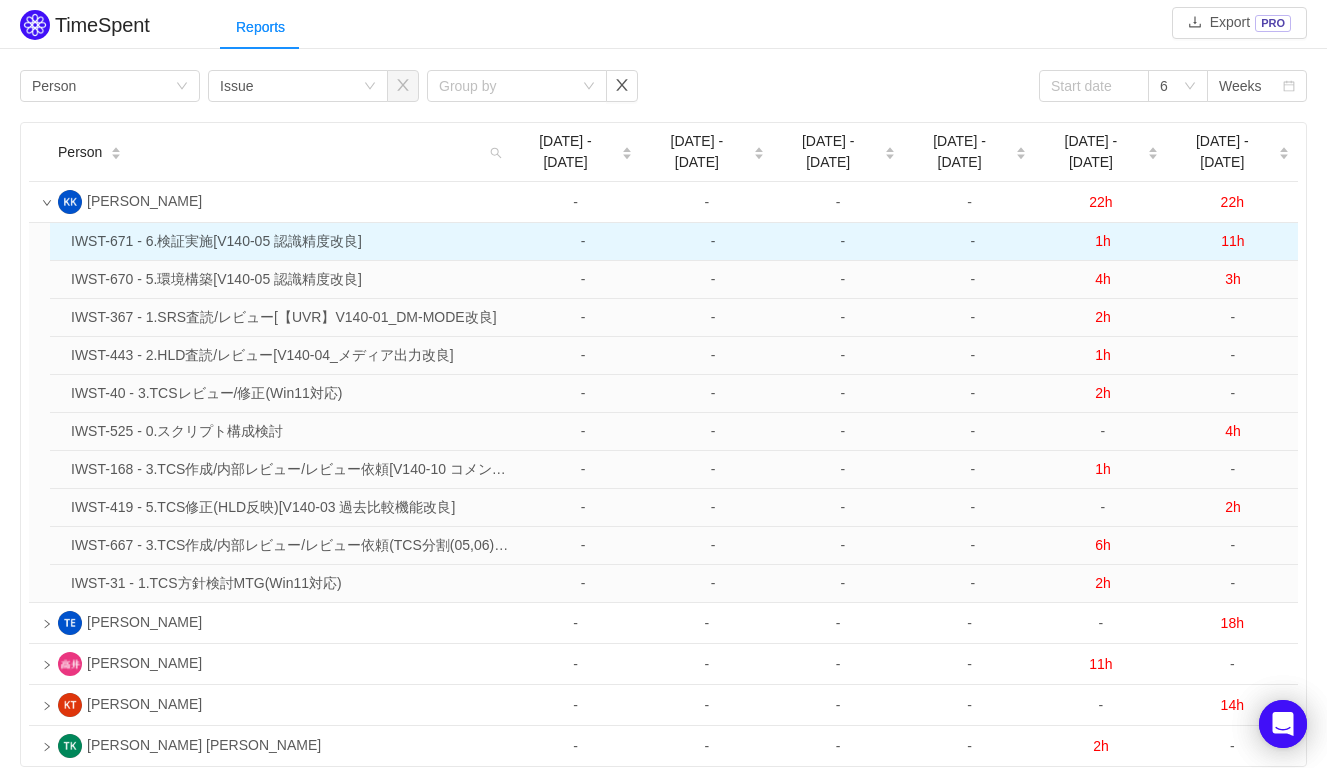 click on "11h" at bounding box center (1233, 242) 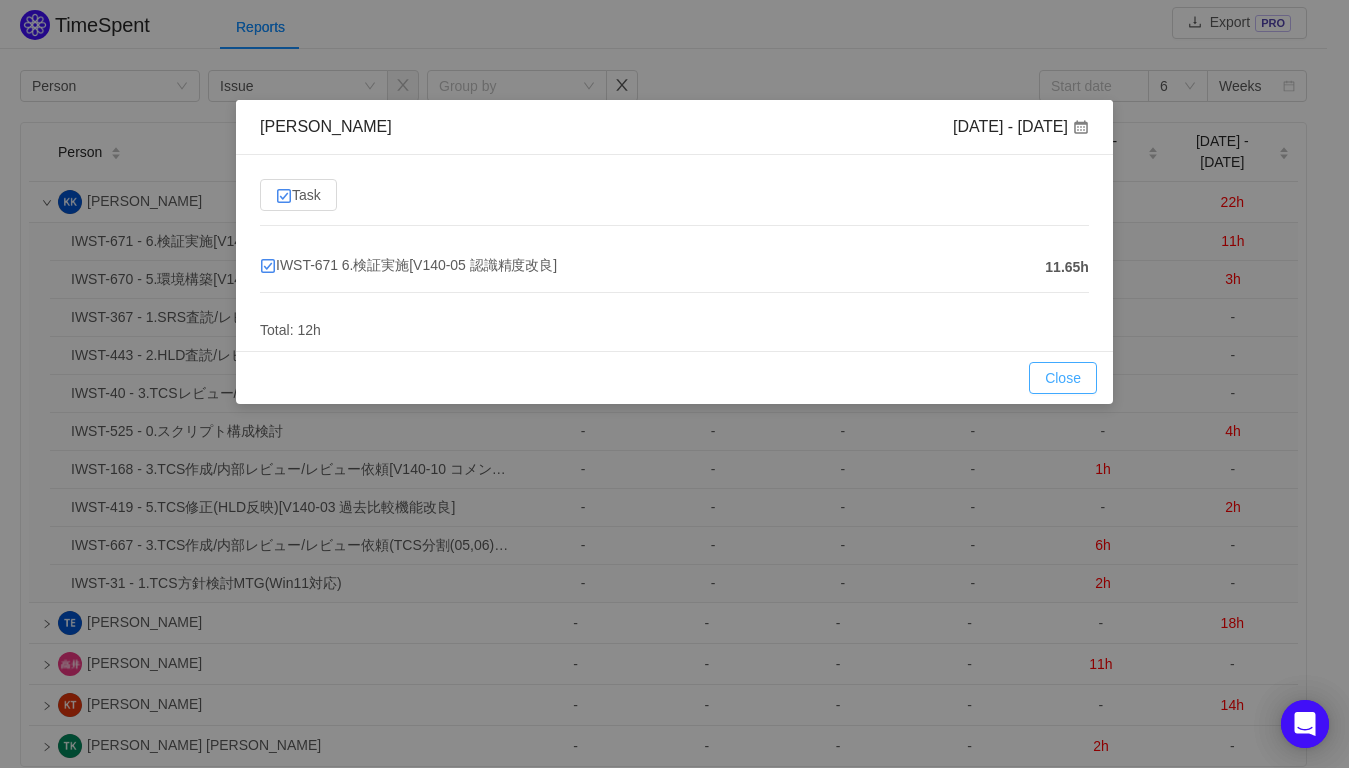 click on "Close" at bounding box center (1063, 378) 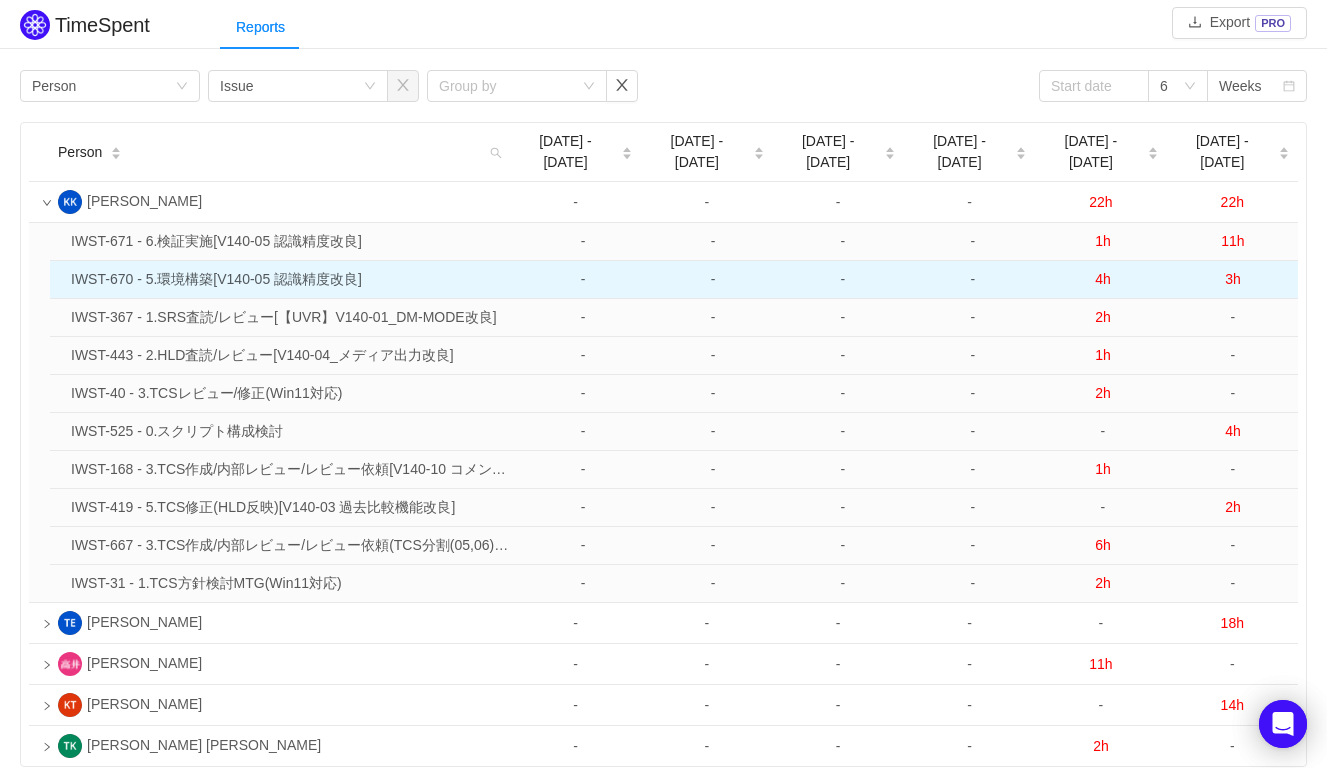 click on "3h" at bounding box center [1233, 279] 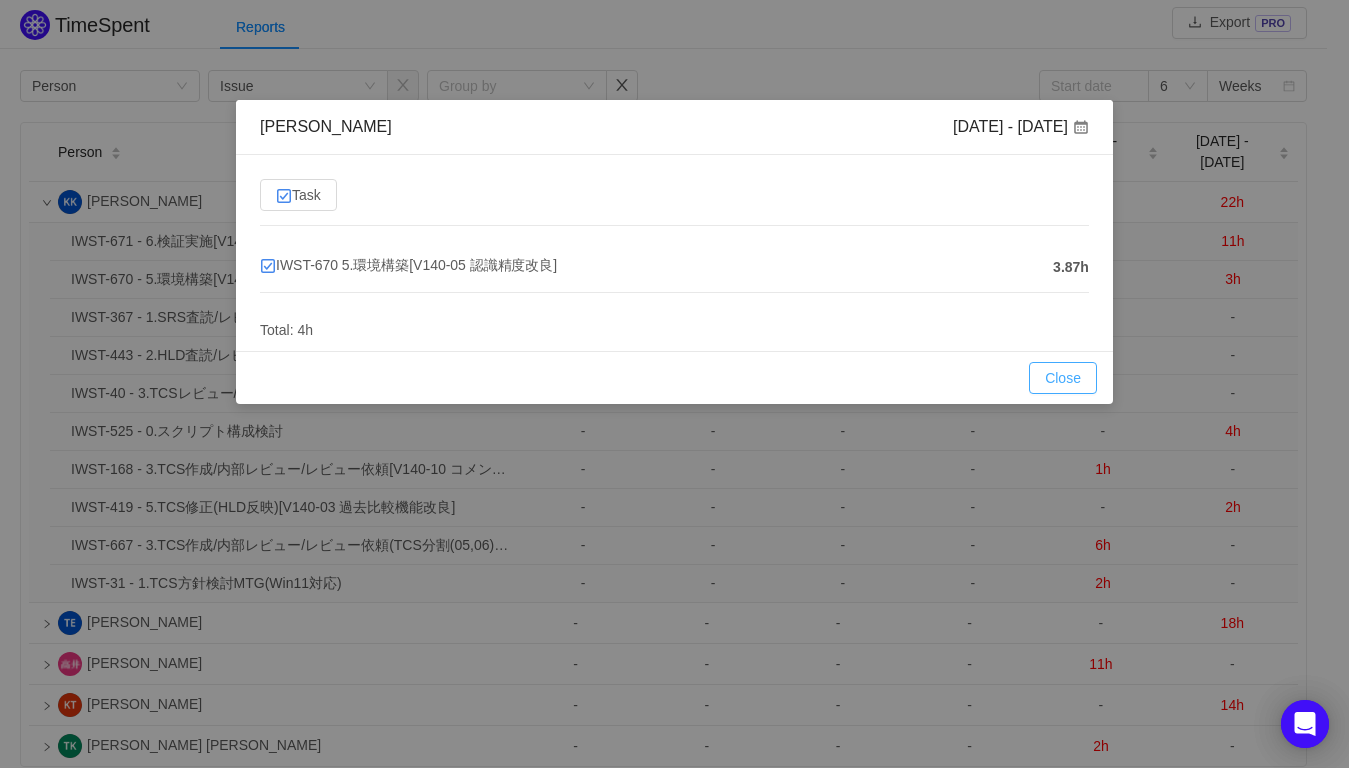 click on "Close" at bounding box center (1063, 378) 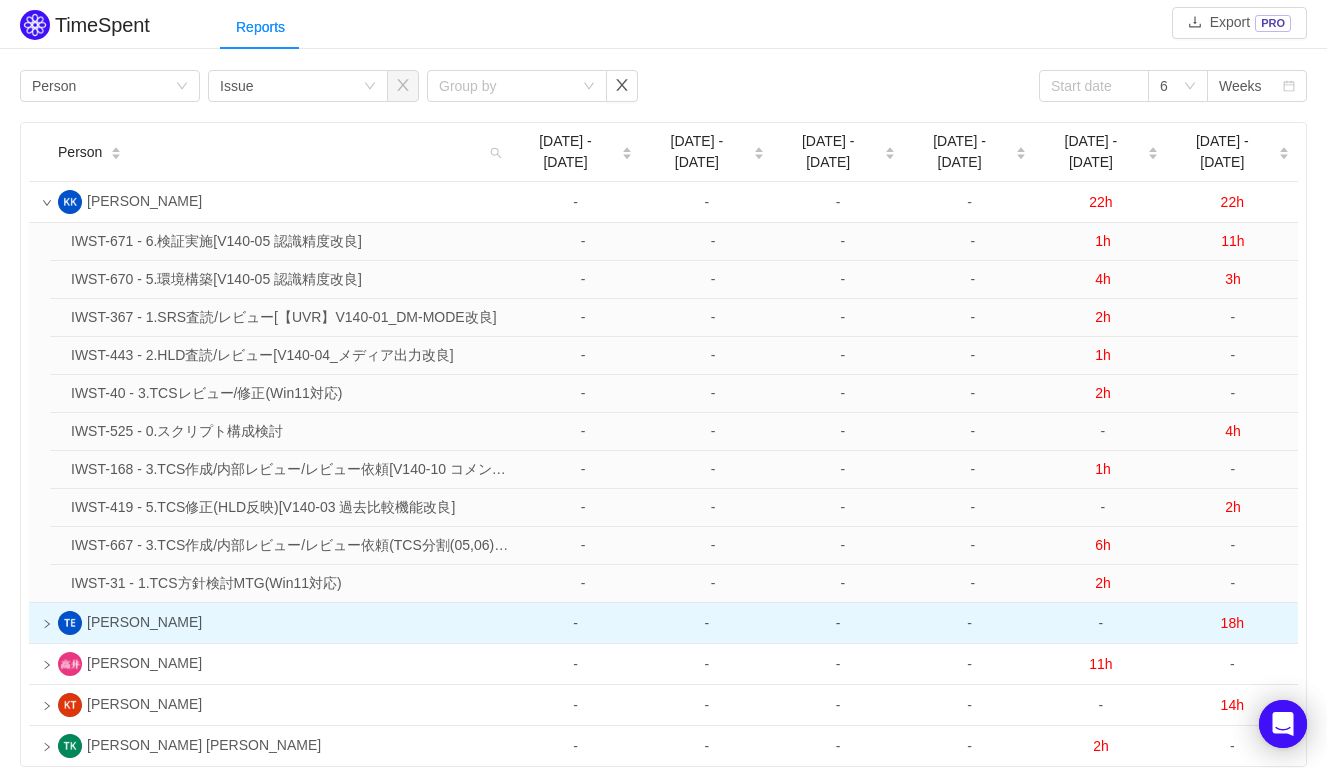 click 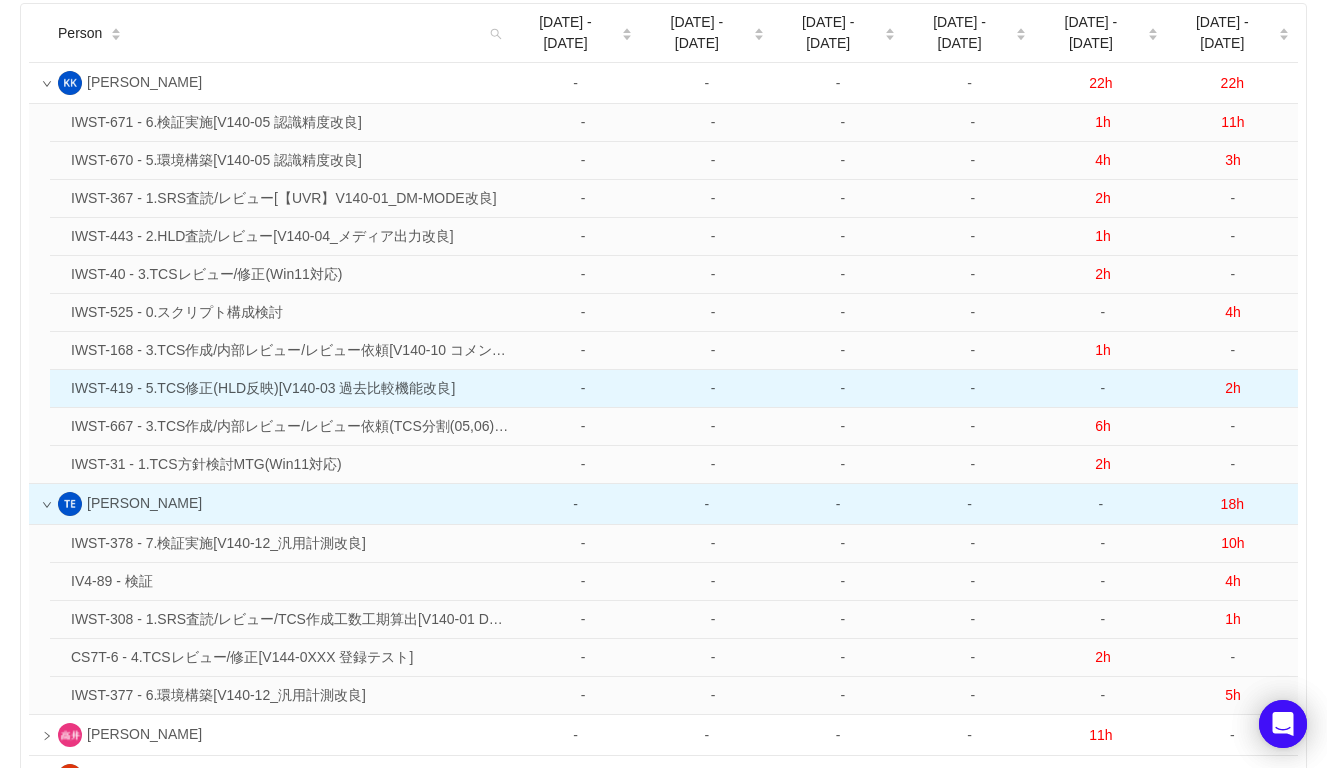 scroll, scrollTop: 236, scrollLeft: 0, axis: vertical 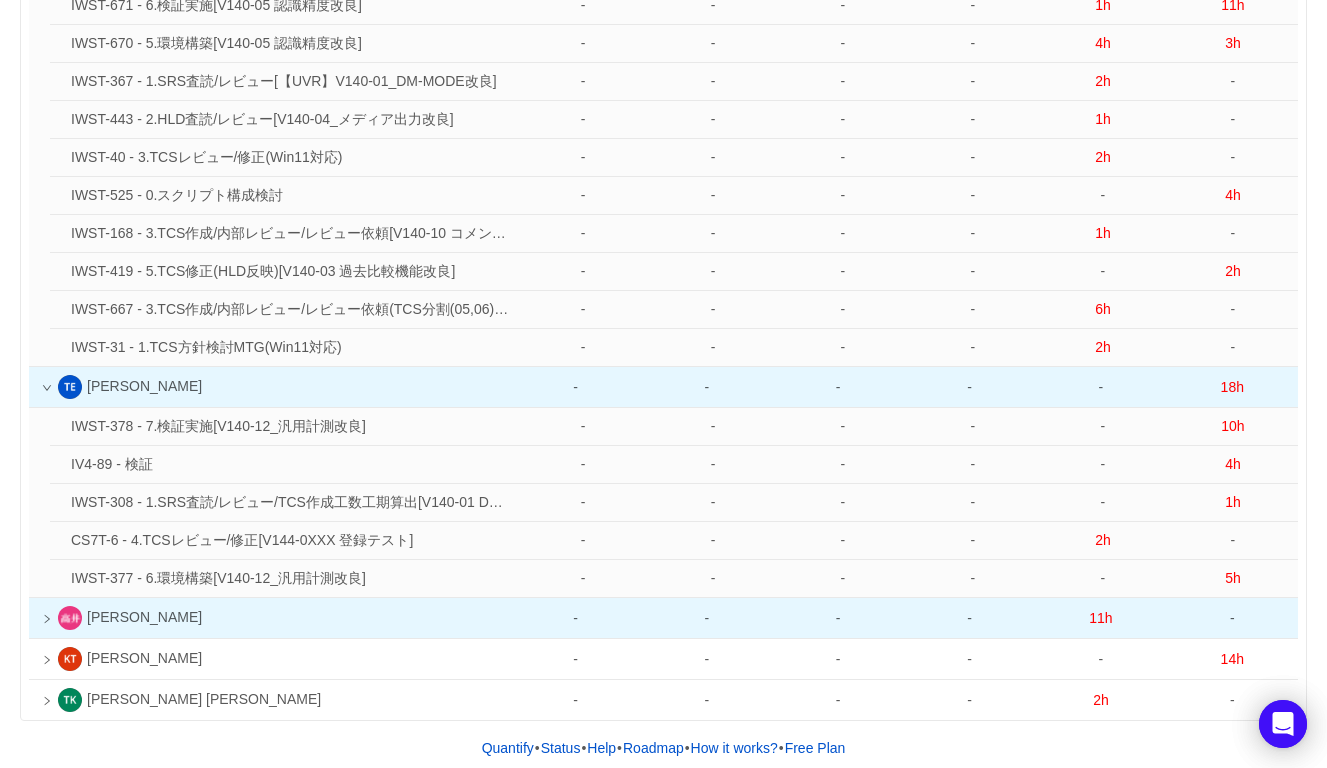 click 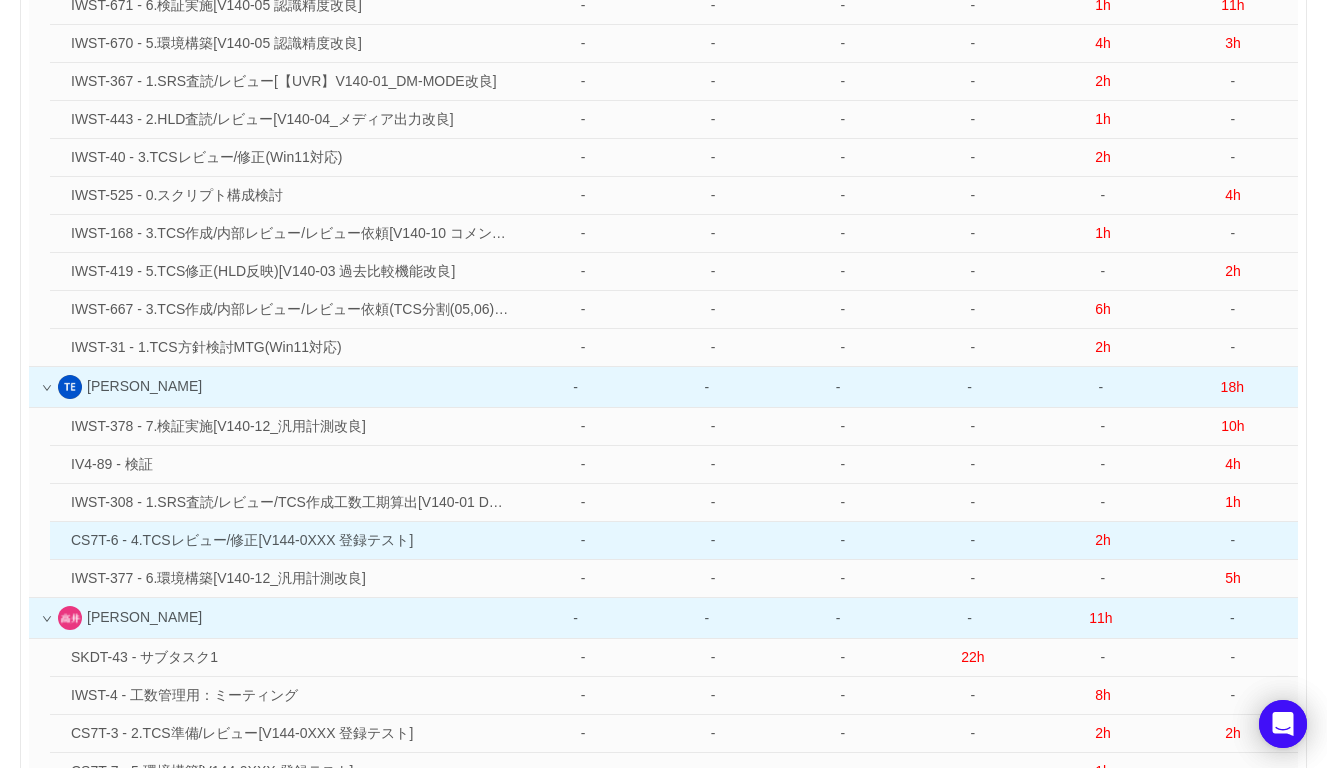scroll, scrollTop: 680, scrollLeft: 0, axis: vertical 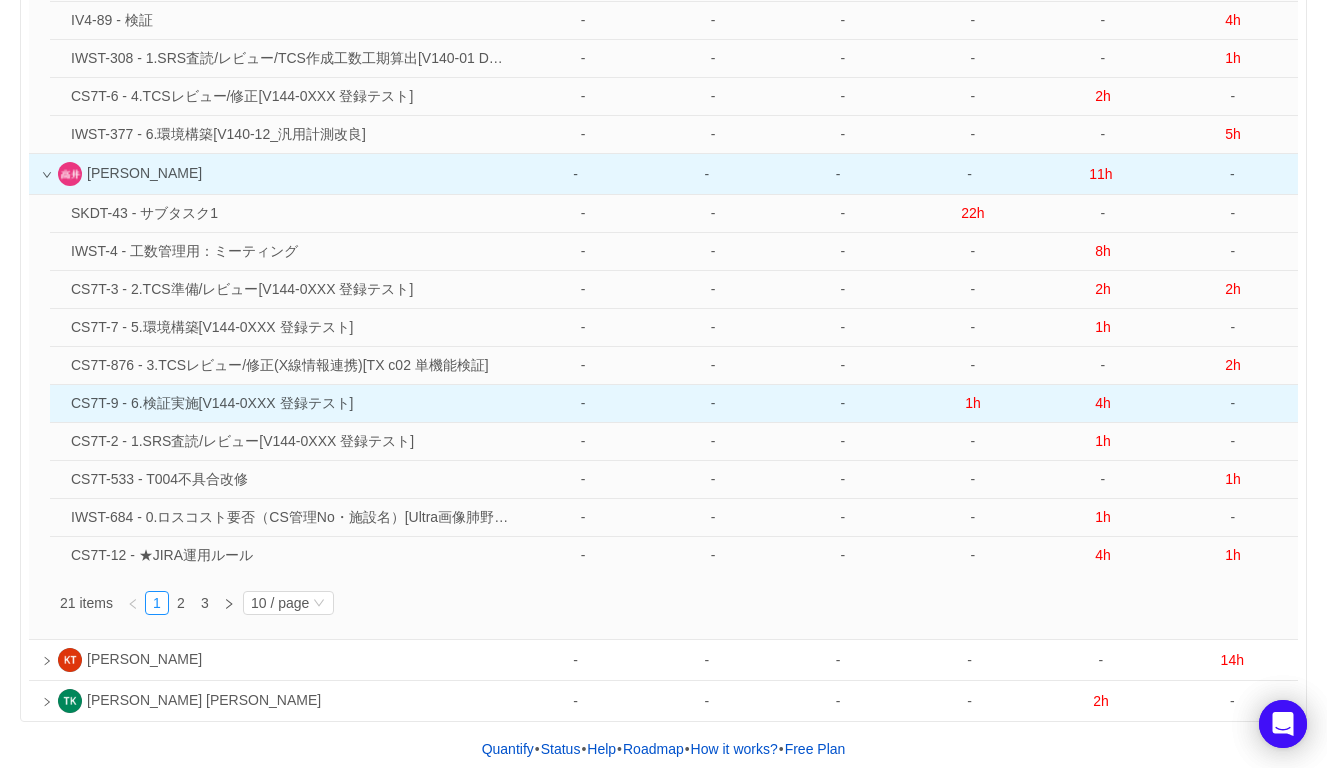 click on "CS7T-9 - 6.検証実施[V144-0XXX 登録テスト]" at bounding box center [290, 404] 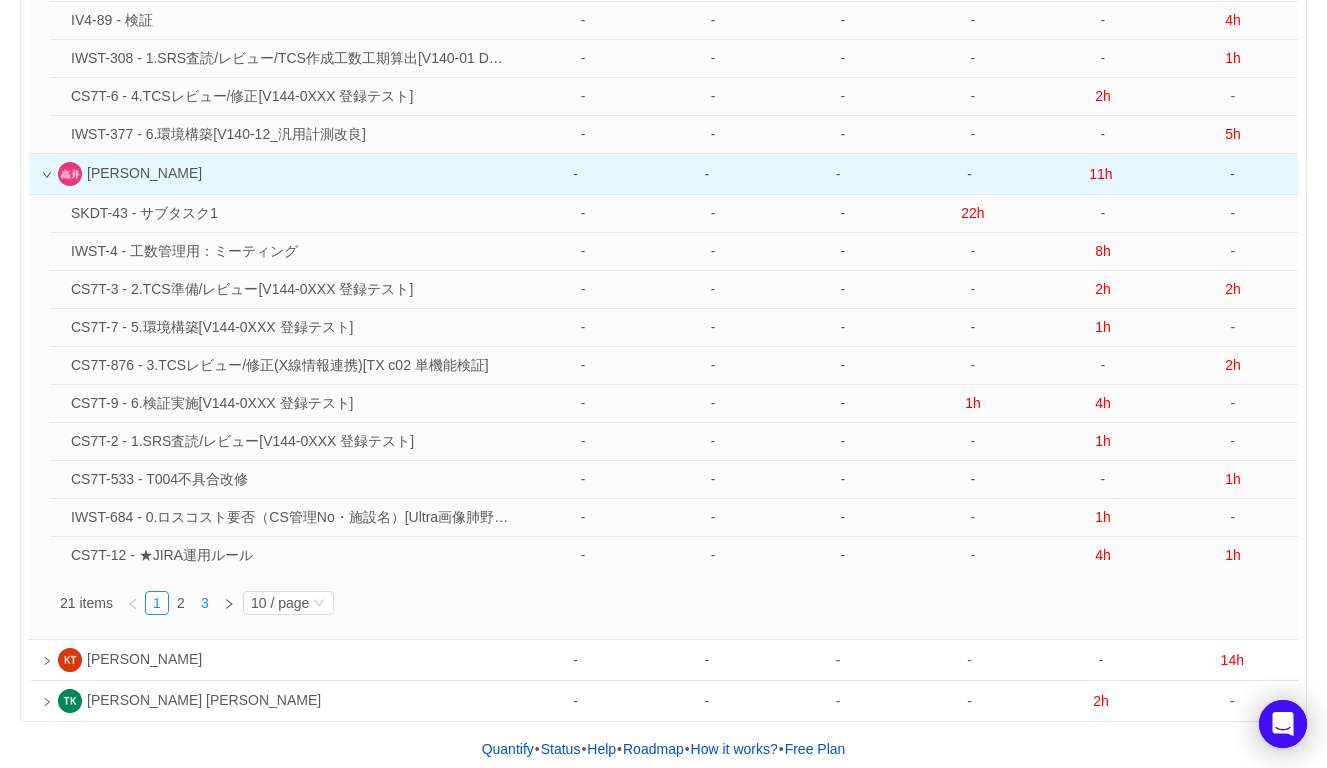 click on "3" at bounding box center (205, 603) 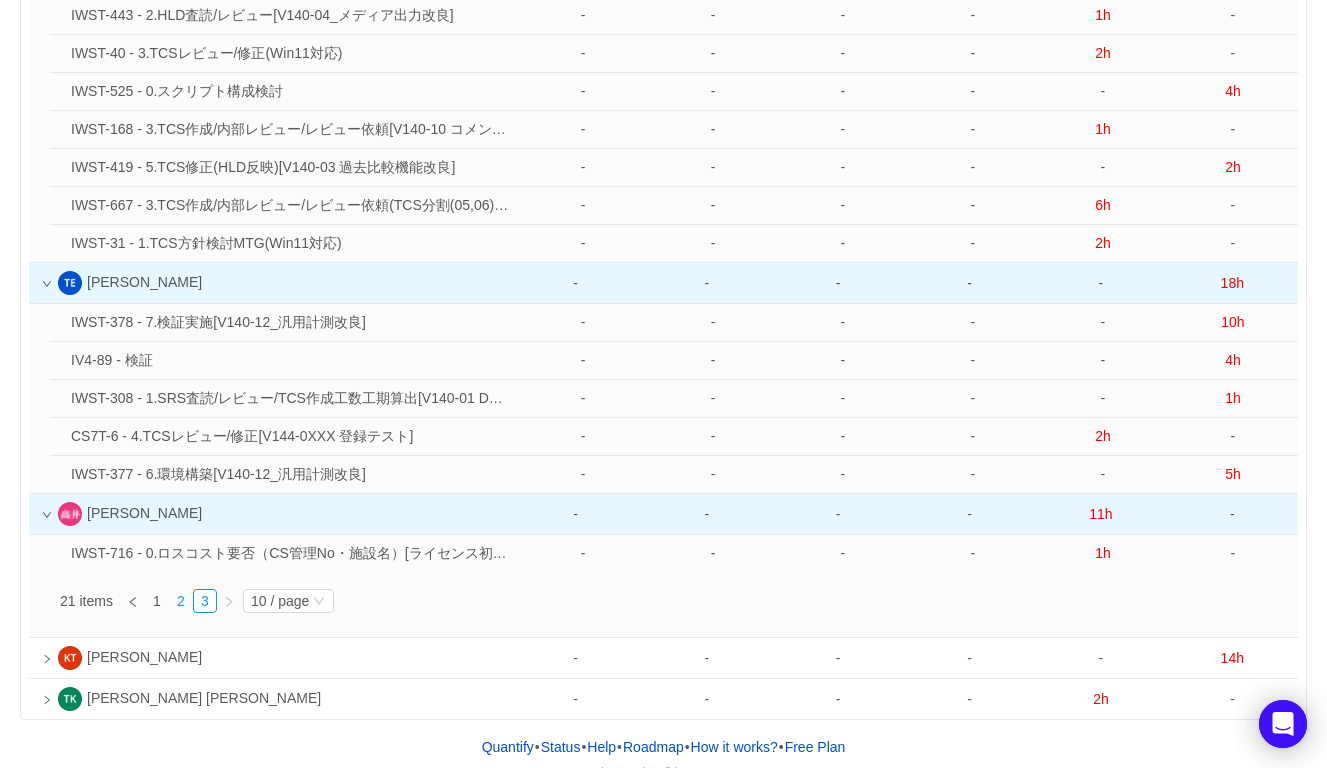 click on "2" at bounding box center (181, 601) 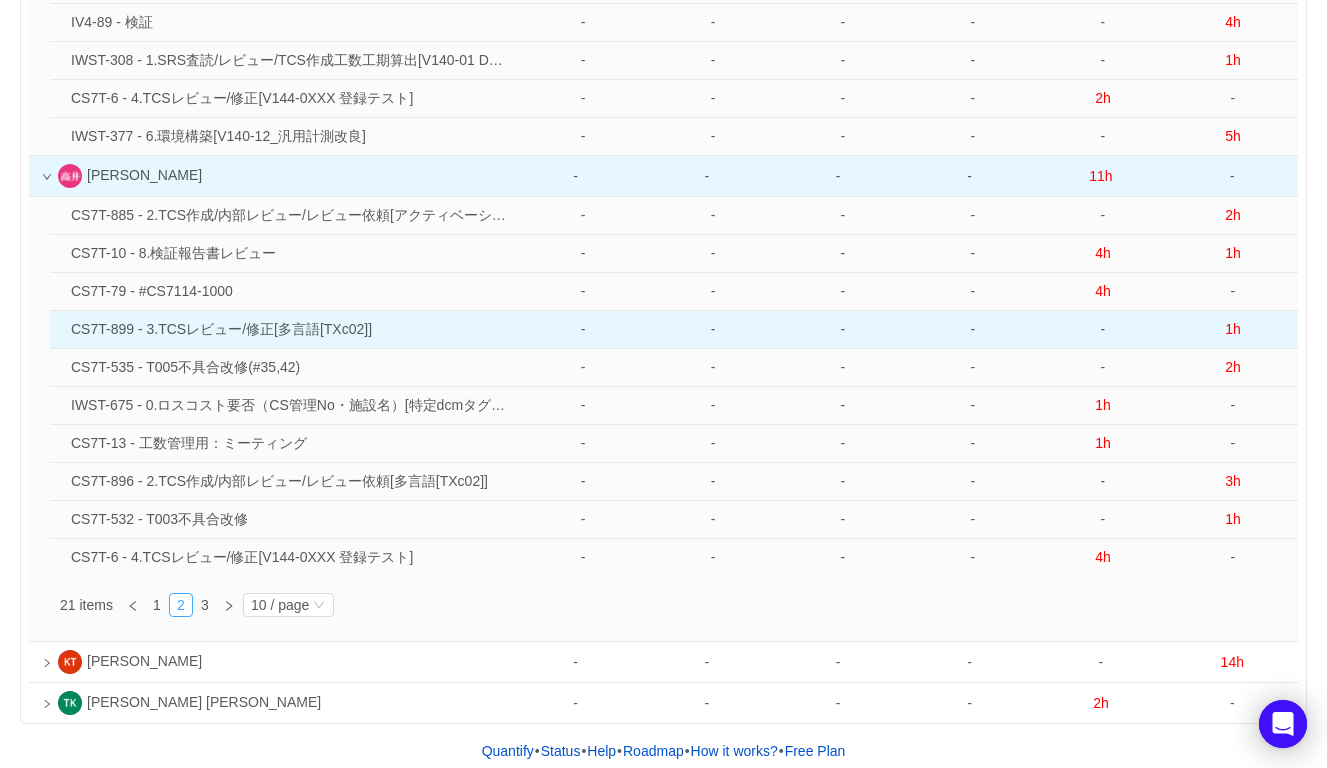scroll, scrollTop: 680, scrollLeft: 0, axis: vertical 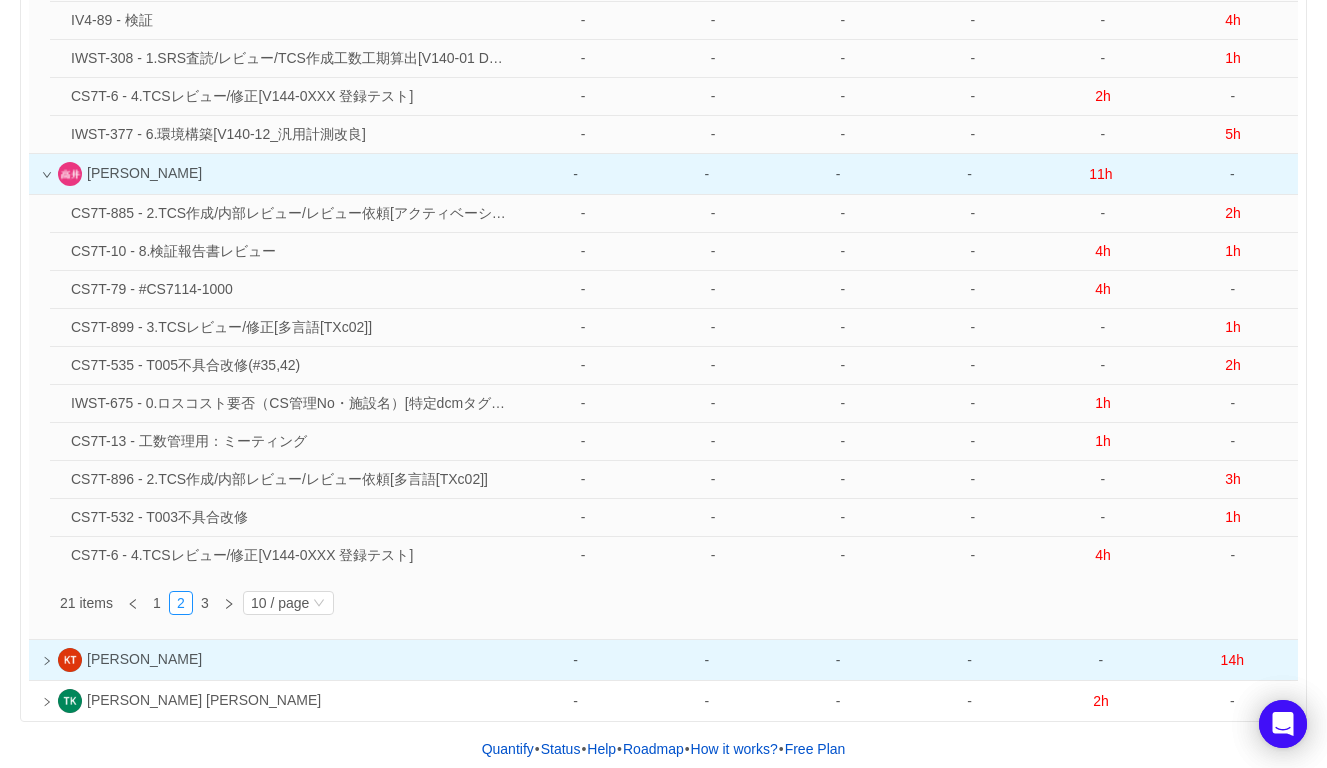 click 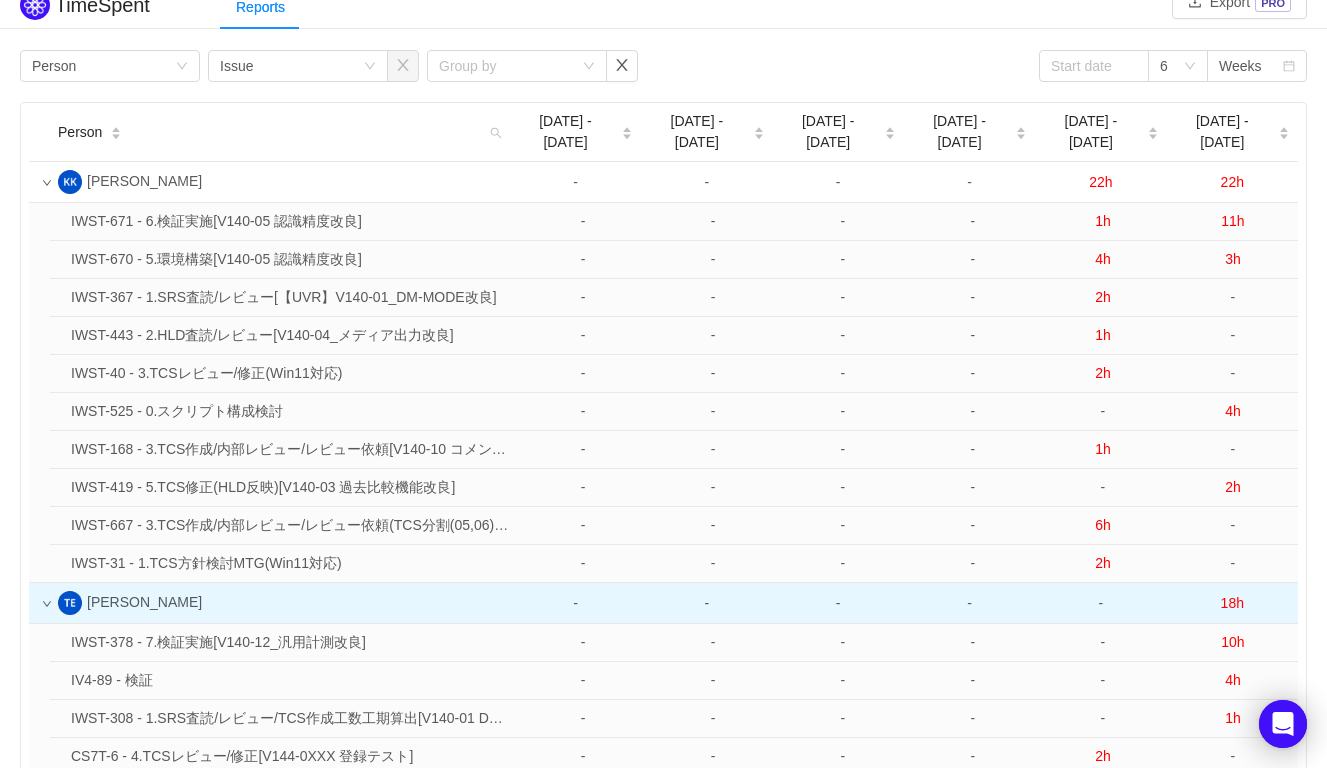 scroll, scrollTop: 0, scrollLeft: 0, axis: both 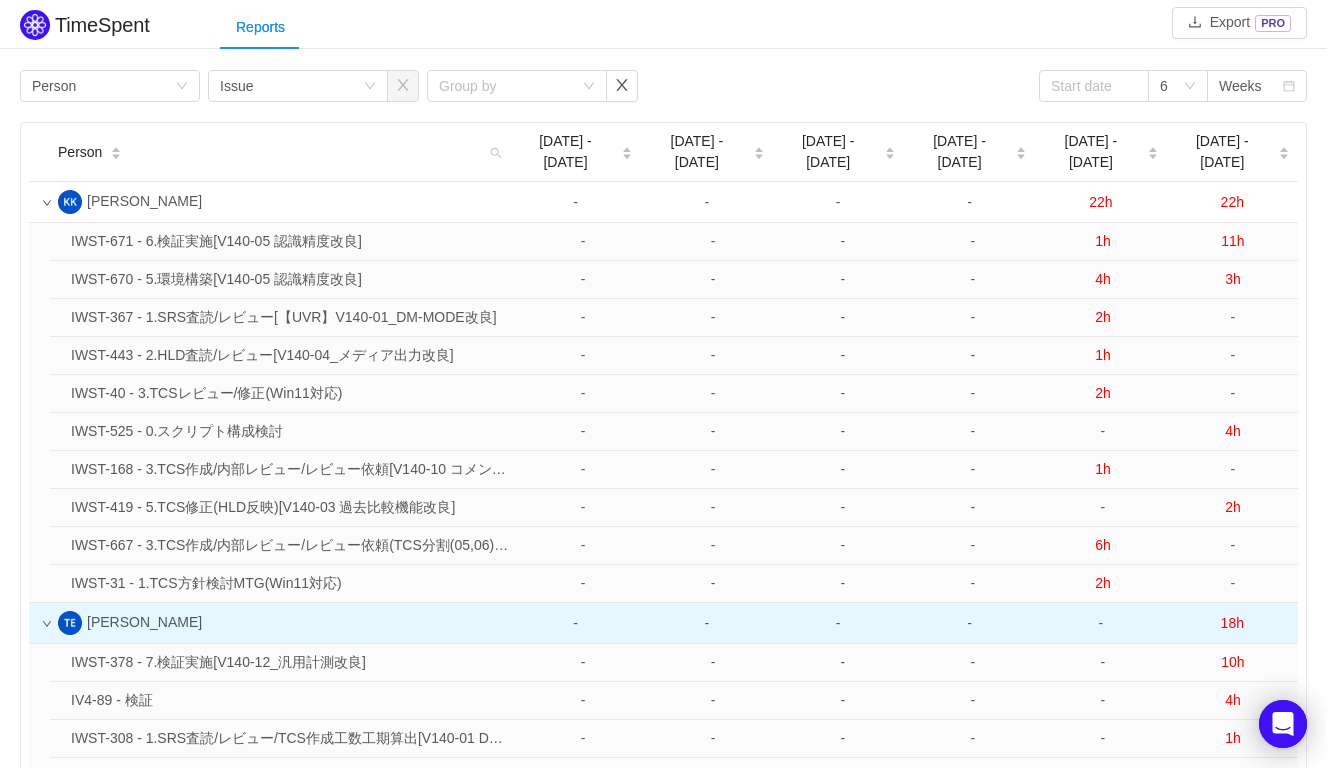 click on "Reports" at bounding box center (773, 27) 